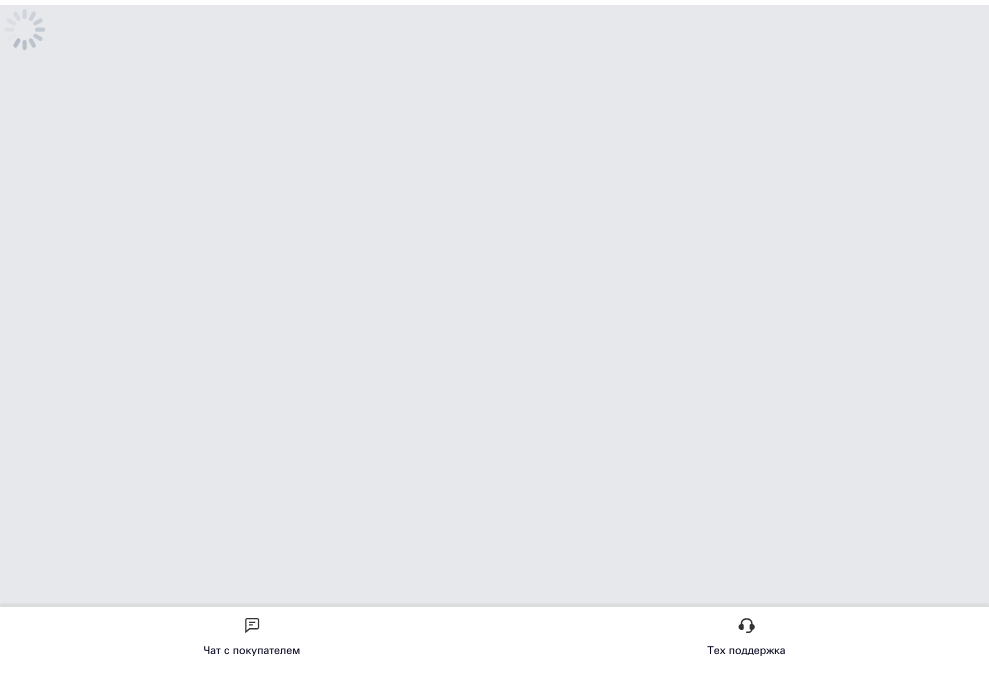 scroll, scrollTop: 0, scrollLeft: 0, axis: both 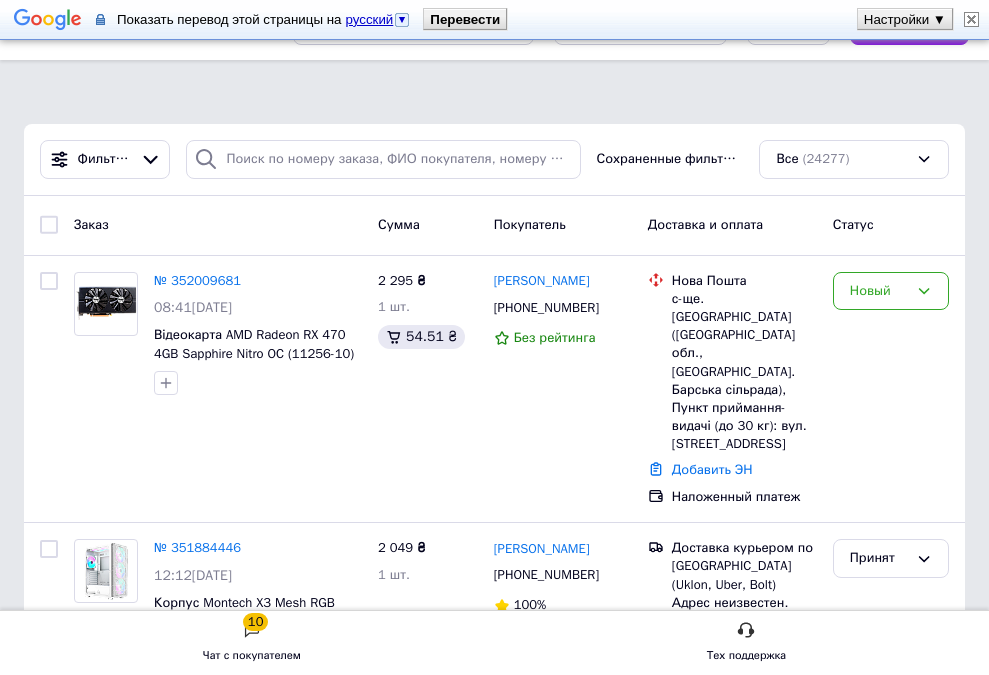 click at bounding box center (971, 19) 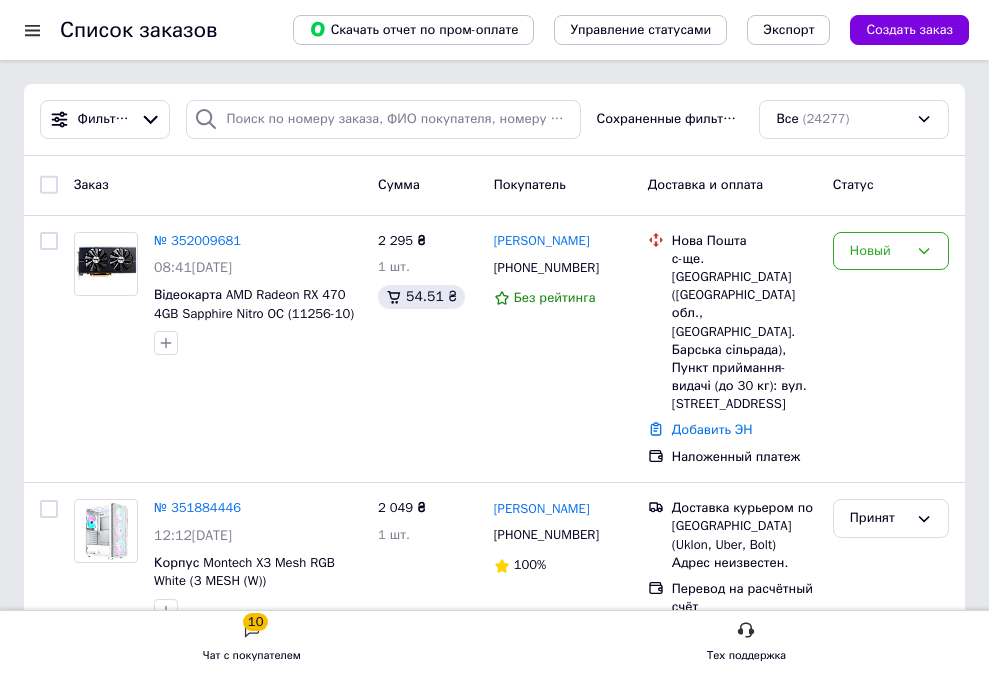 click at bounding box center (32, 30) 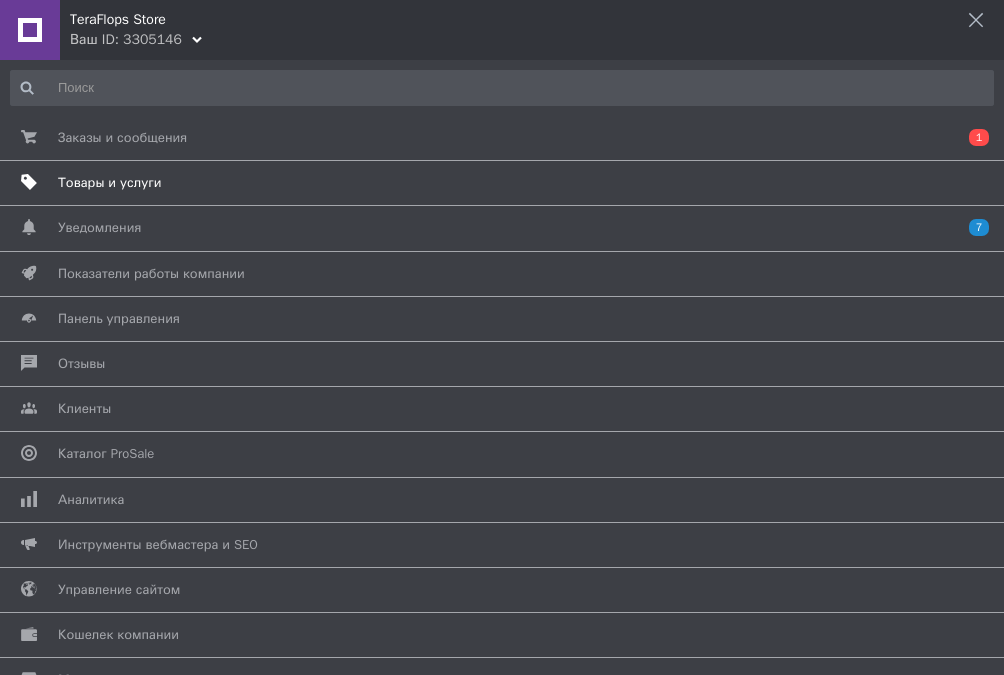 click on "Товары и услуги" at bounding box center (110, 183) 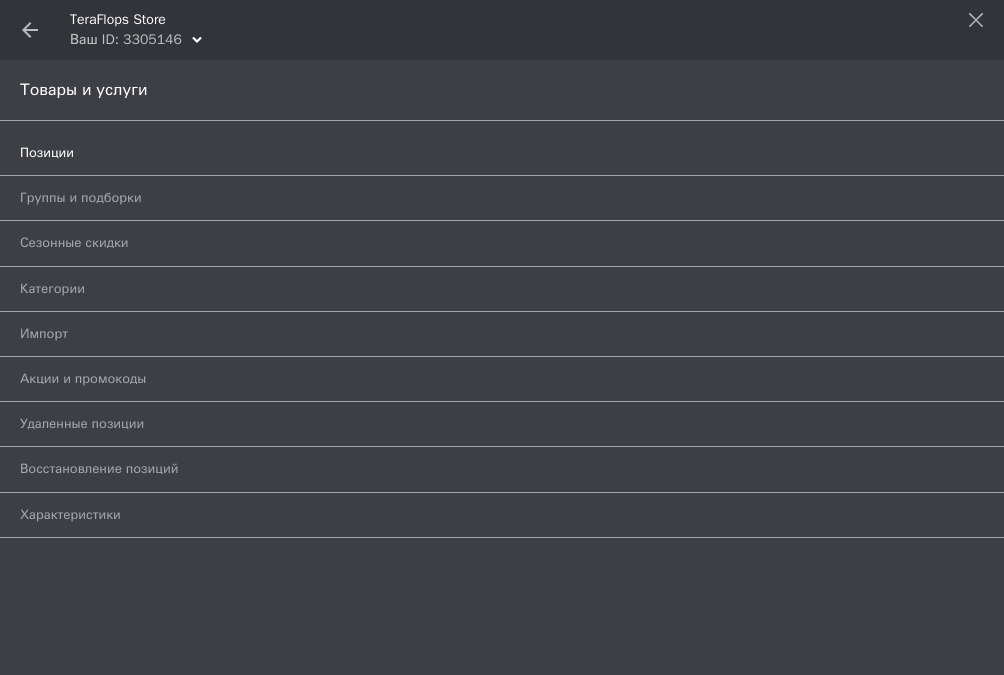 click on "Позиции" at bounding box center (479, 153) 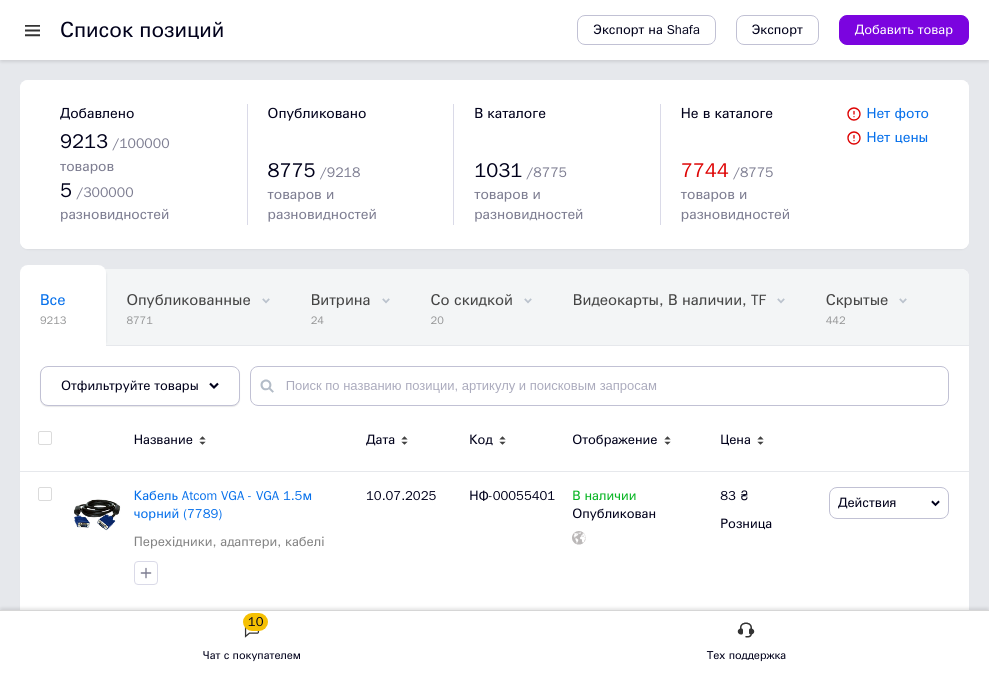 click on "Отфильтруйте товары" at bounding box center (130, 385) 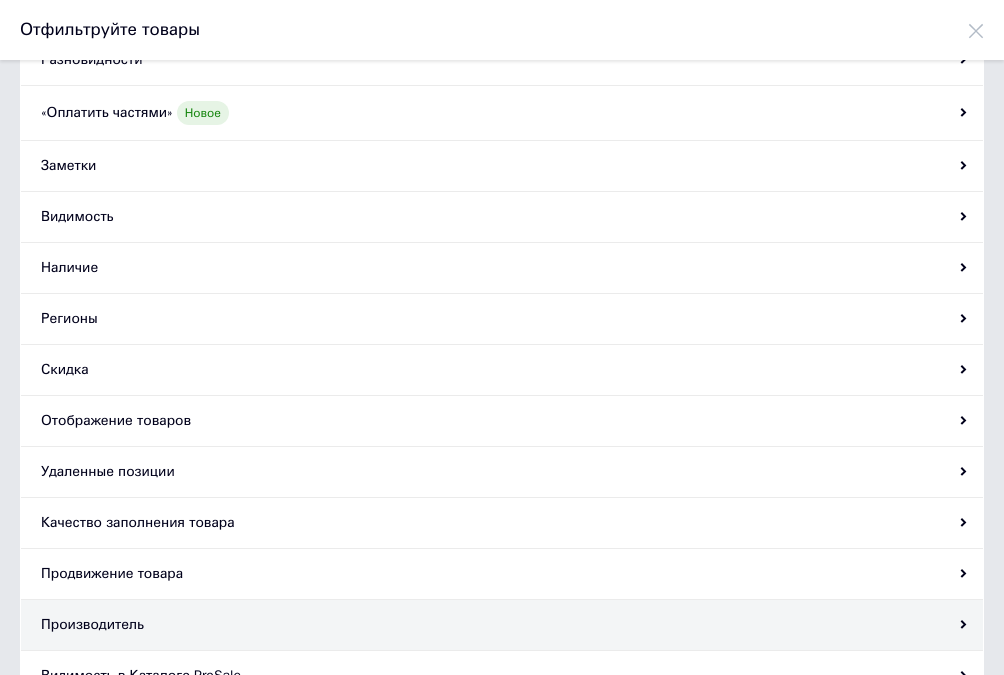 scroll, scrollTop: 200, scrollLeft: 0, axis: vertical 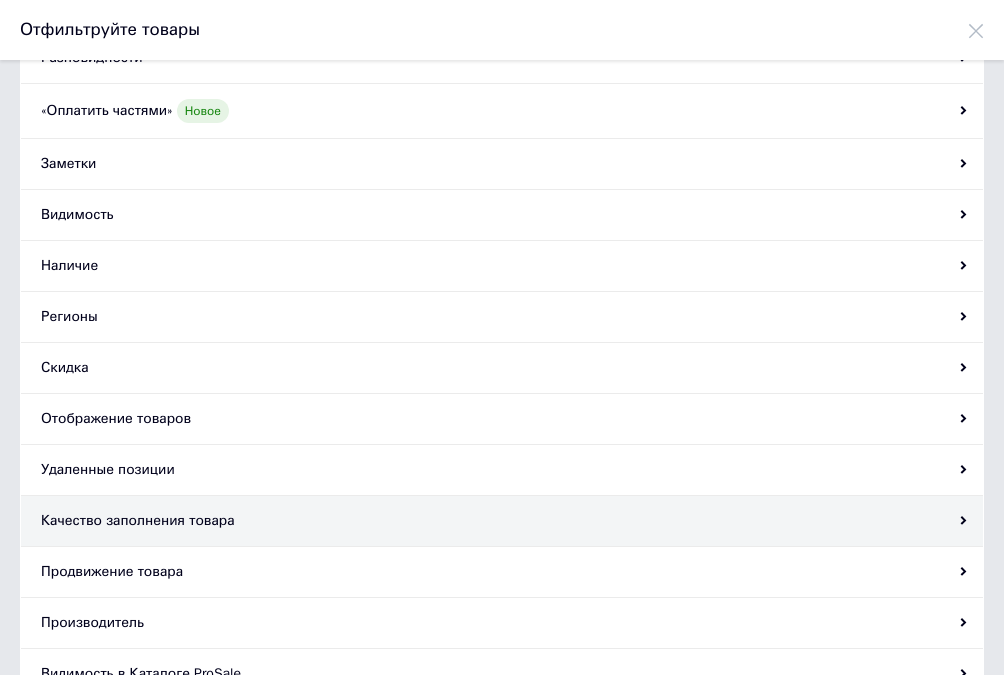 click on "Качество заполнения товара" at bounding box center [502, 521] 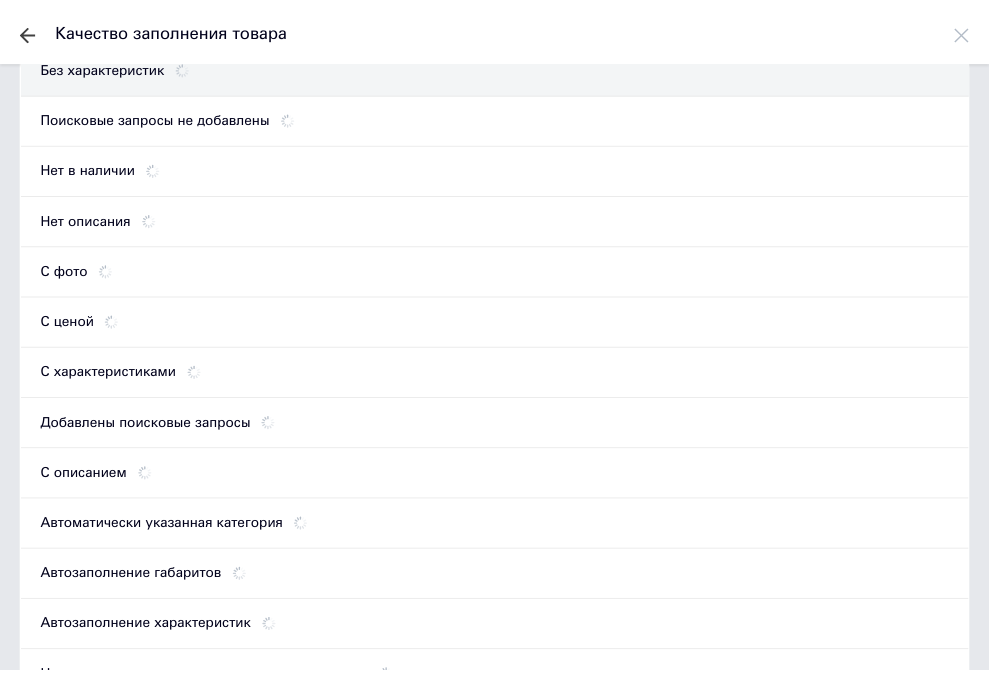 scroll, scrollTop: 0, scrollLeft: 0, axis: both 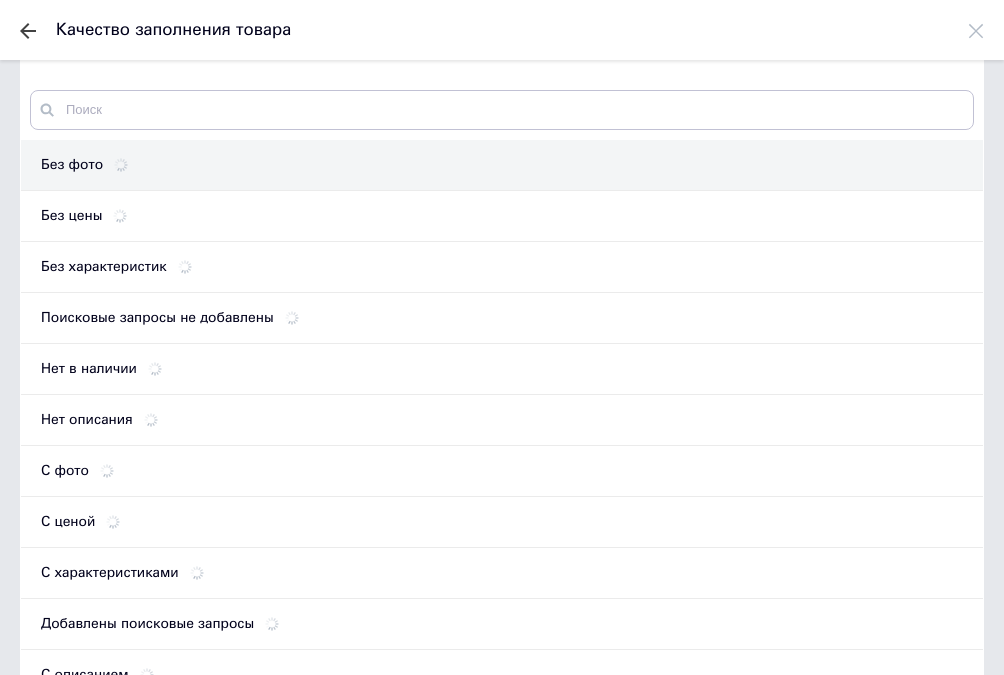 click on "Без фото" at bounding box center [502, 165] 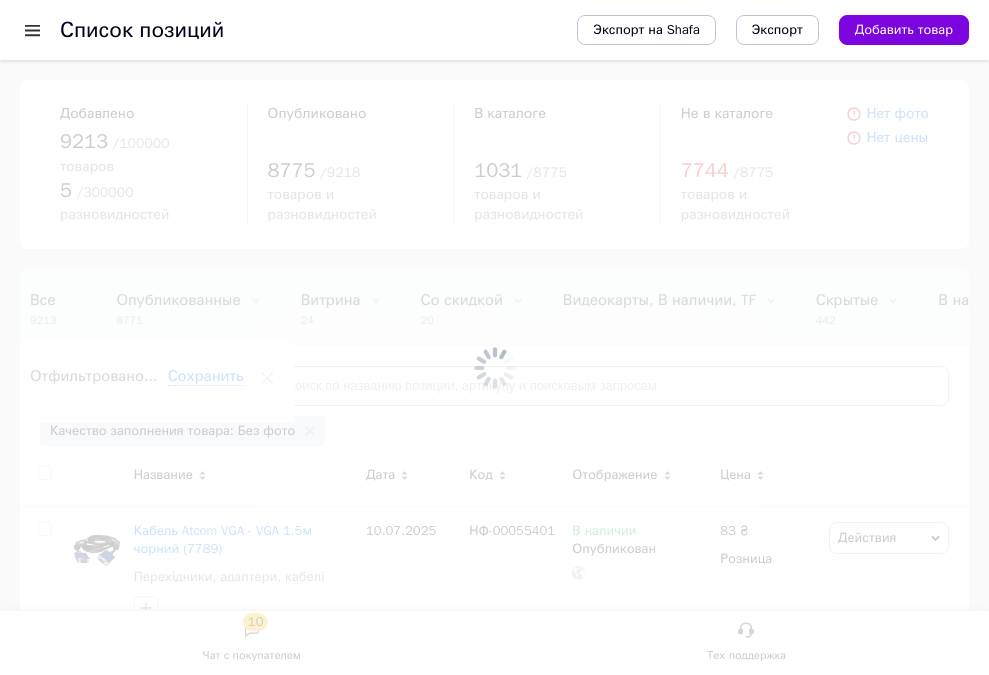 scroll, scrollTop: 0, scrollLeft: 592, axis: horizontal 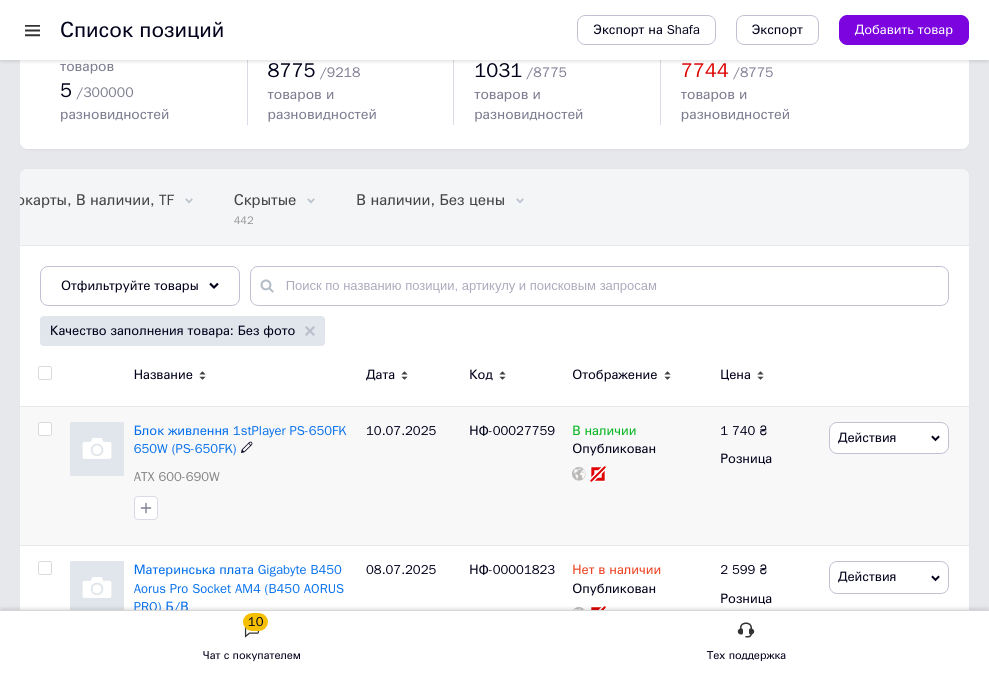 click on "НФ-00027759" at bounding box center [512, 430] 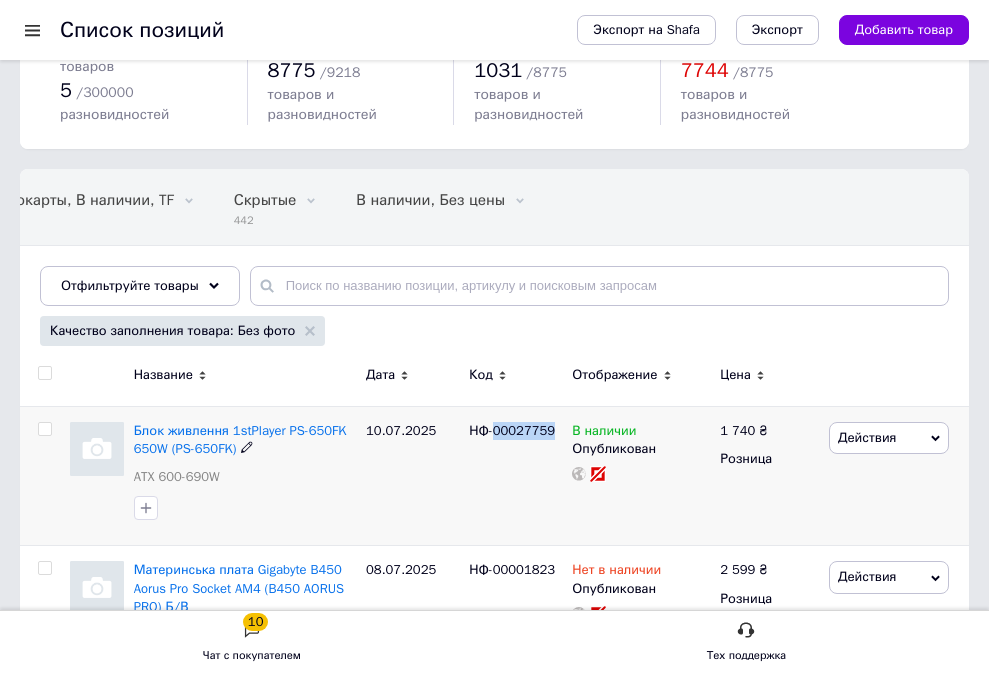 click on "НФ-00027759" at bounding box center (512, 430) 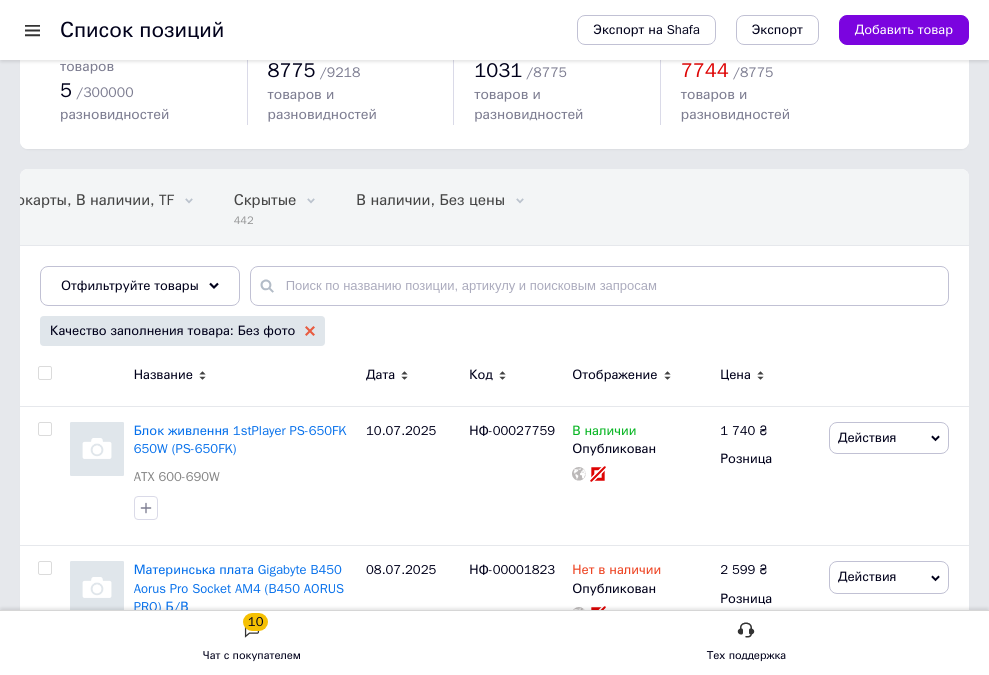 click 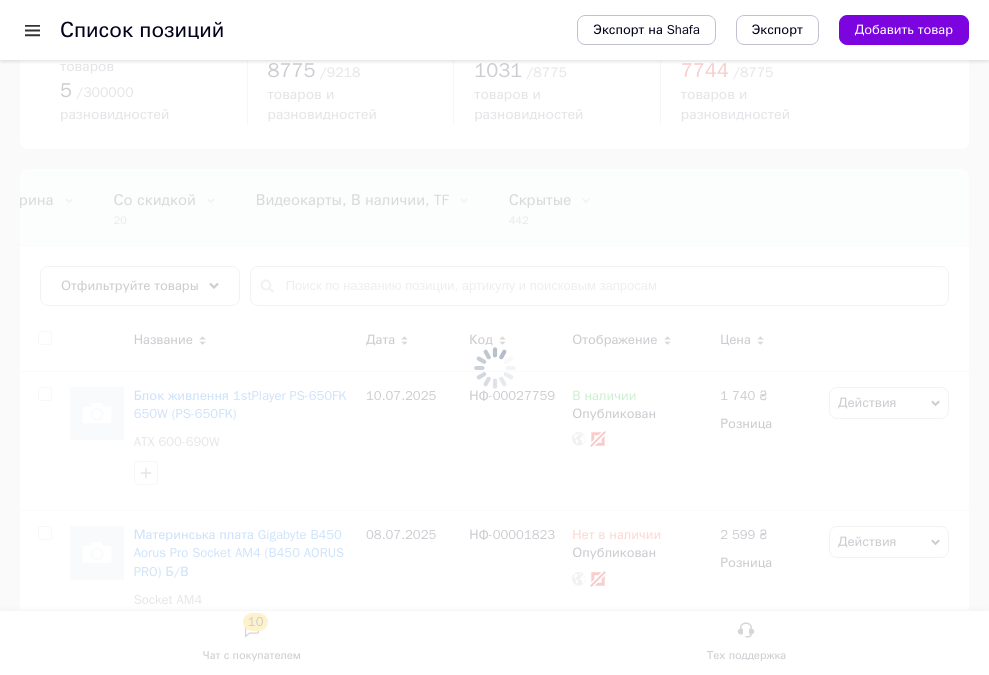 scroll, scrollTop: 0, scrollLeft: 0, axis: both 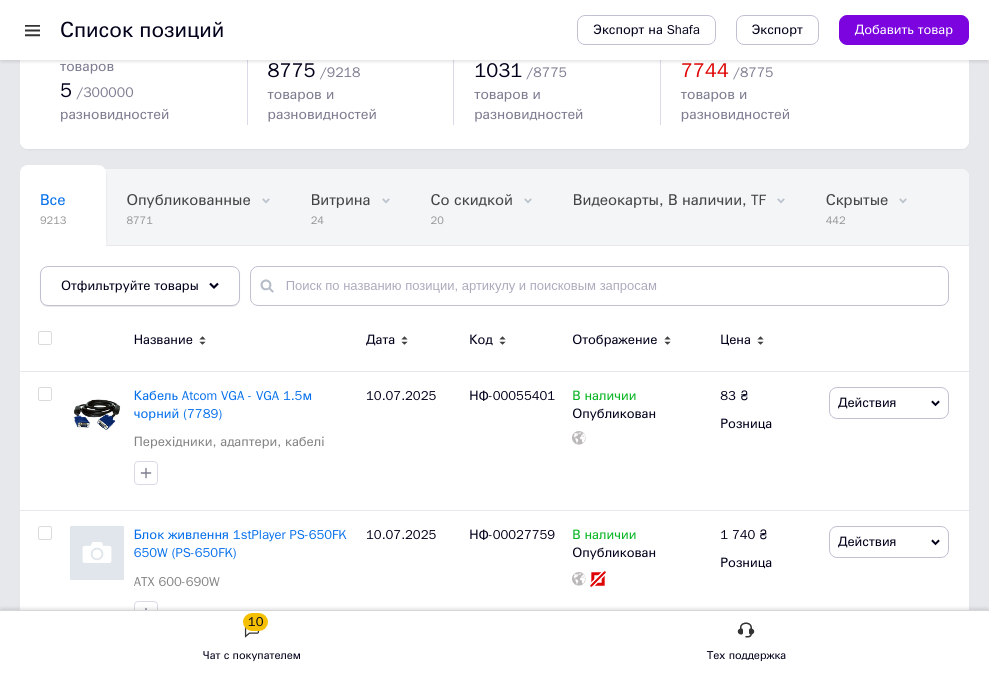 click on "Отфильтруйте товары" at bounding box center (140, 286) 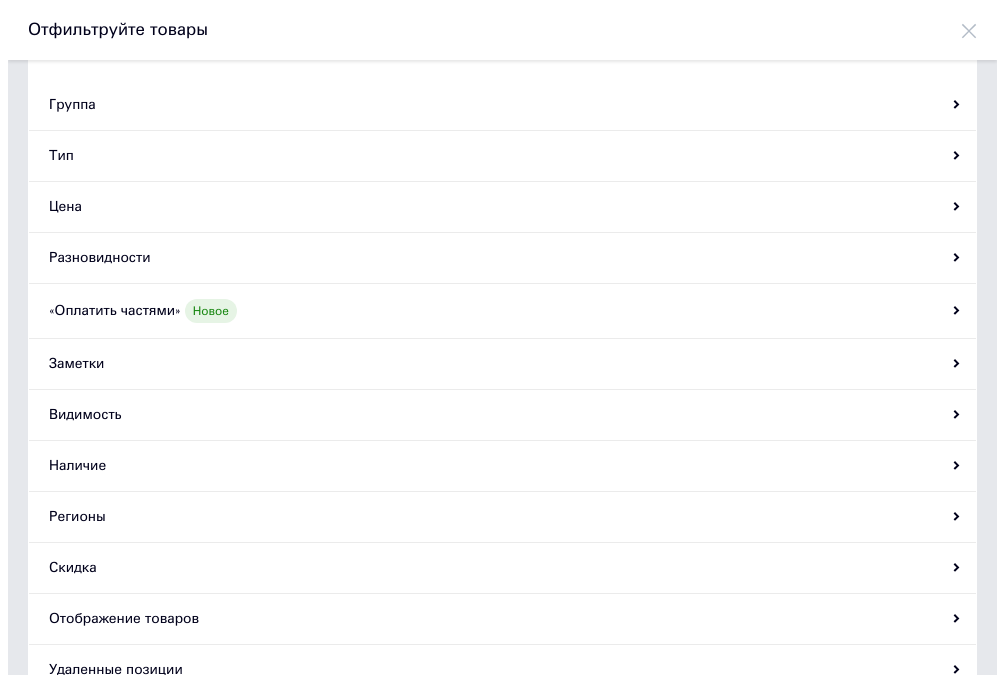 scroll, scrollTop: 0, scrollLeft: 0, axis: both 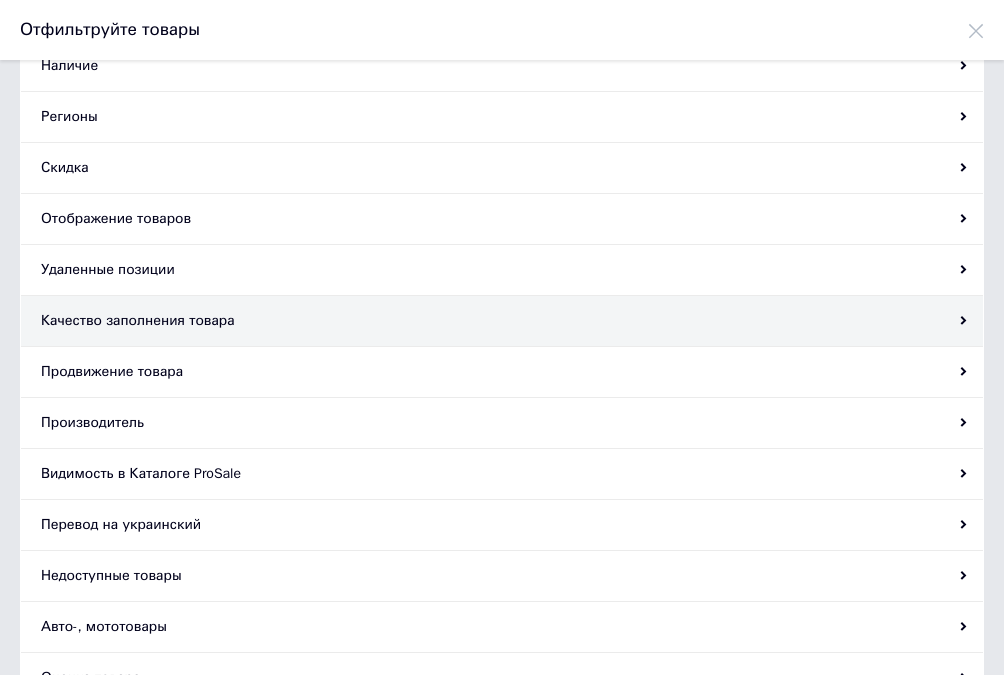 click on "Качество заполнения товара" at bounding box center (502, 321) 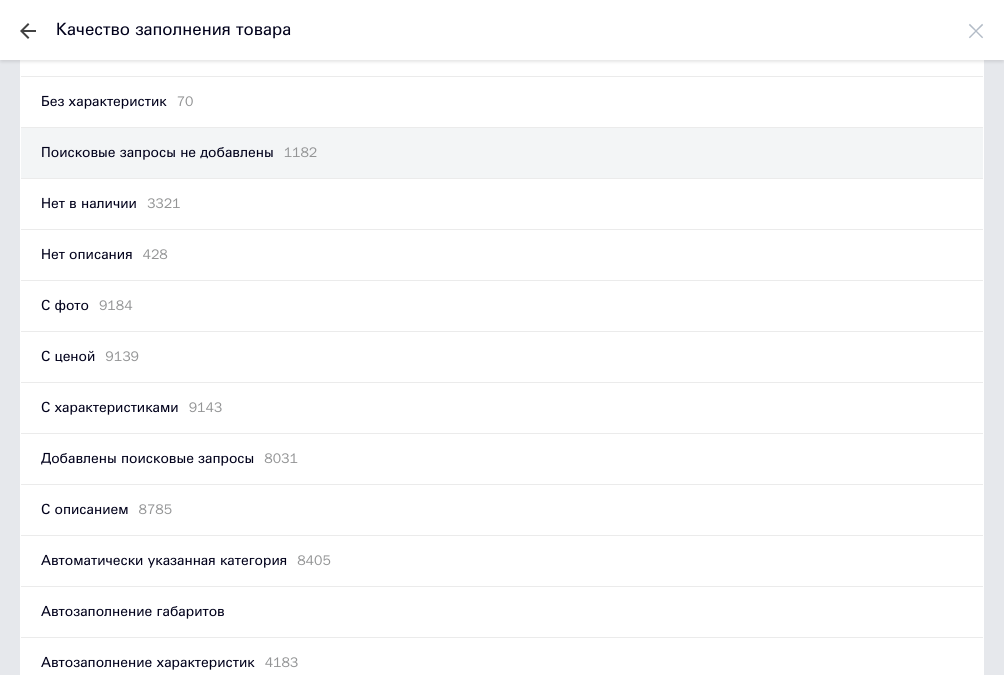 scroll, scrollTop: 50, scrollLeft: 0, axis: vertical 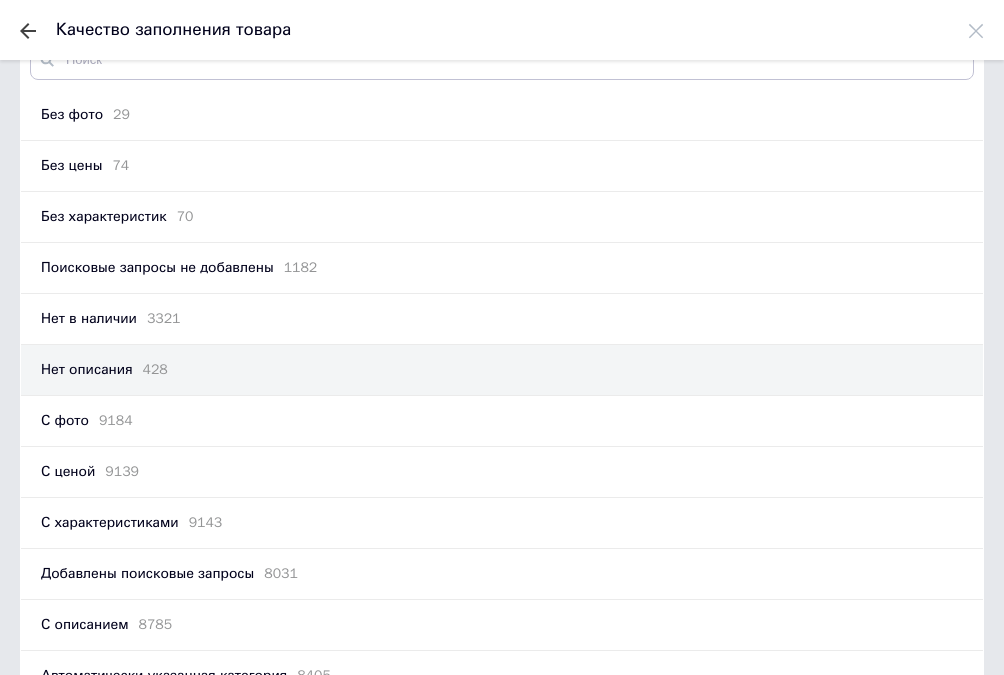 click on "Нет описания  428" at bounding box center [502, 370] 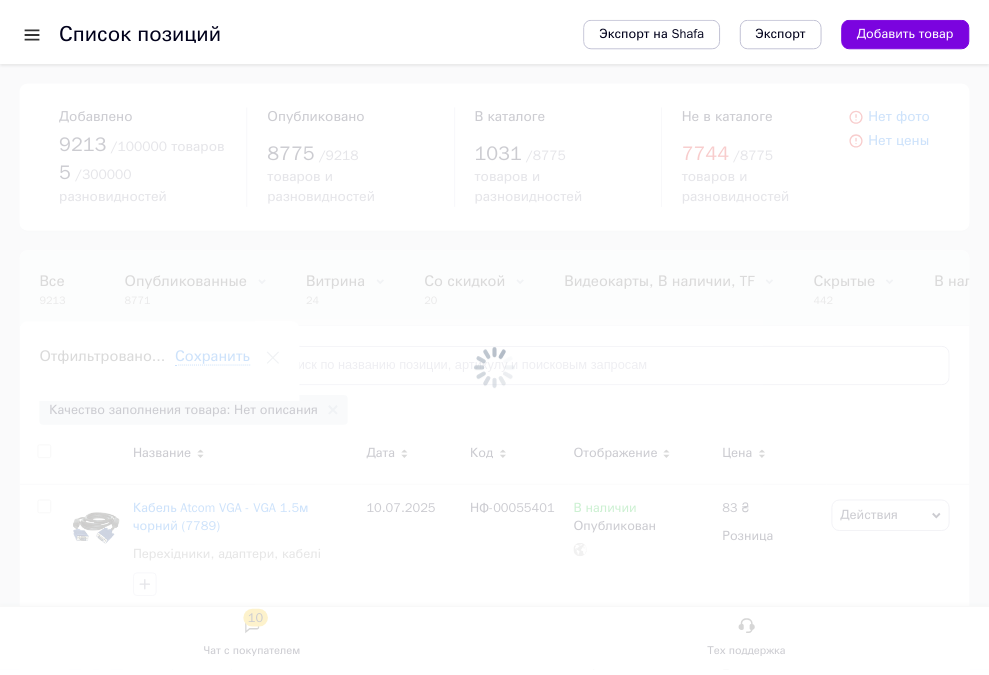 scroll, scrollTop: 100, scrollLeft: 0, axis: vertical 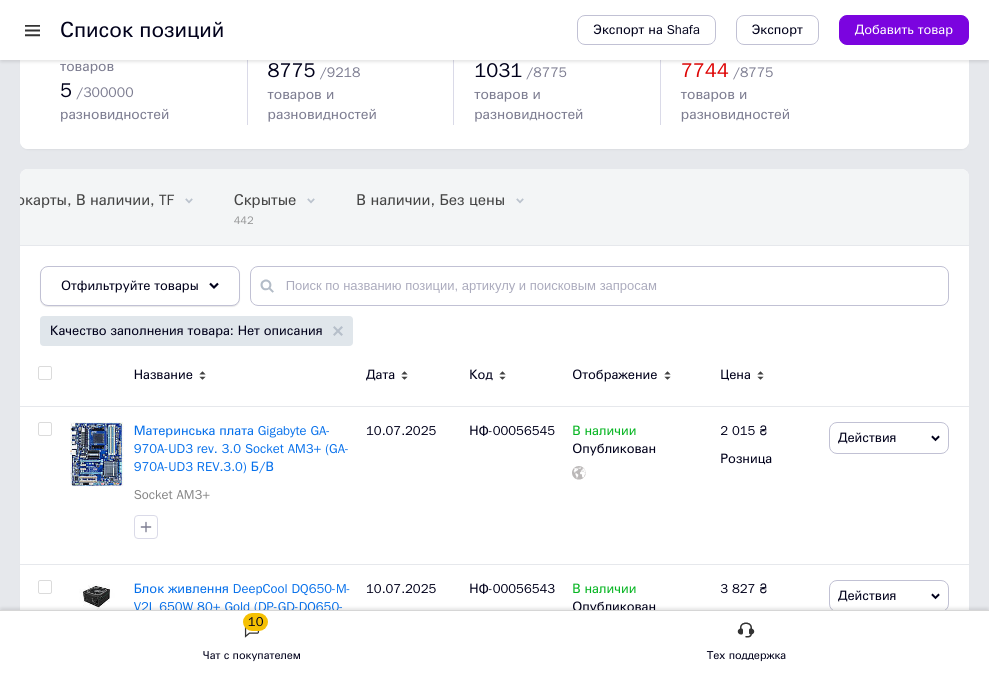 click on "Отфильтруйте товары" at bounding box center [130, 285] 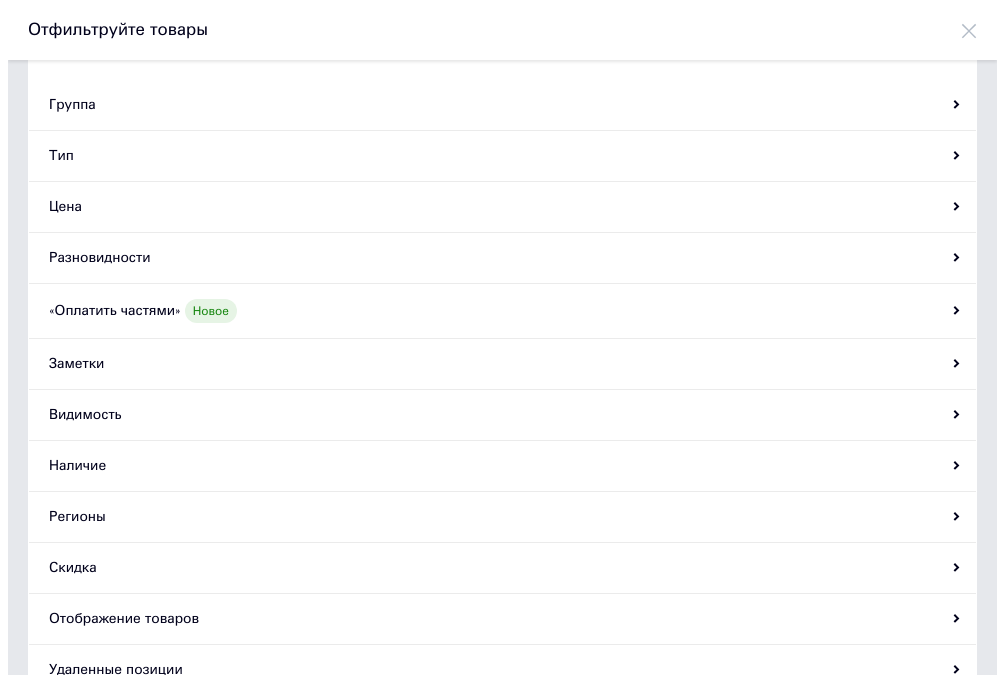 scroll, scrollTop: 0, scrollLeft: 0, axis: both 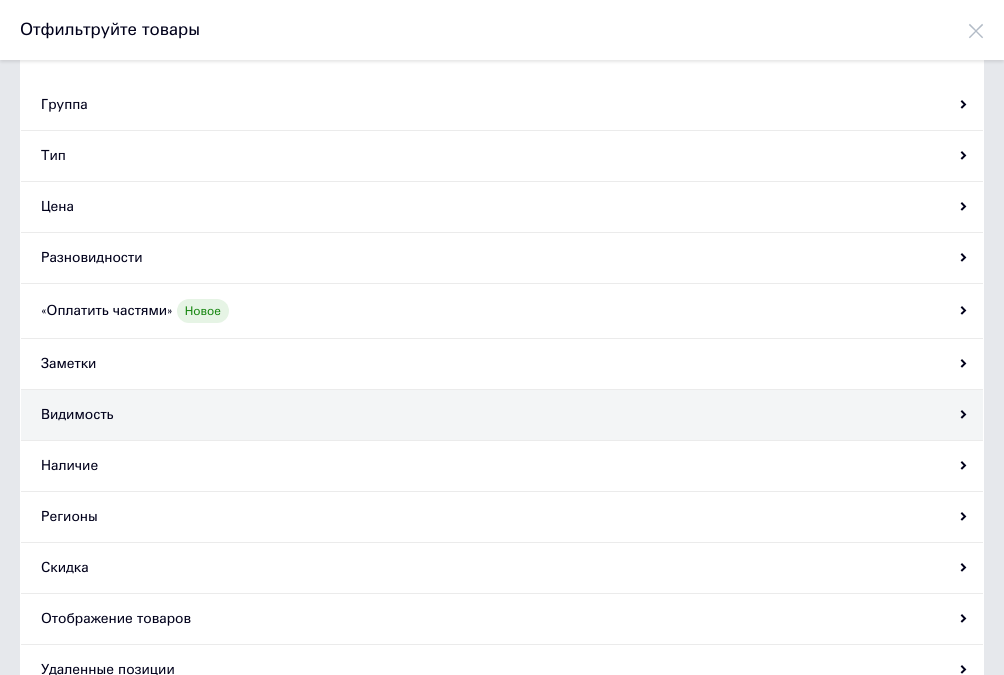 click on "Видимость" at bounding box center [502, 415] 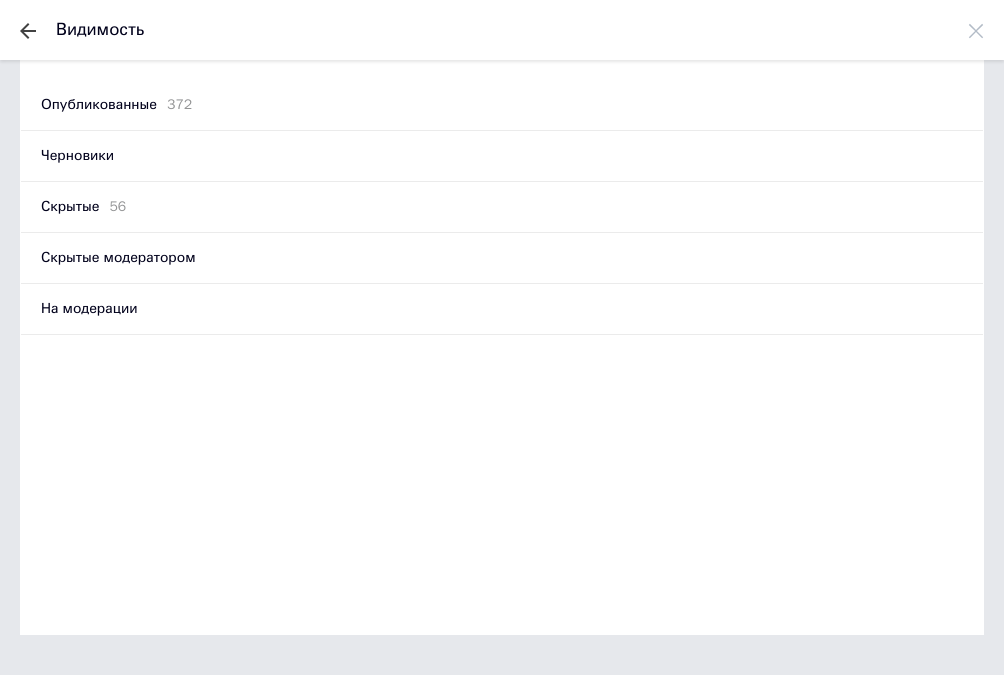 click 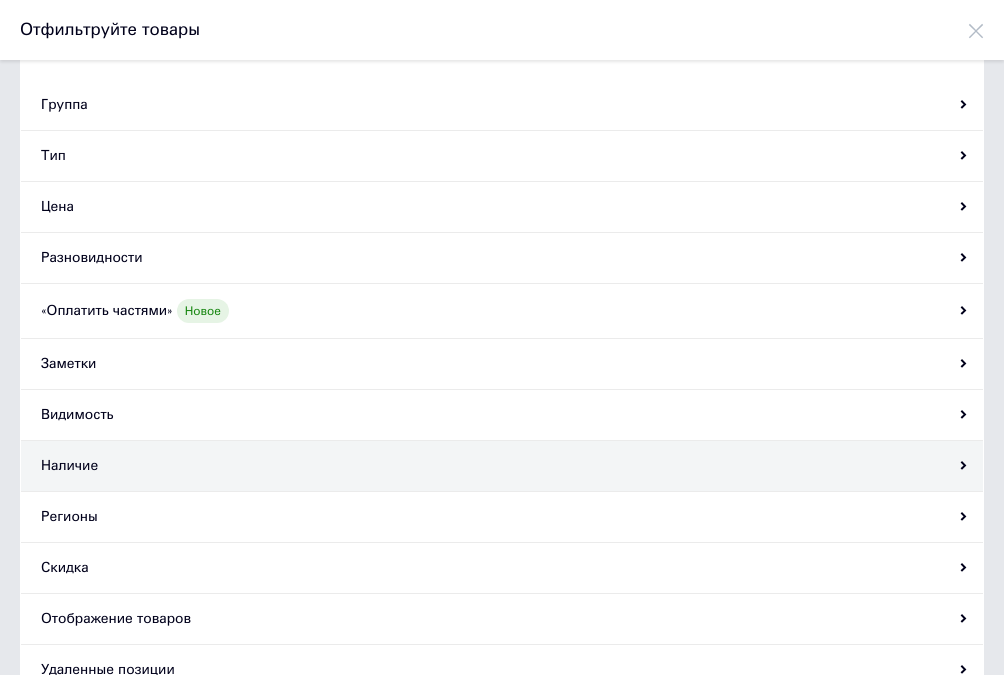 click on "Наличие" at bounding box center [502, 466] 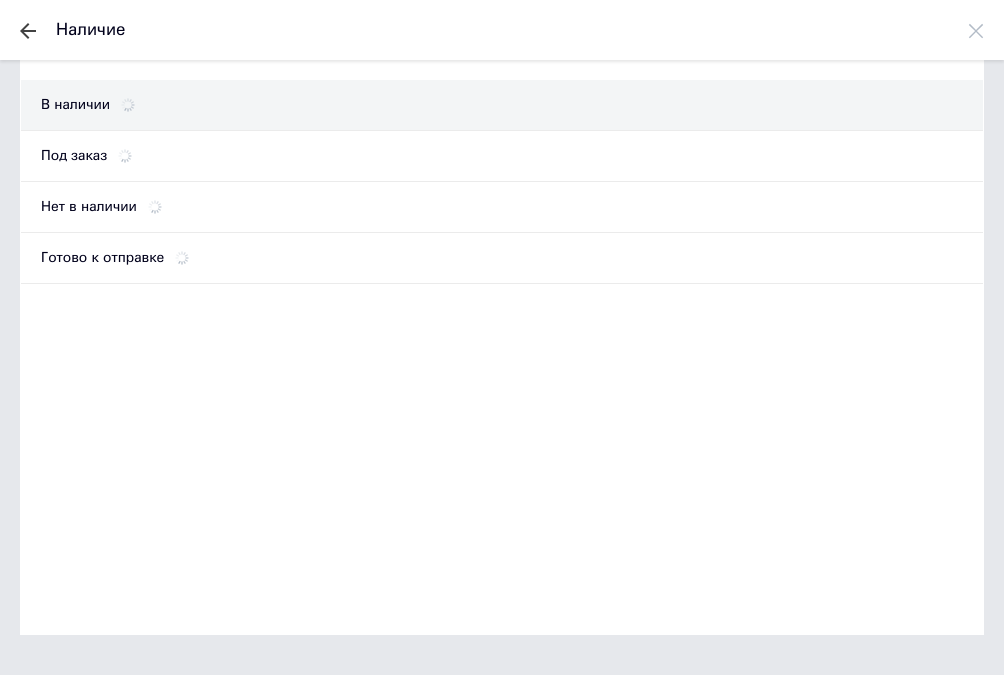 click on "В наличии" at bounding box center (502, 105) 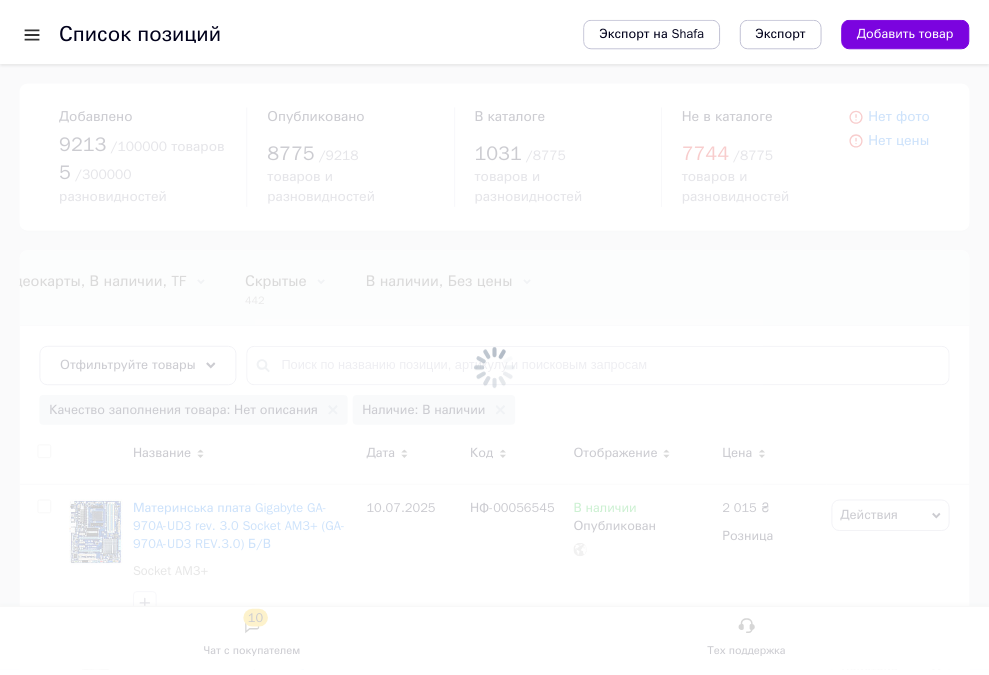 scroll, scrollTop: 100, scrollLeft: 0, axis: vertical 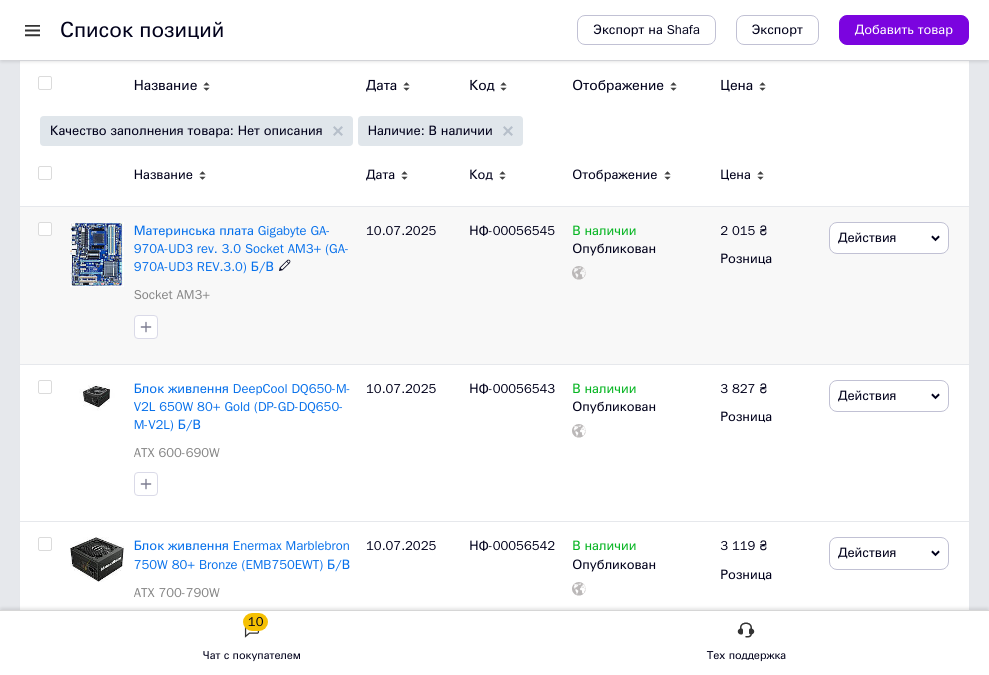 click on "НФ-00056545" at bounding box center (512, 230) 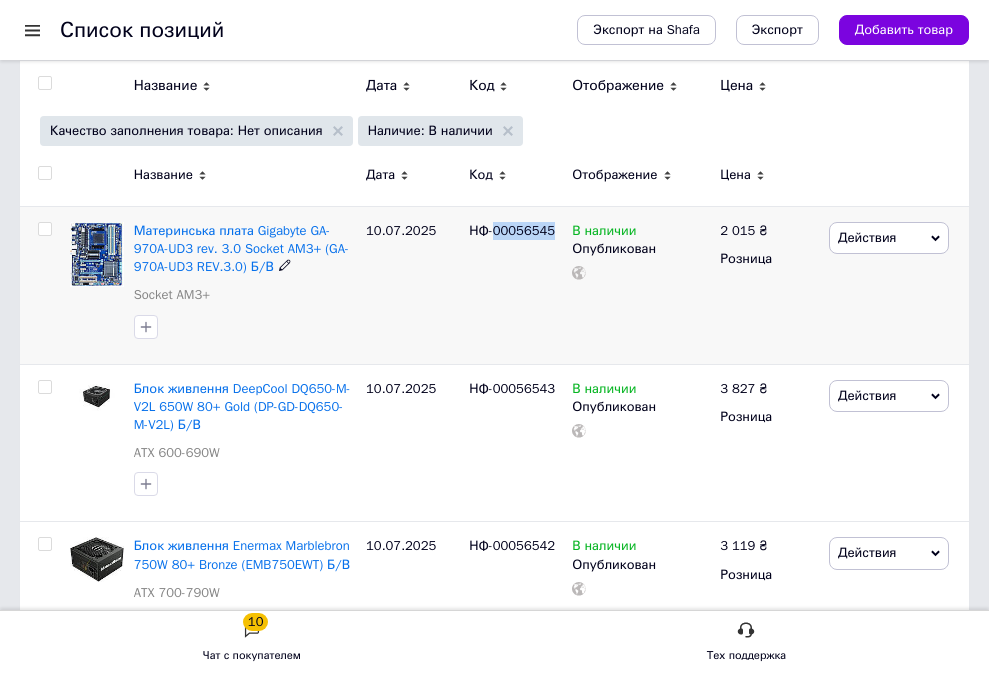 click on "НФ-00056545" at bounding box center (512, 230) 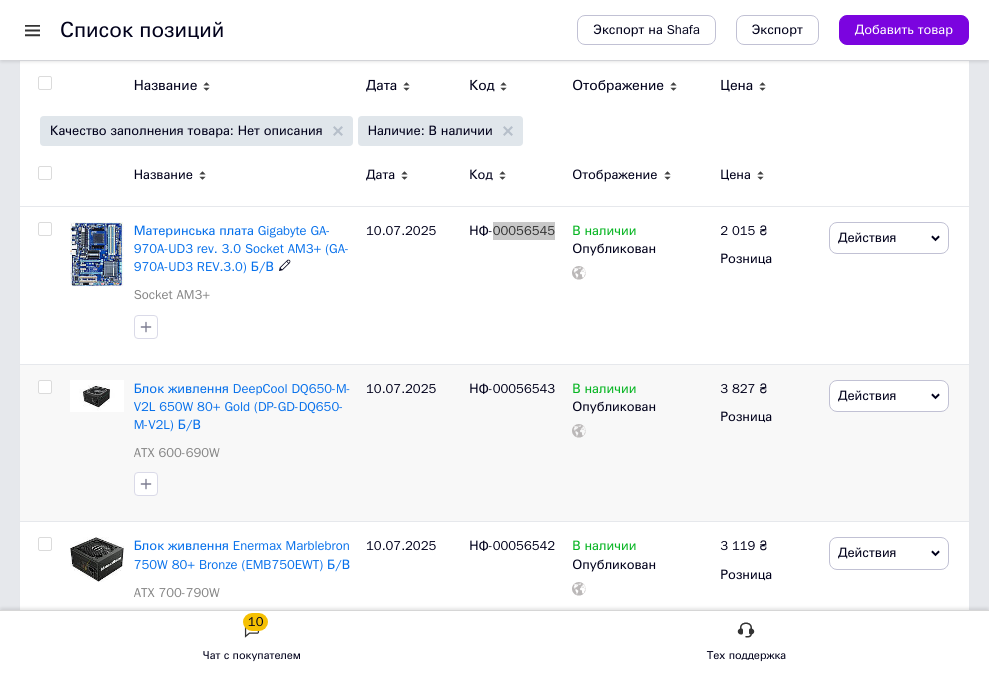 scroll, scrollTop: 400, scrollLeft: 0, axis: vertical 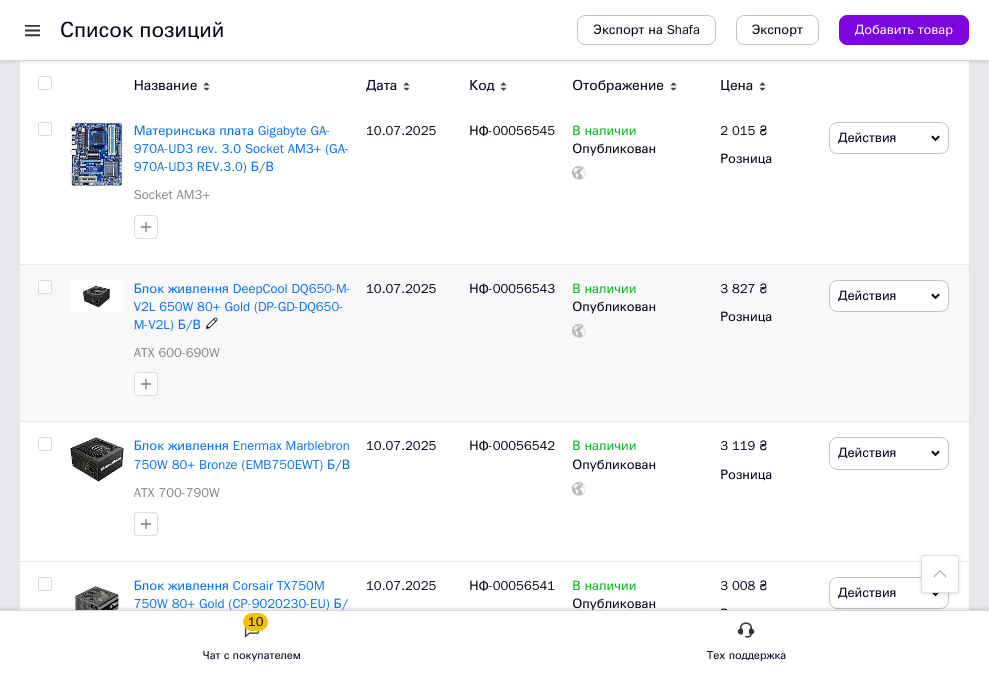 click on "НФ-00056543" at bounding box center (512, 288) 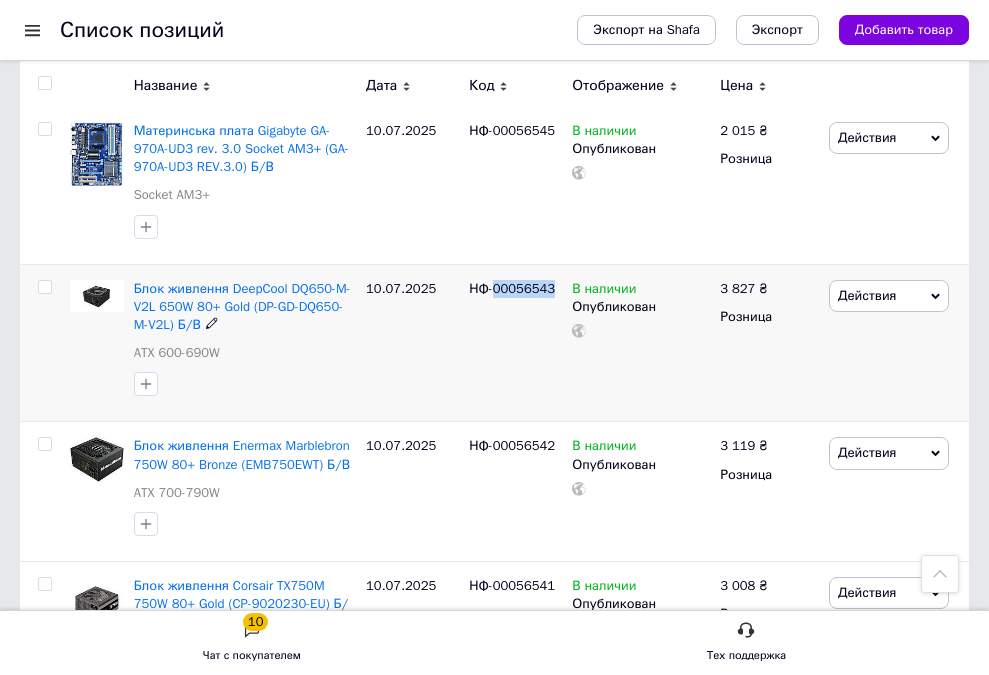 click on "НФ-00056543" at bounding box center (512, 288) 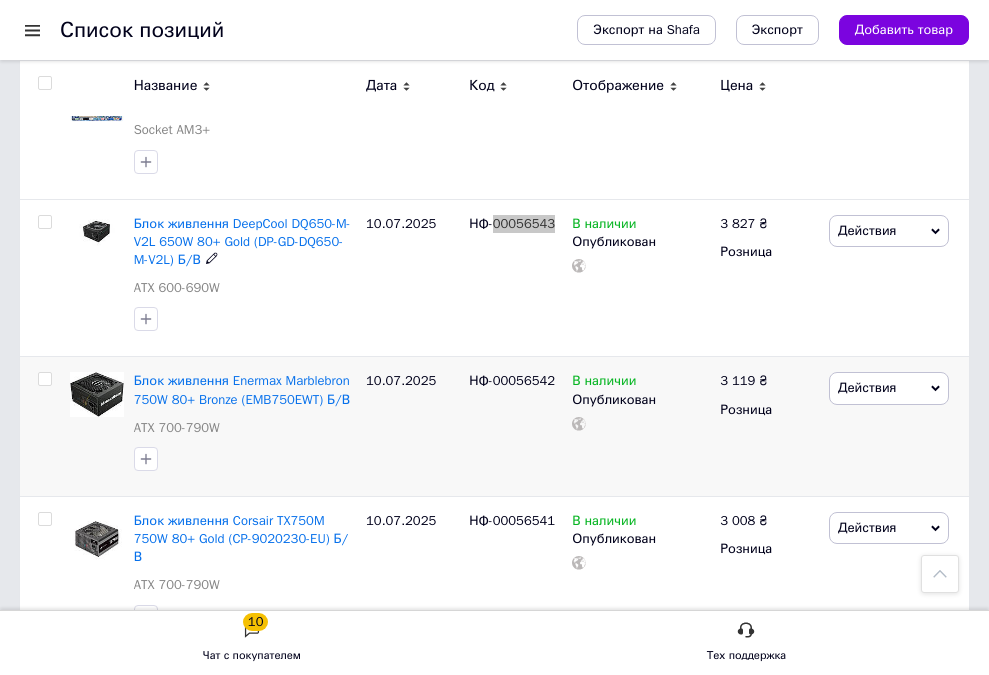 scroll, scrollTop: 500, scrollLeft: 0, axis: vertical 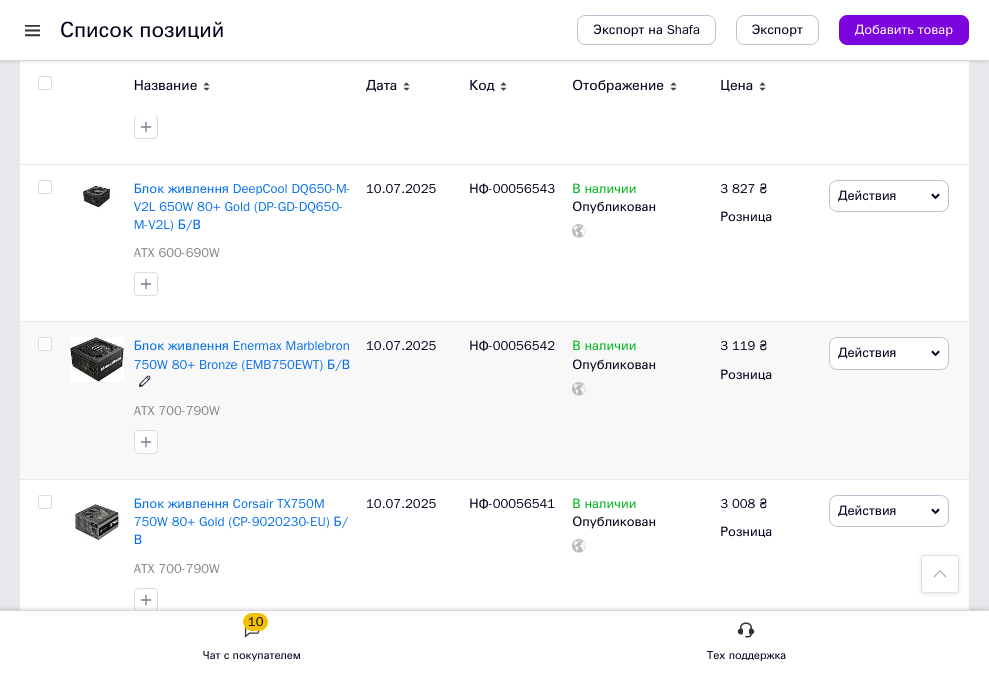 click on "НФ-00056542" at bounding box center [512, 345] 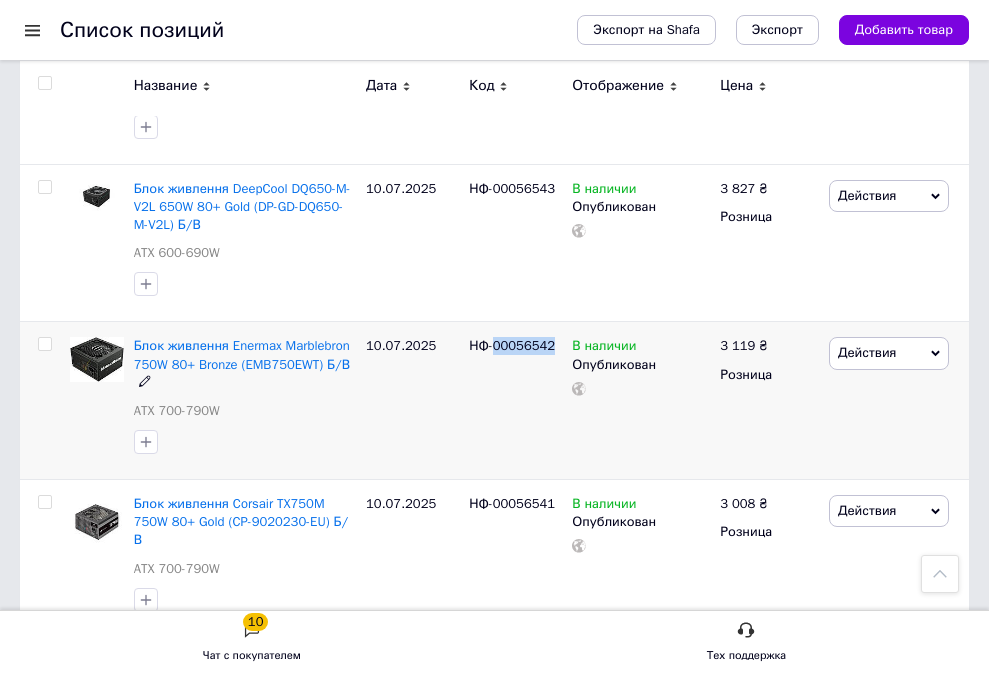 click on "НФ-00056542" at bounding box center (512, 345) 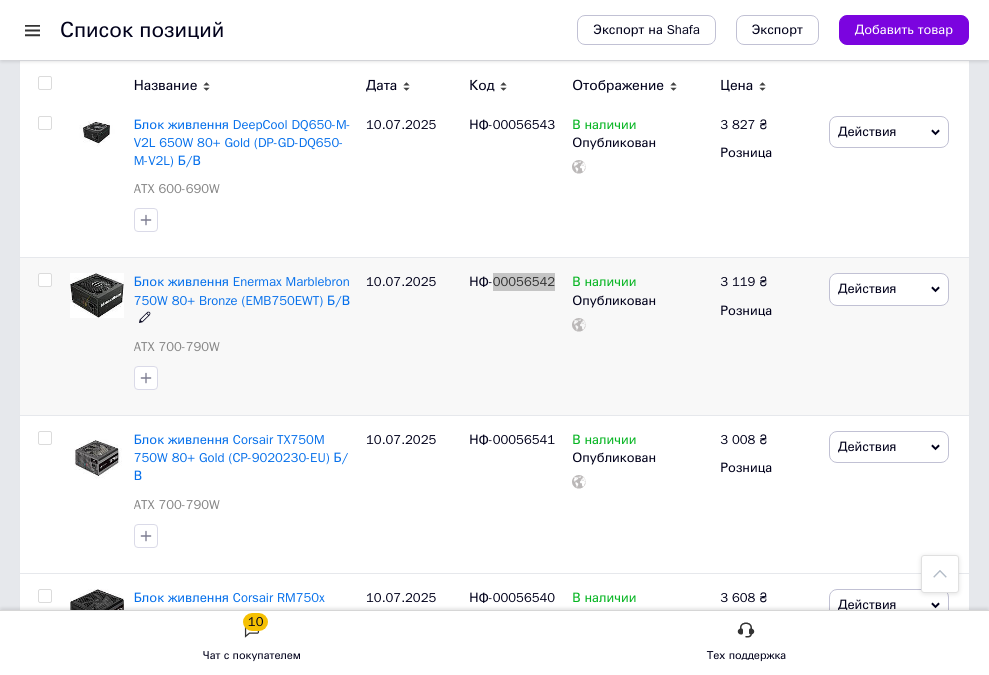 scroll, scrollTop: 600, scrollLeft: 0, axis: vertical 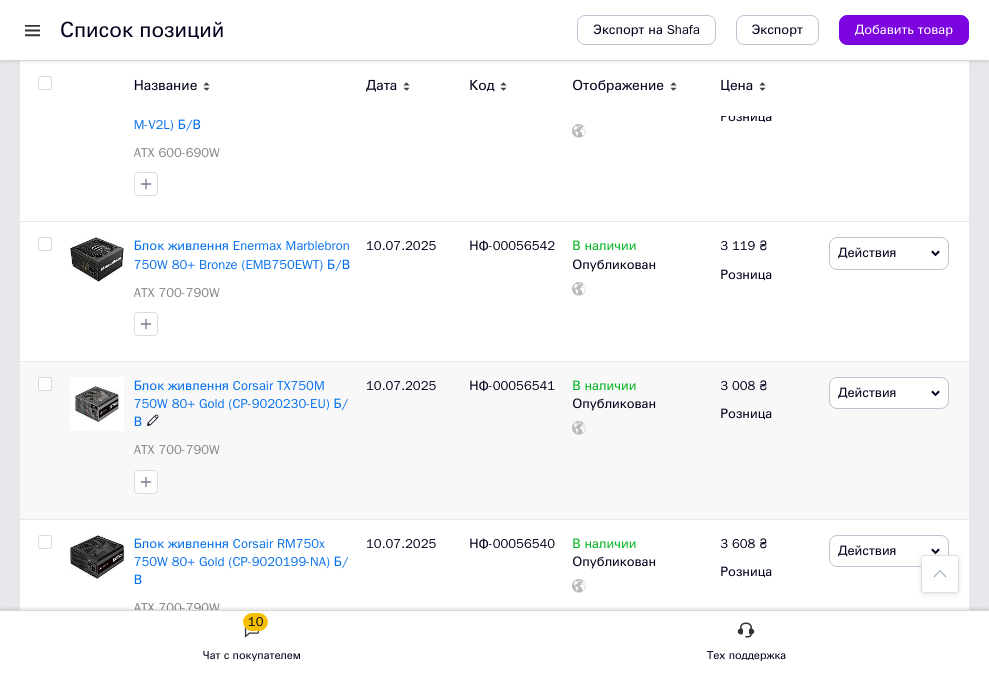 click on "НФ-00056541" at bounding box center (512, 385) 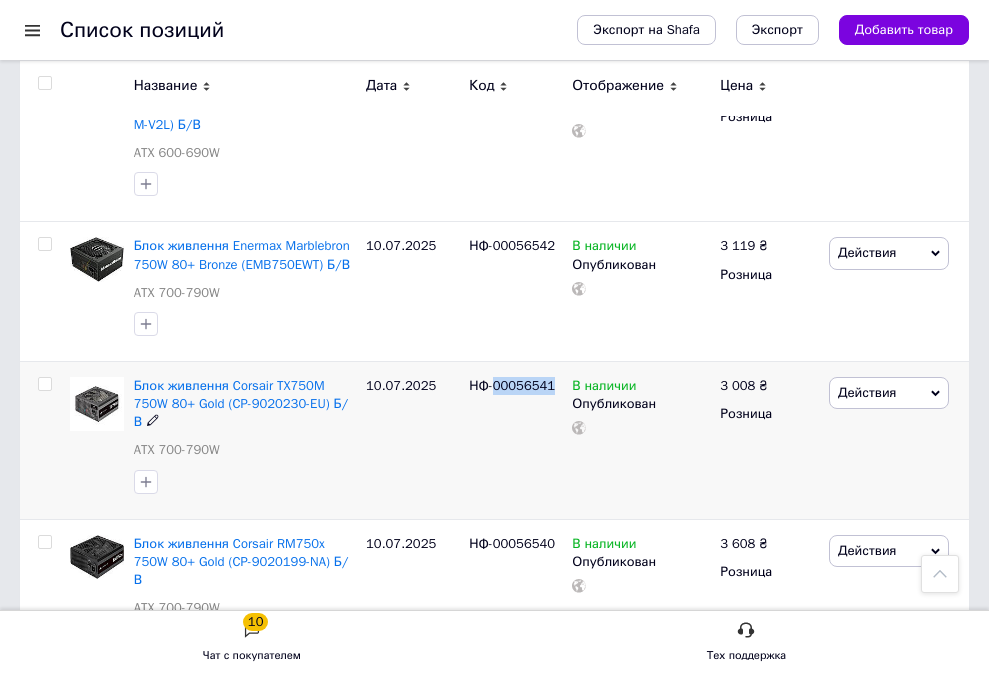 click on "НФ-00056541" at bounding box center (512, 385) 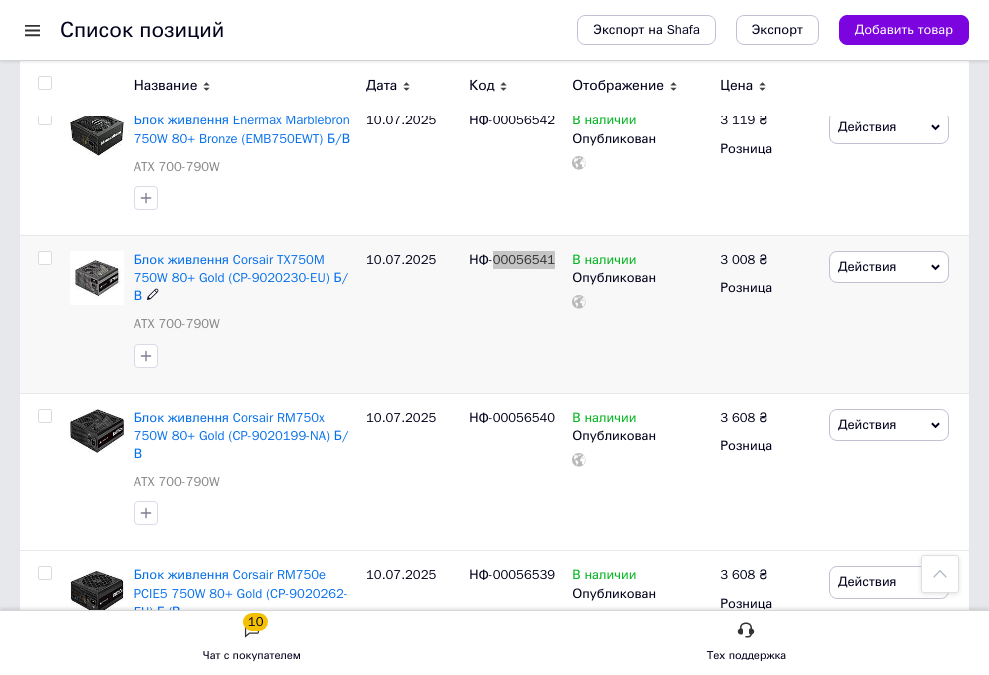 scroll, scrollTop: 800, scrollLeft: 0, axis: vertical 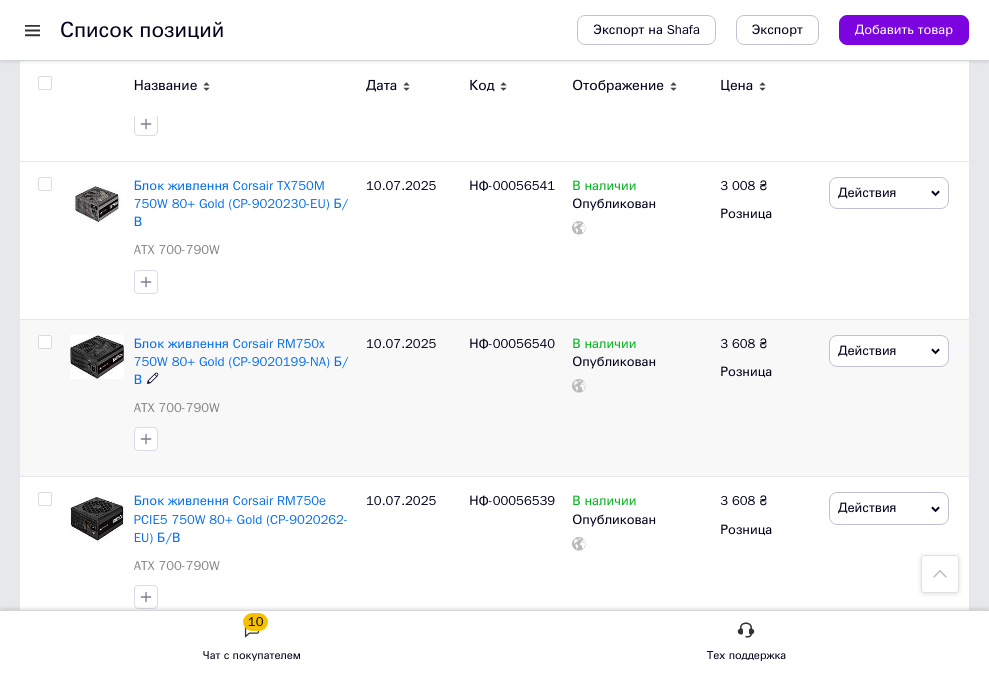 click on "НФ-00056540" at bounding box center [512, 343] 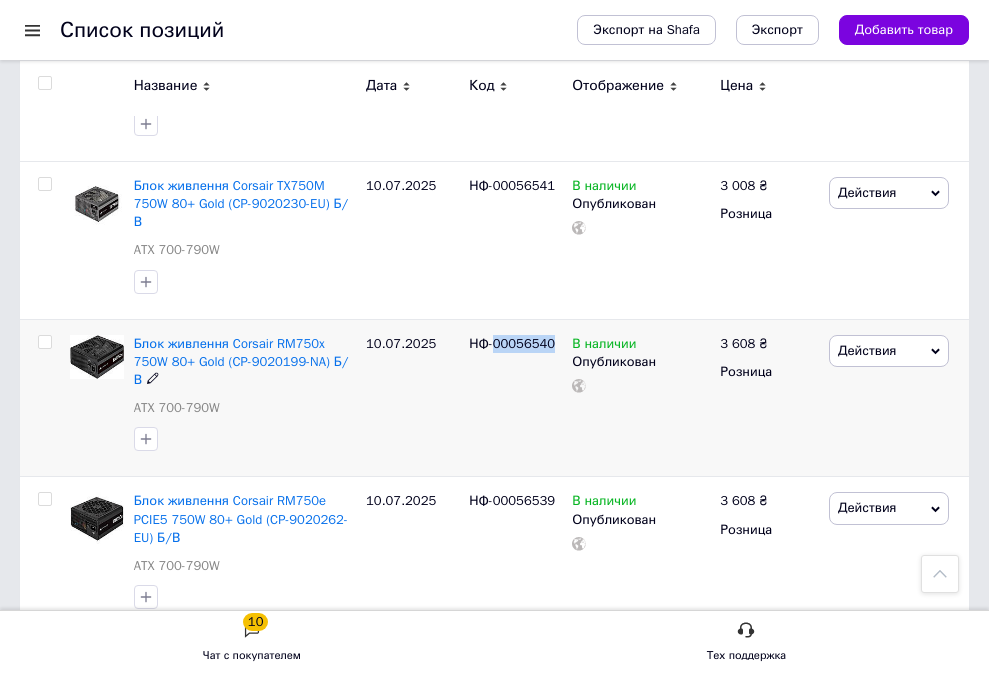 click on "НФ-00056540" at bounding box center [512, 343] 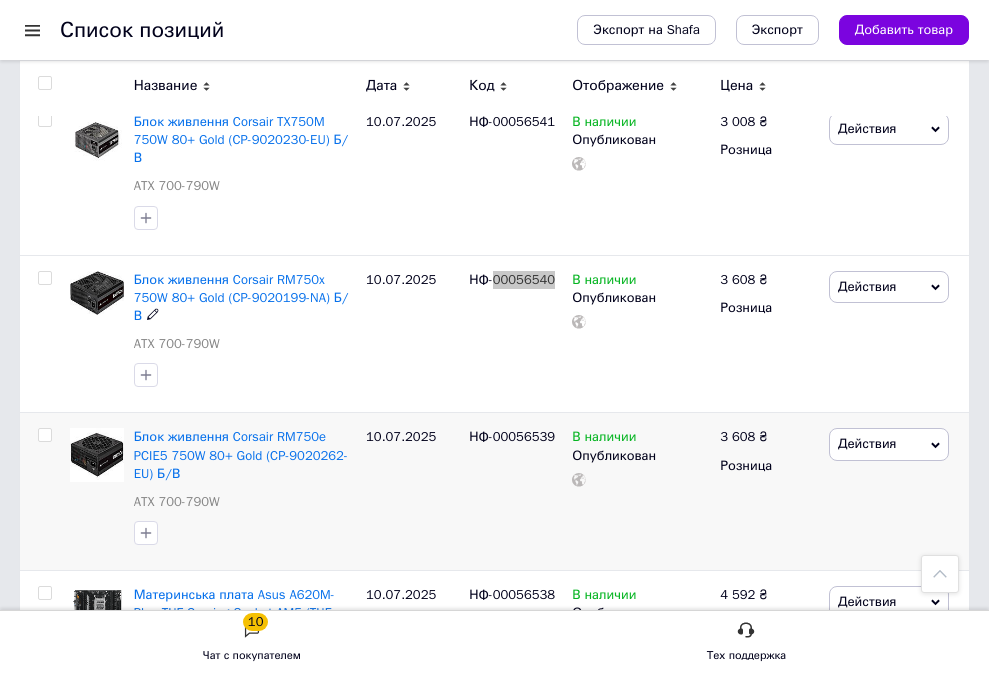 scroll, scrollTop: 900, scrollLeft: 0, axis: vertical 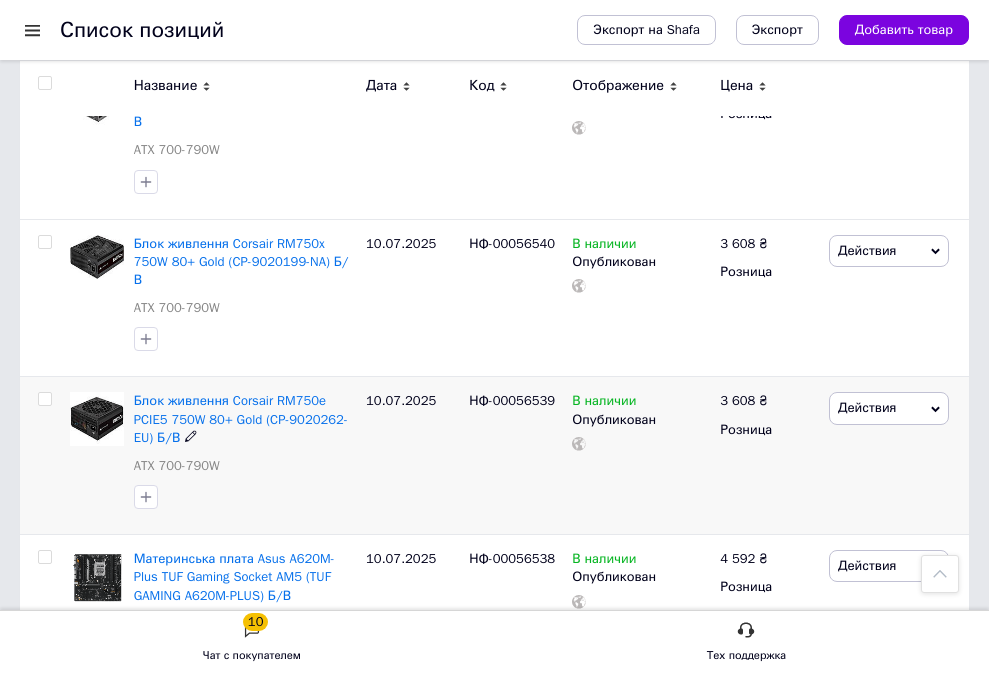 click on "НФ-00056539" at bounding box center (512, 400) 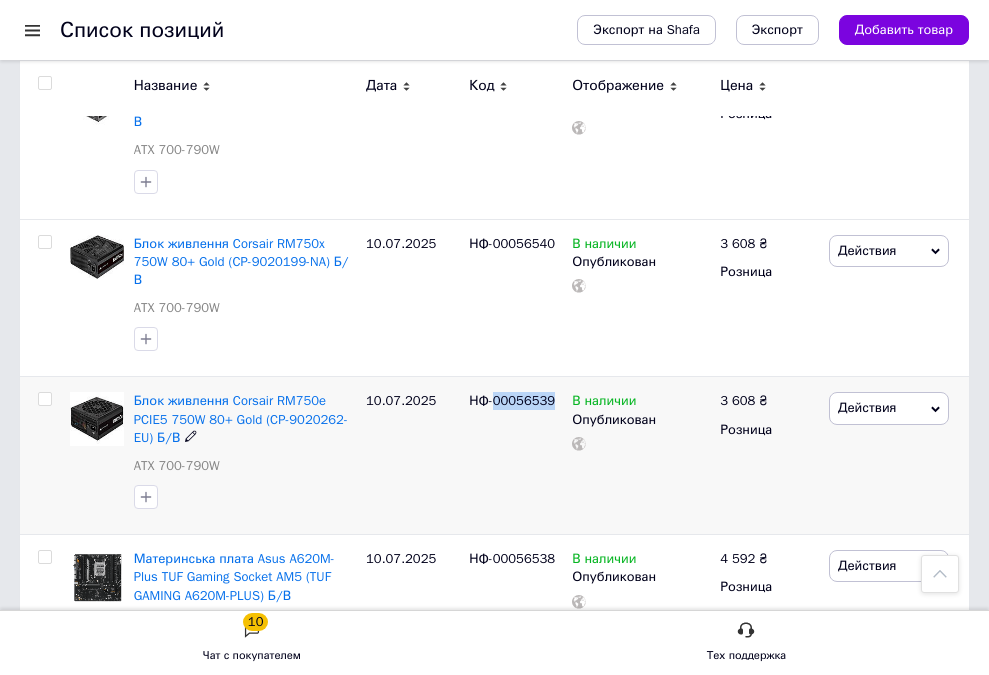 click on "НФ-00056539" at bounding box center [512, 400] 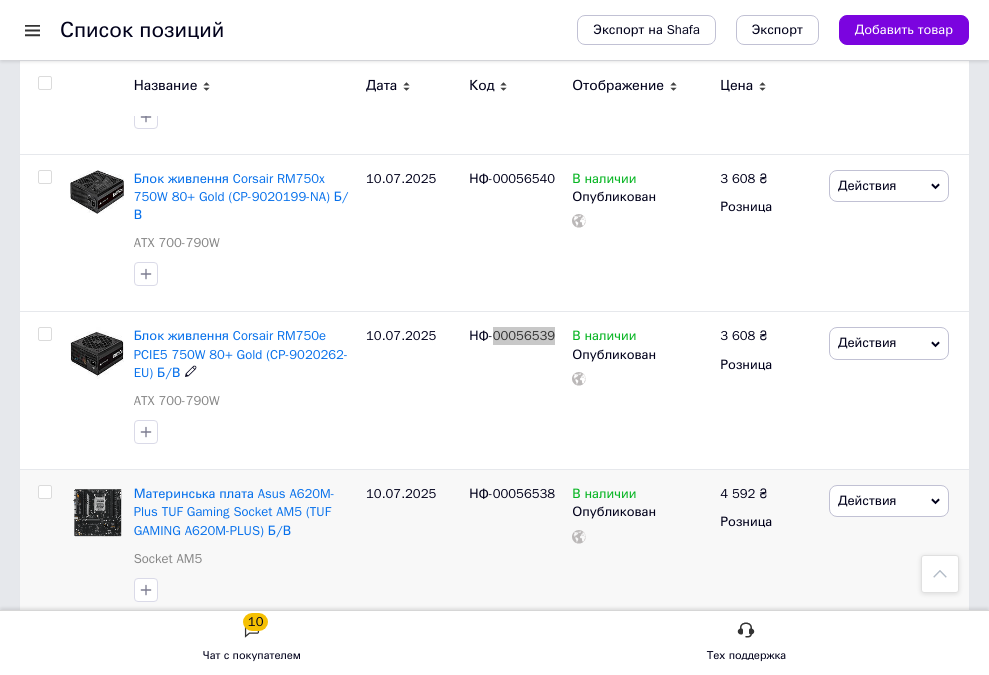 scroll, scrollTop: 1000, scrollLeft: 0, axis: vertical 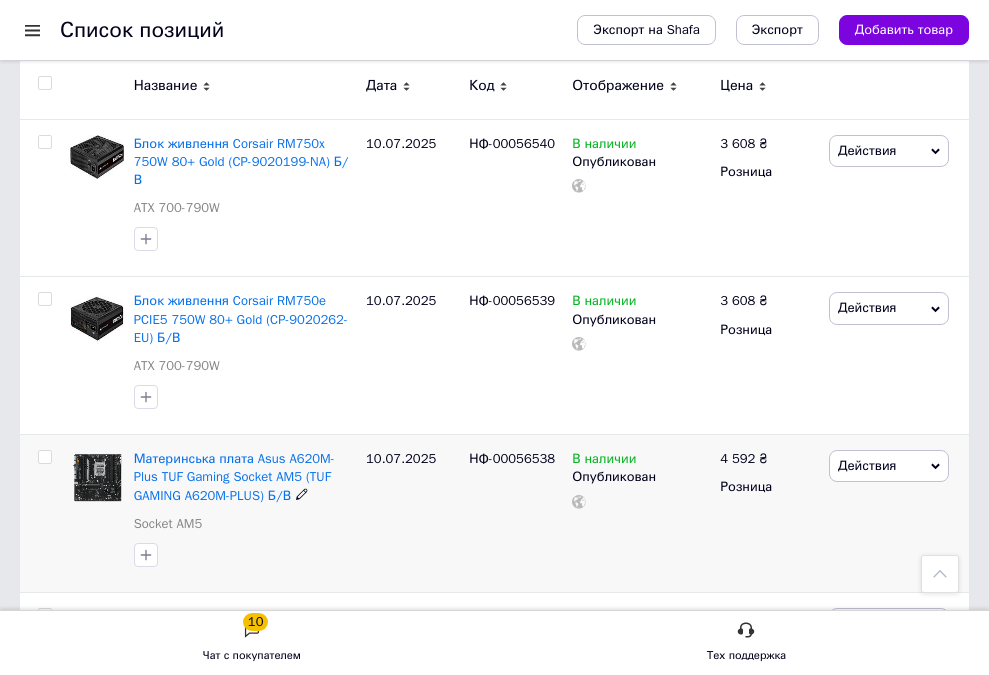 click on "НФ-00056538" at bounding box center (512, 458) 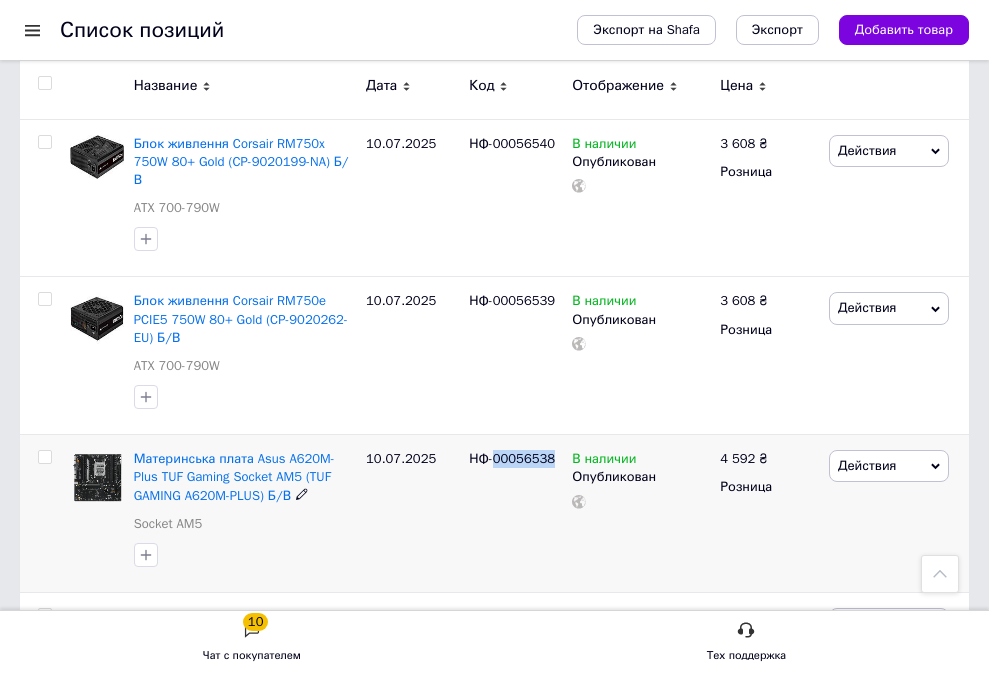 copy on "00056538" 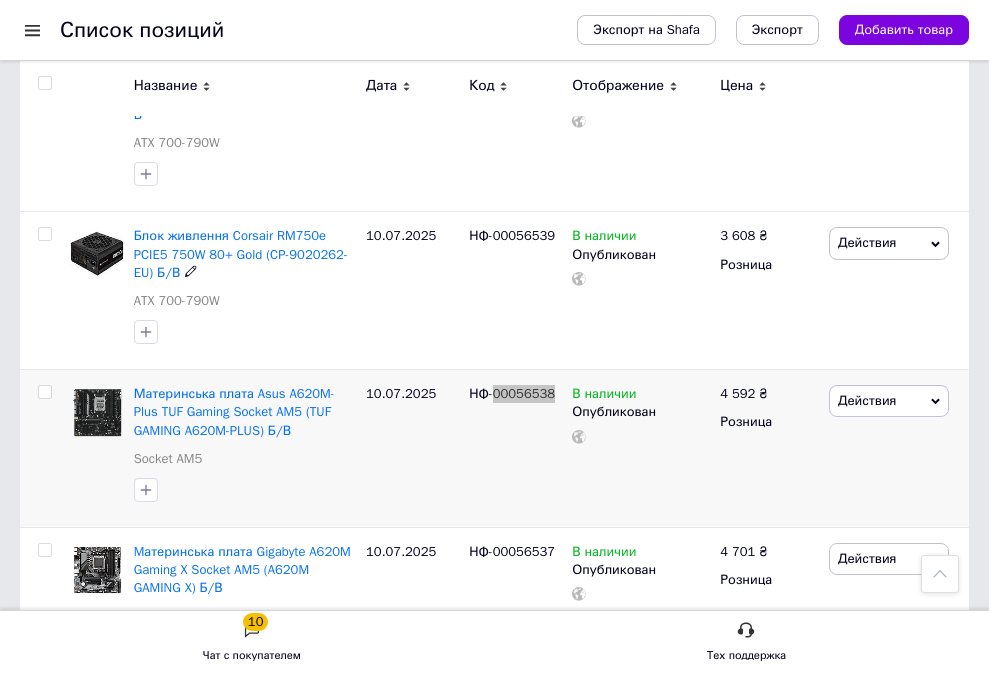 scroll, scrollTop: 1100, scrollLeft: 0, axis: vertical 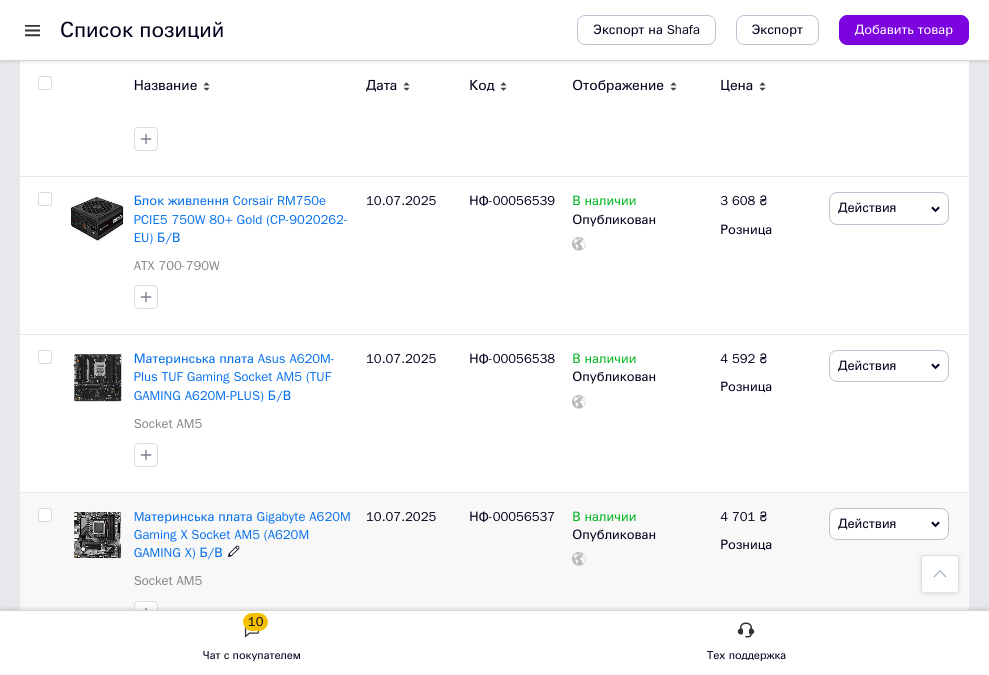click on "НФ-00056537" at bounding box center [512, 516] 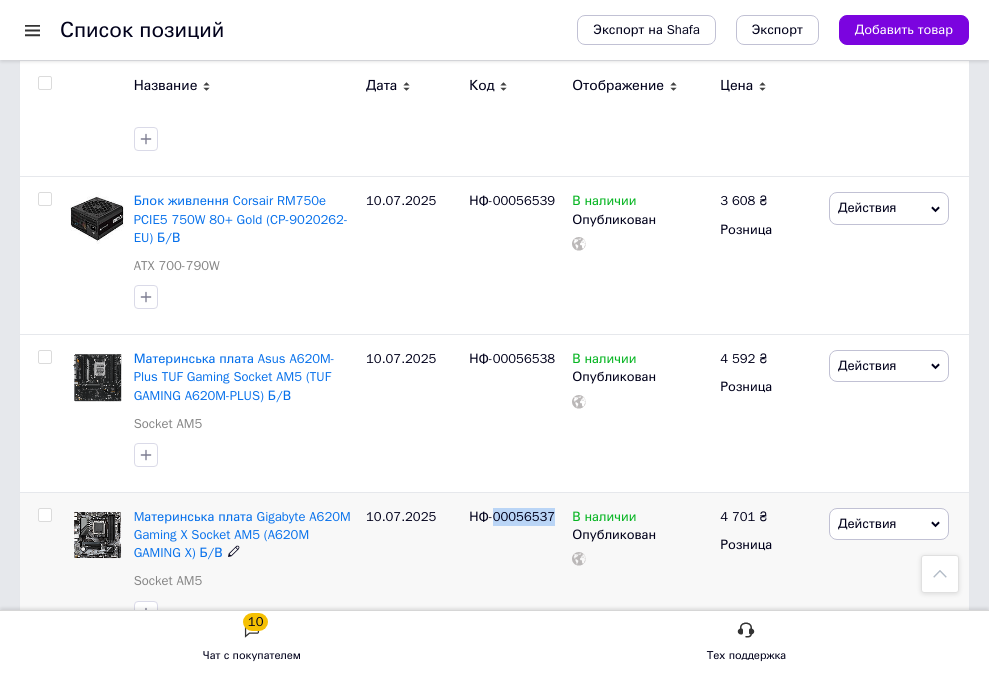 click on "НФ-00056537" at bounding box center (512, 516) 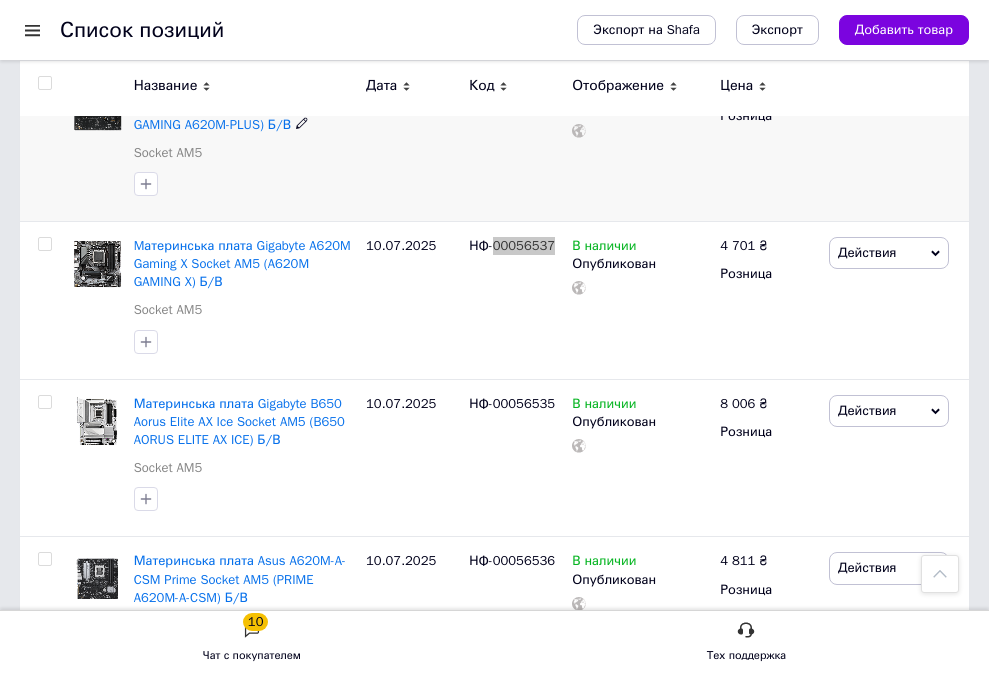 scroll, scrollTop: 1400, scrollLeft: 0, axis: vertical 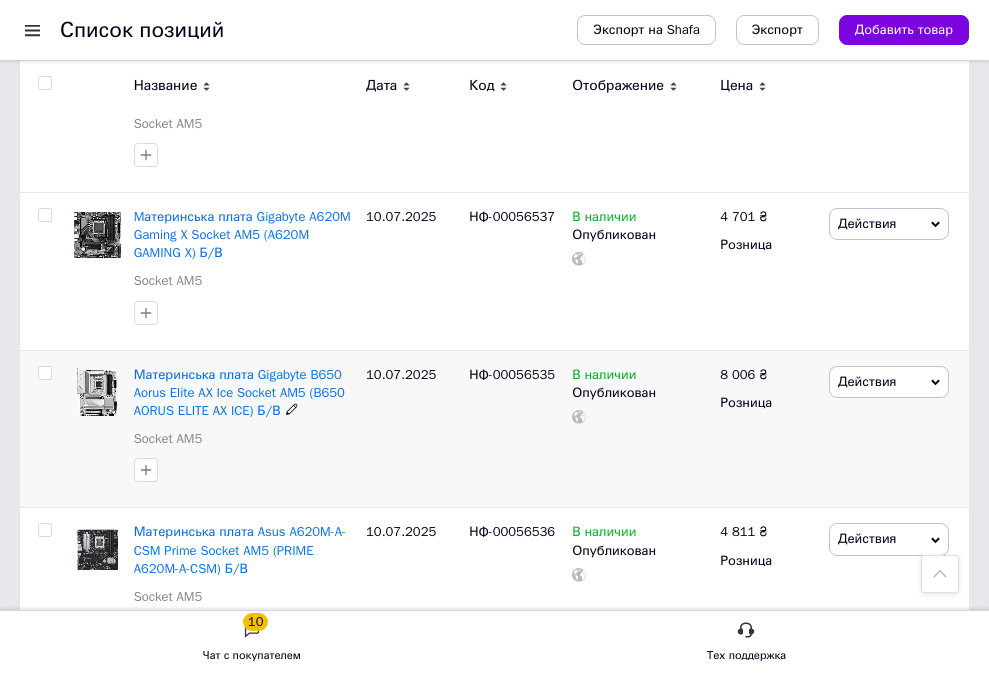 click on "НФ-00056535" at bounding box center (512, 374) 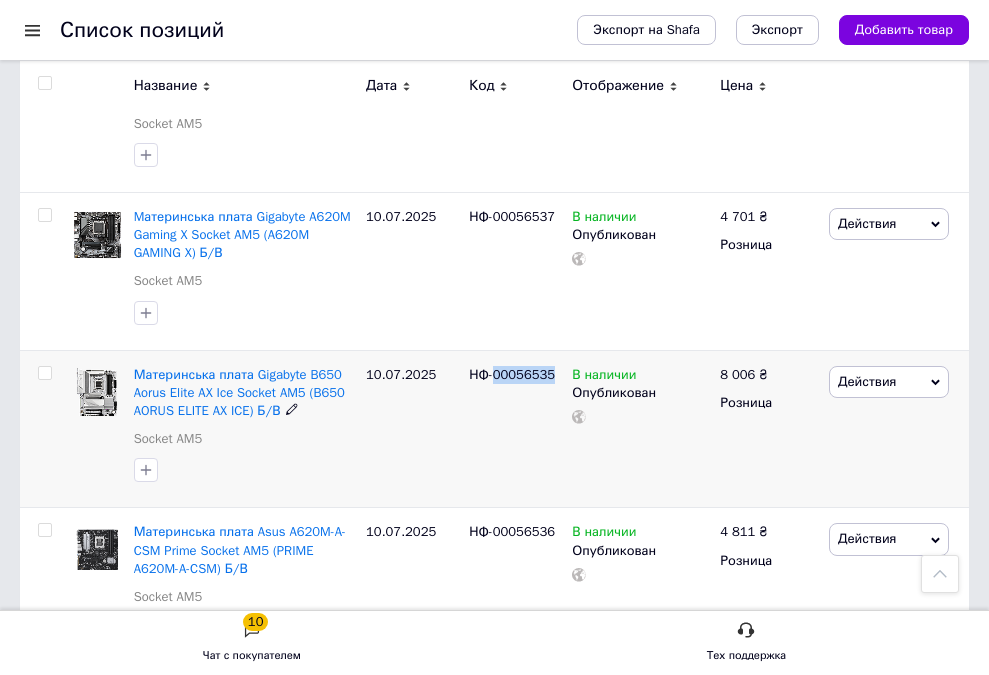 click on "НФ-00056535" at bounding box center [512, 374] 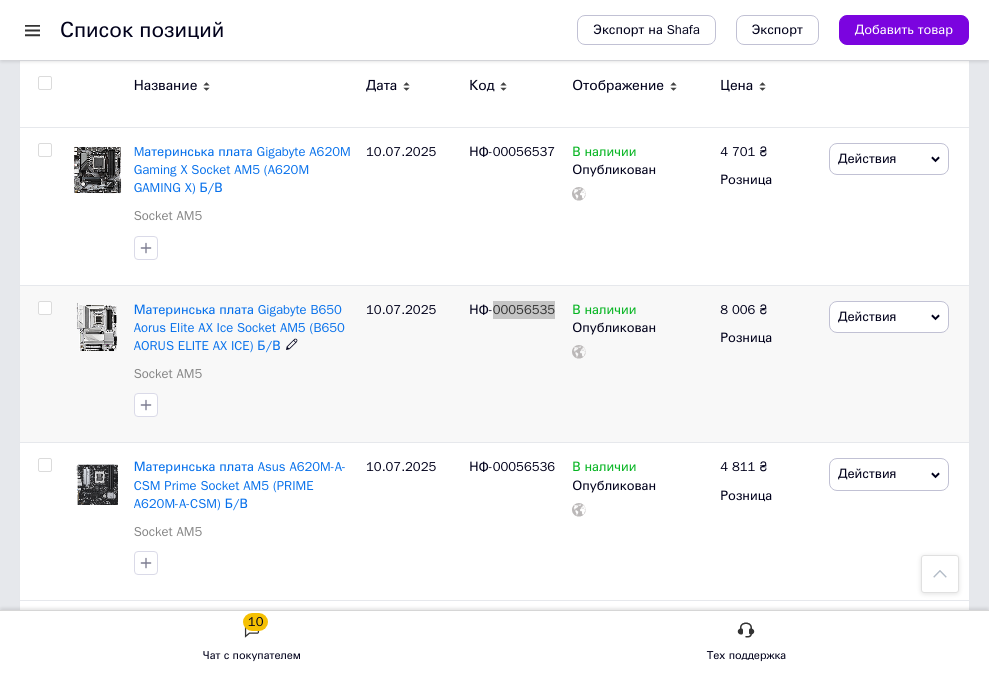 scroll, scrollTop: 1500, scrollLeft: 0, axis: vertical 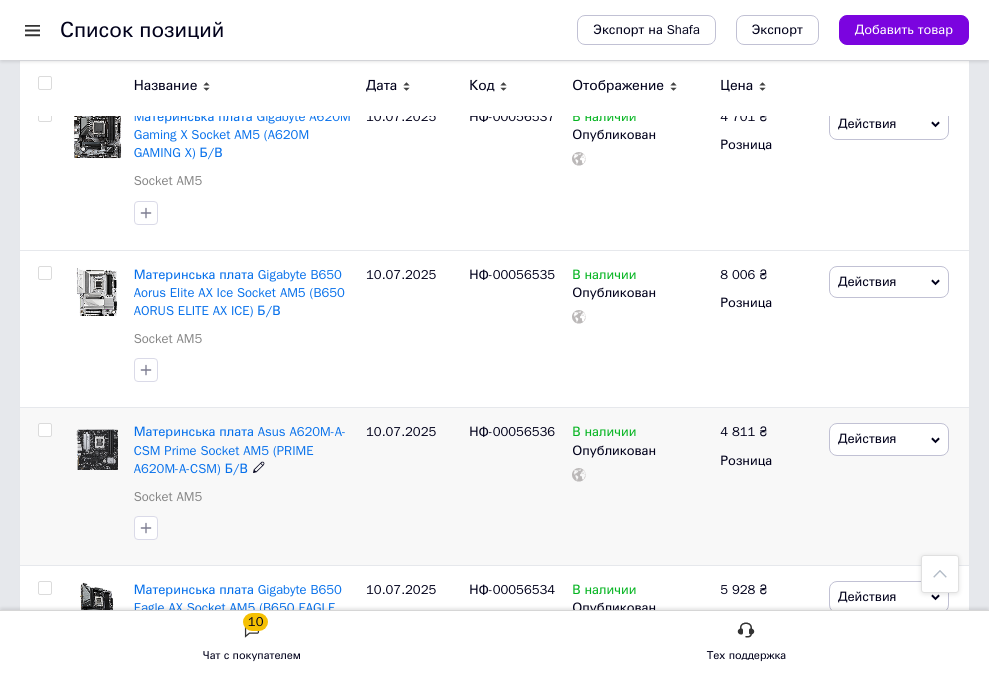 click on "НФ-00056536" at bounding box center (512, 431) 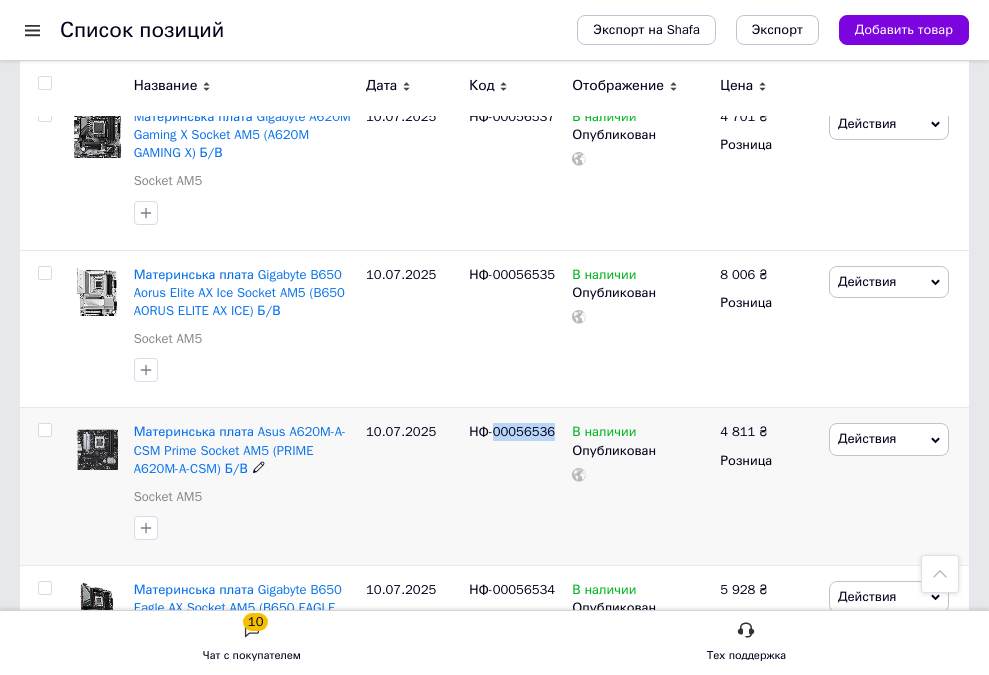 click on "НФ-00056536" at bounding box center [512, 431] 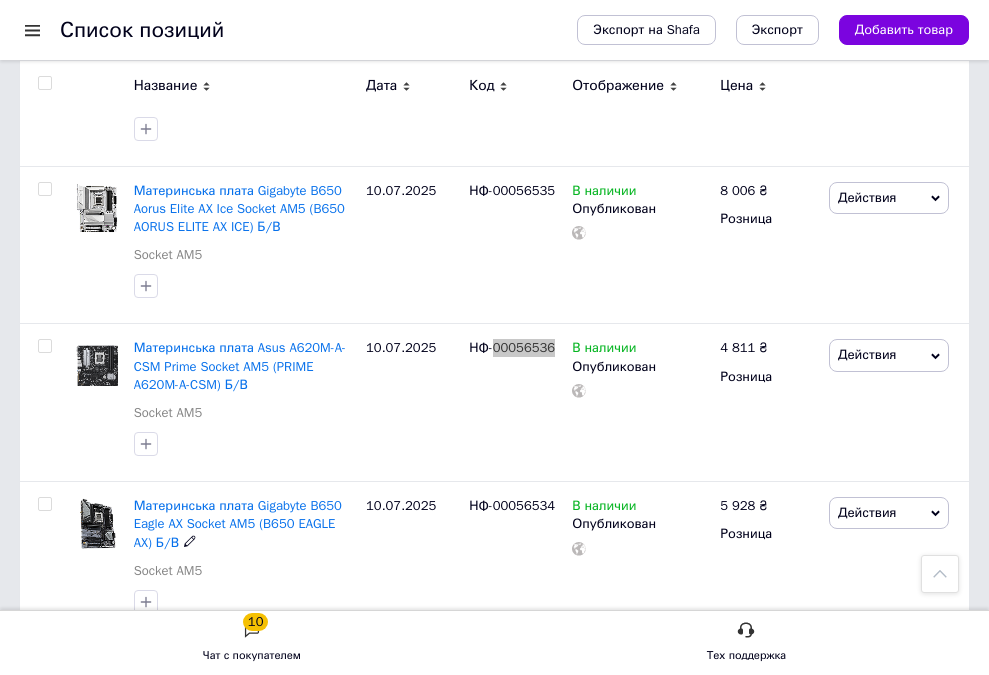 scroll, scrollTop: 1700, scrollLeft: 0, axis: vertical 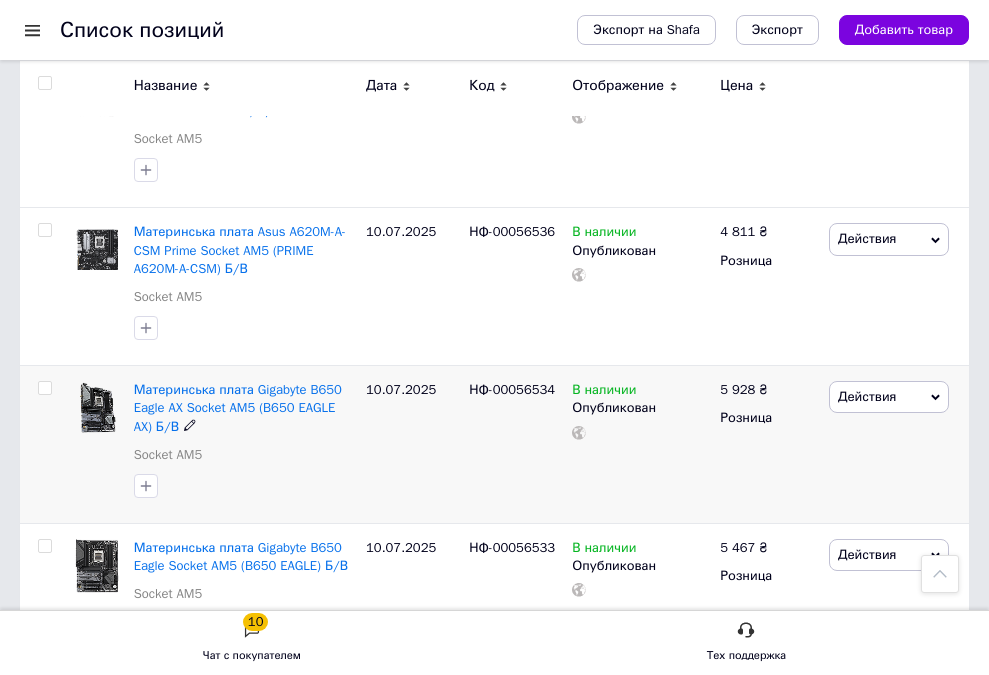click on "НФ-00056534" at bounding box center [512, 389] 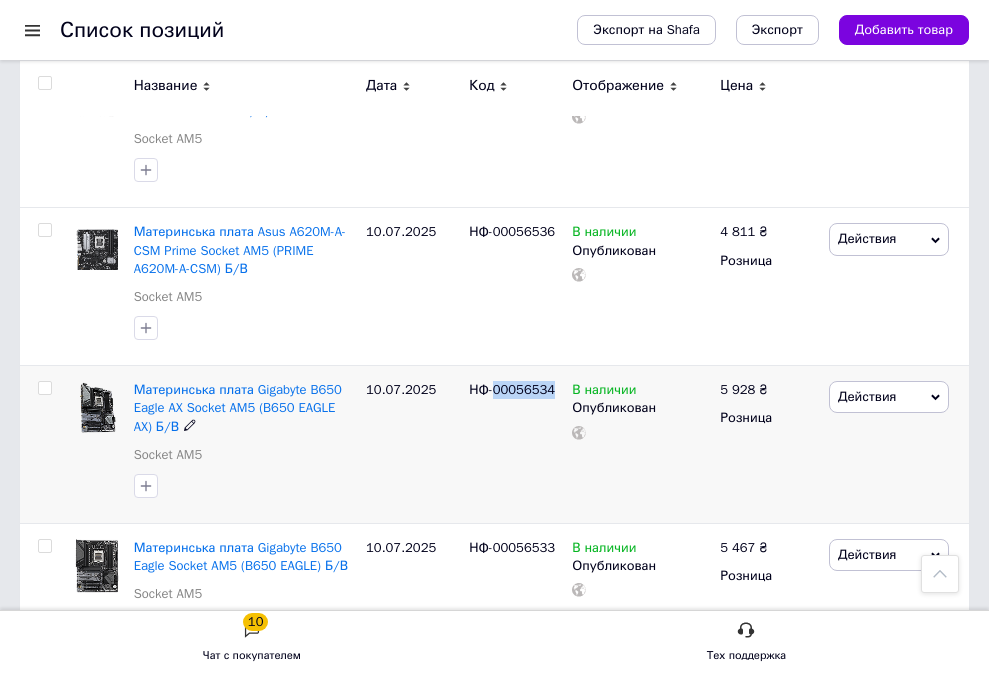 click on "НФ-00056534" at bounding box center [512, 389] 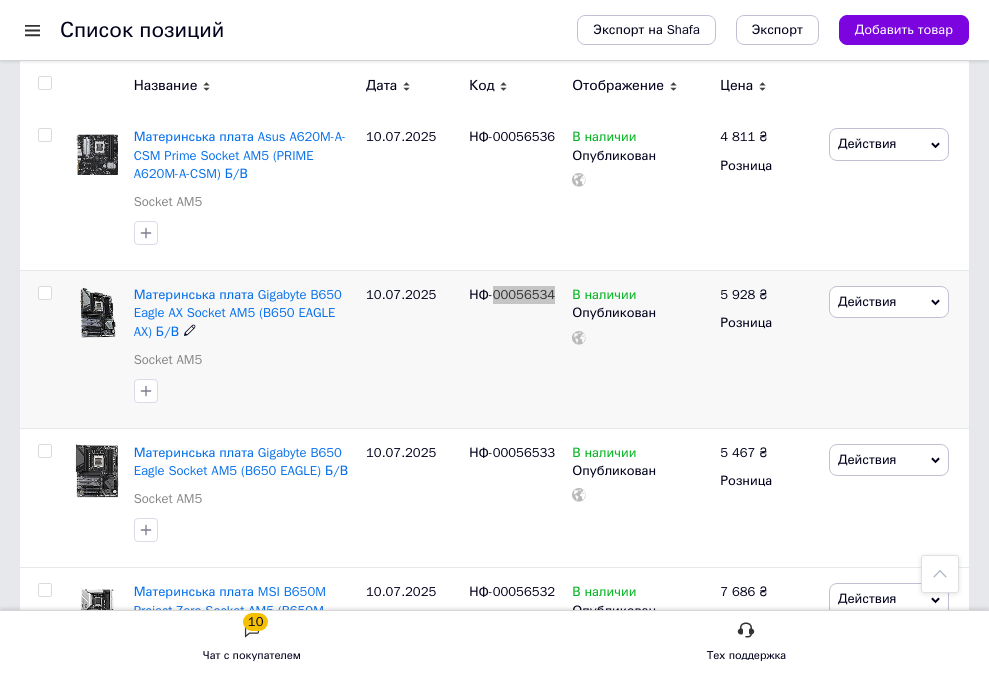 scroll, scrollTop: 1800, scrollLeft: 0, axis: vertical 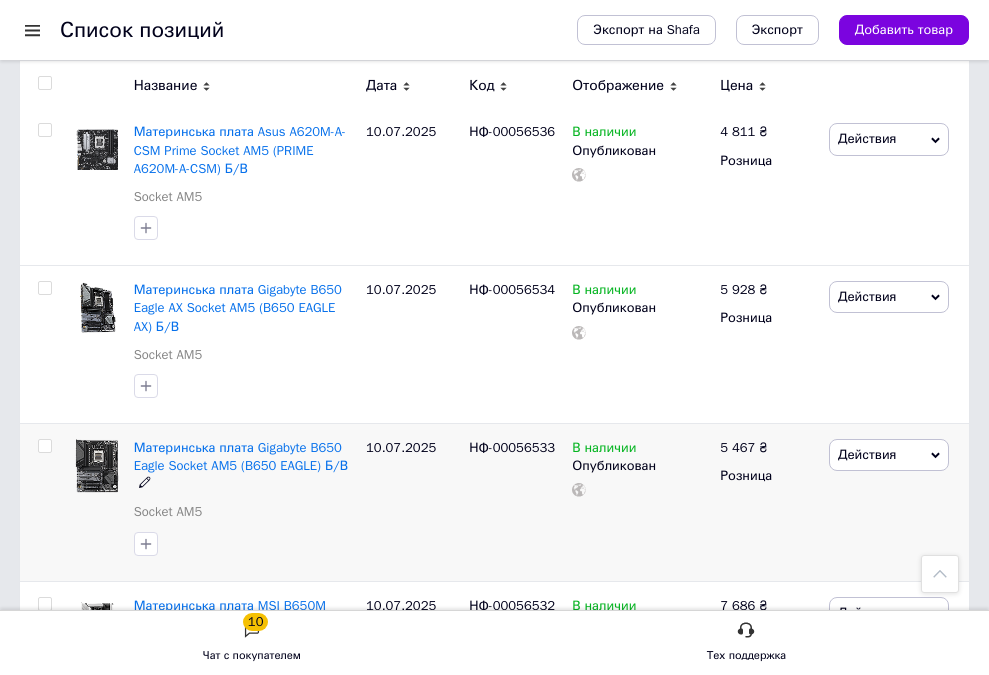 click on "НФ-00056533" at bounding box center (512, 447) 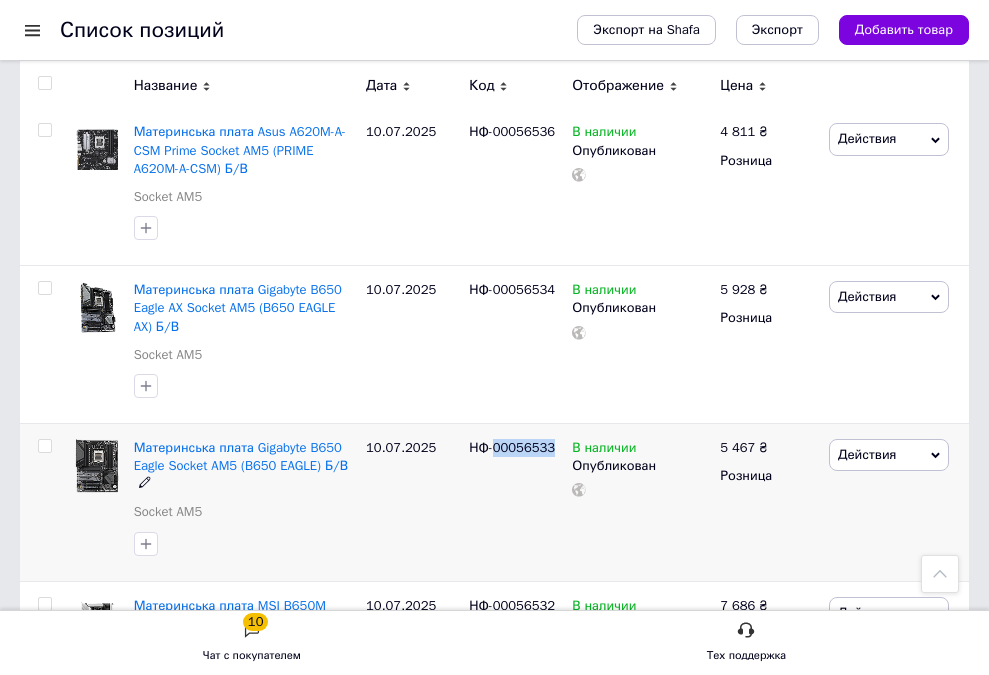 click on "НФ-00056533" at bounding box center [512, 447] 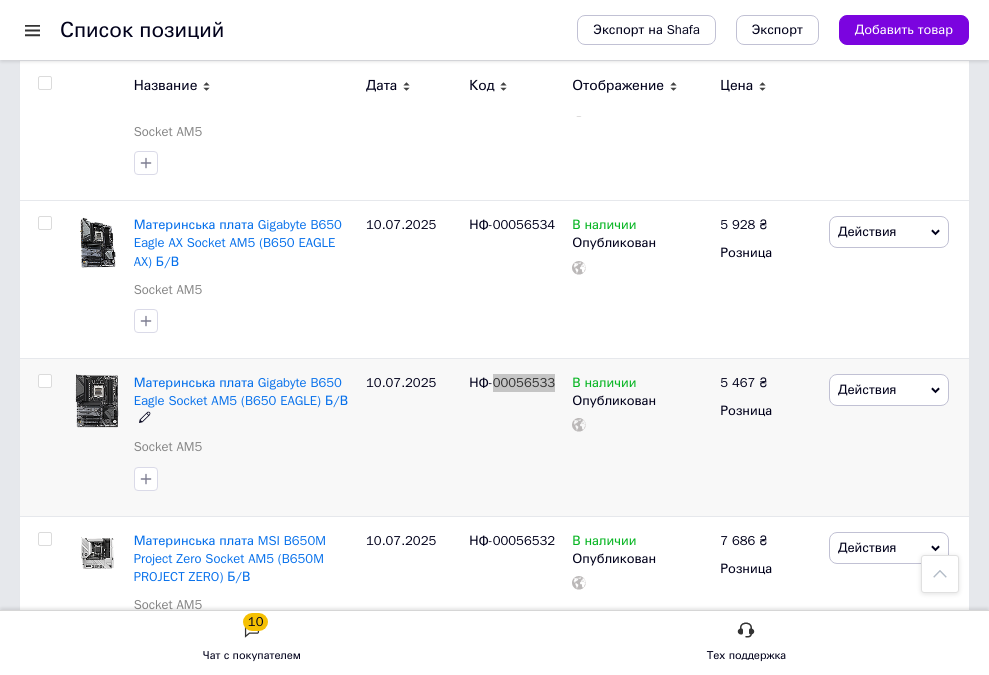 scroll, scrollTop: 1900, scrollLeft: 0, axis: vertical 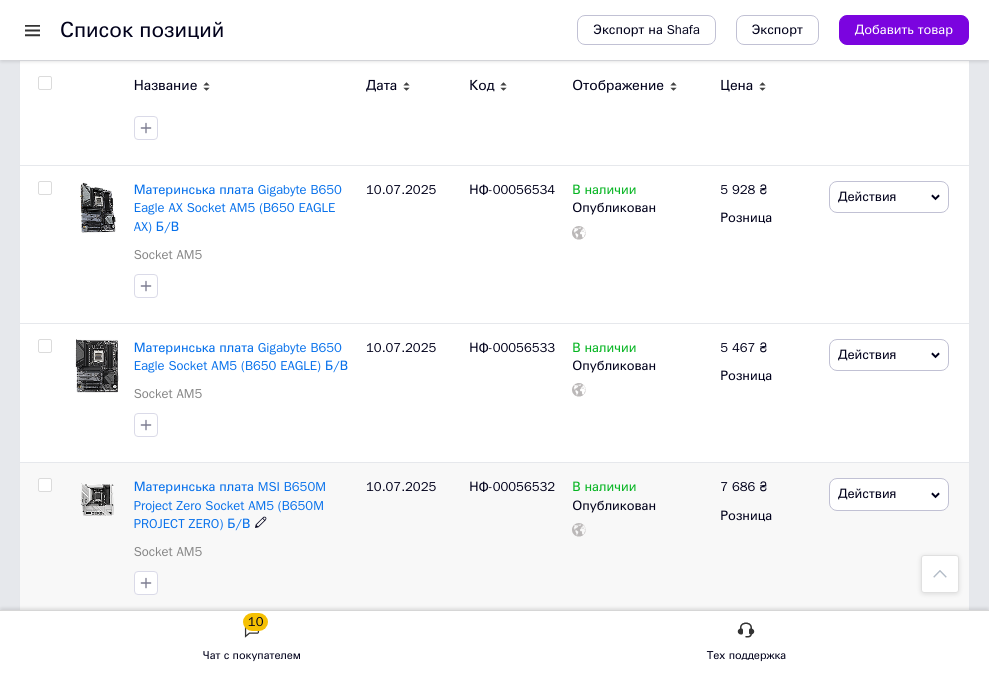 click on "НФ-00056532" at bounding box center (512, 486) 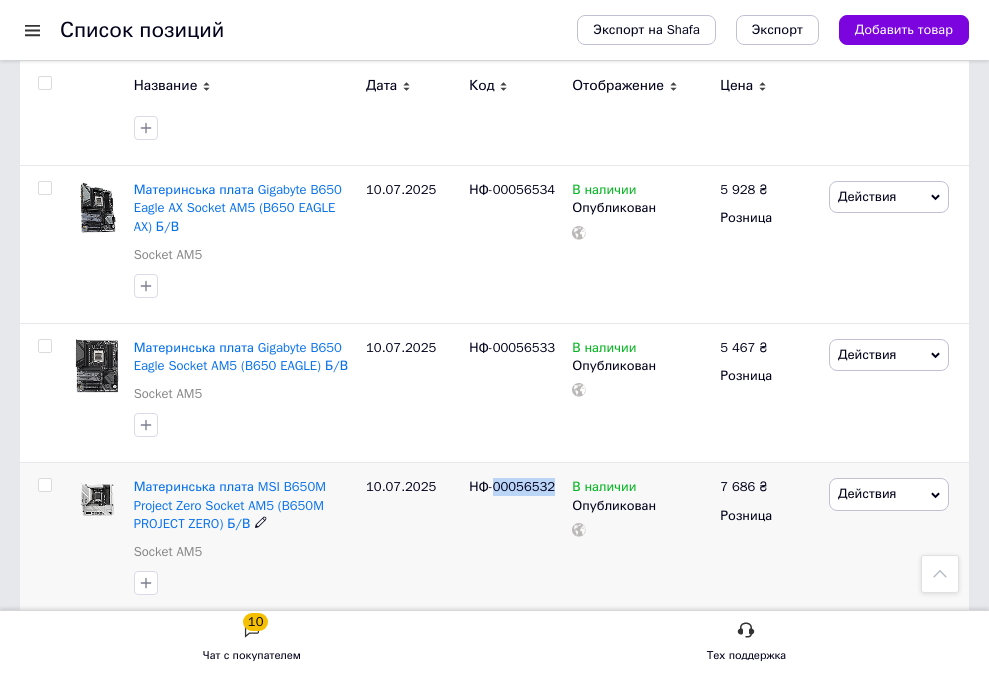 click on "НФ-00056532" at bounding box center (512, 486) 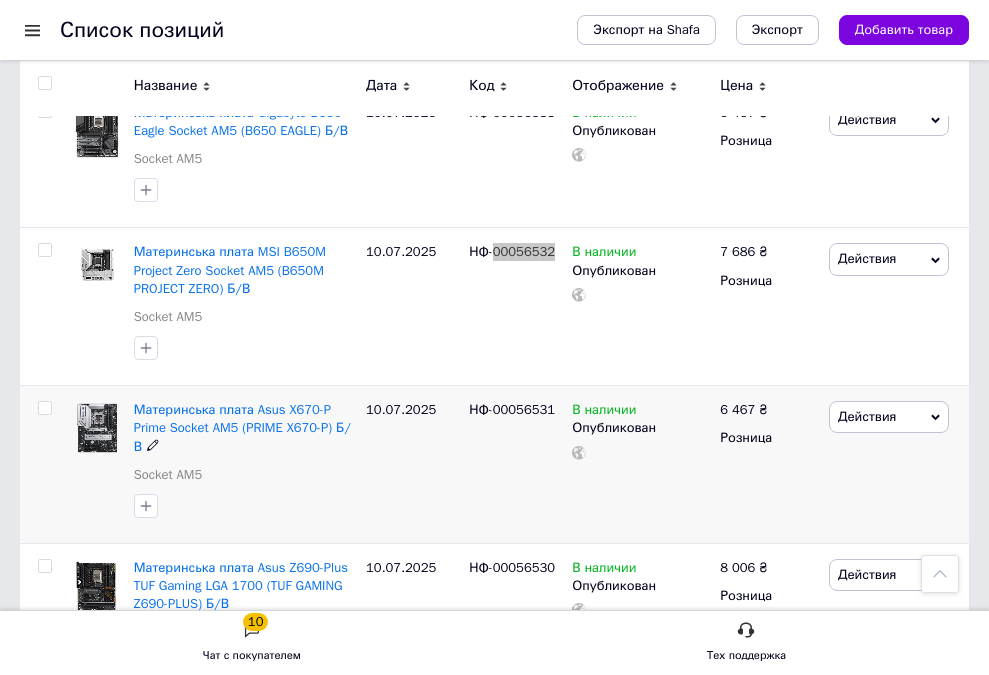 scroll, scrollTop: 2100, scrollLeft: 0, axis: vertical 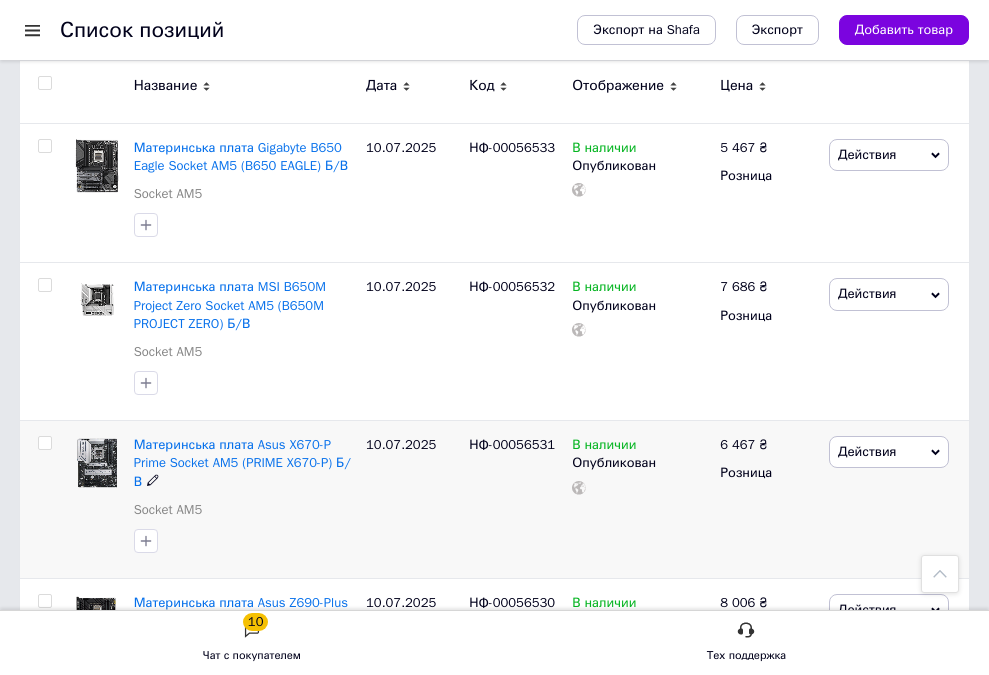 click on "НФ-00056531" at bounding box center (512, 444) 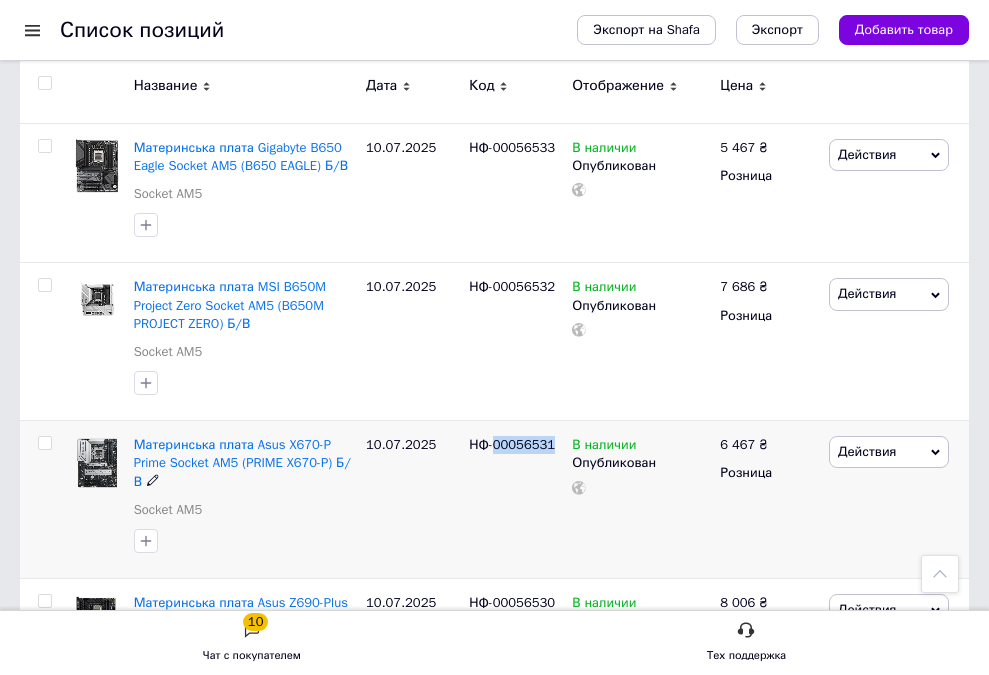 click on "НФ-00056531" at bounding box center [512, 444] 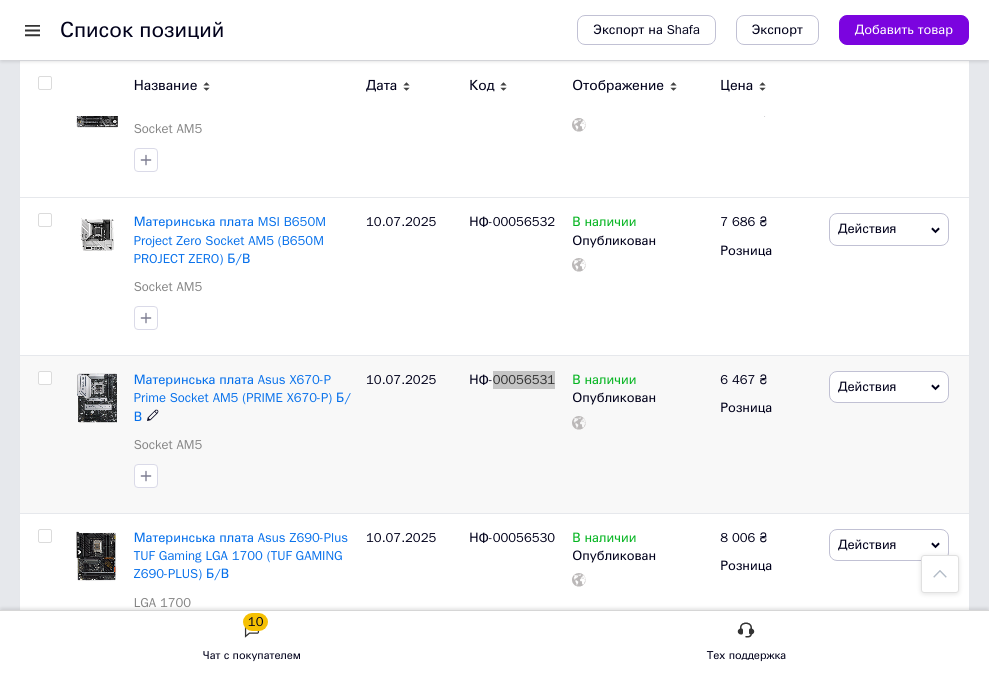 scroll, scrollTop: 2200, scrollLeft: 0, axis: vertical 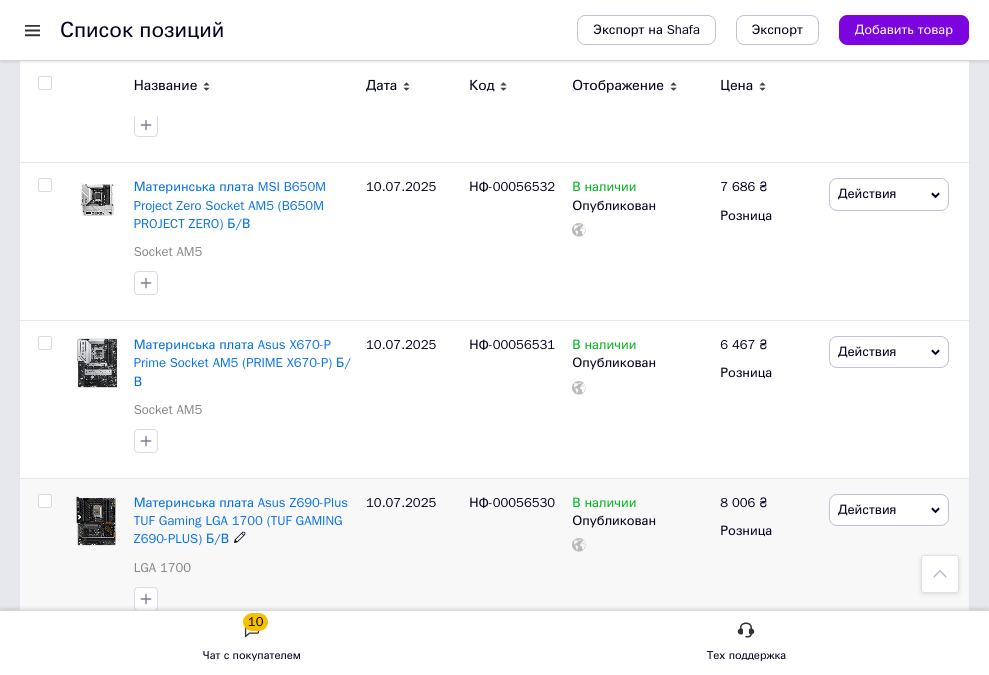 click on "НФ-00056530" at bounding box center [512, 502] 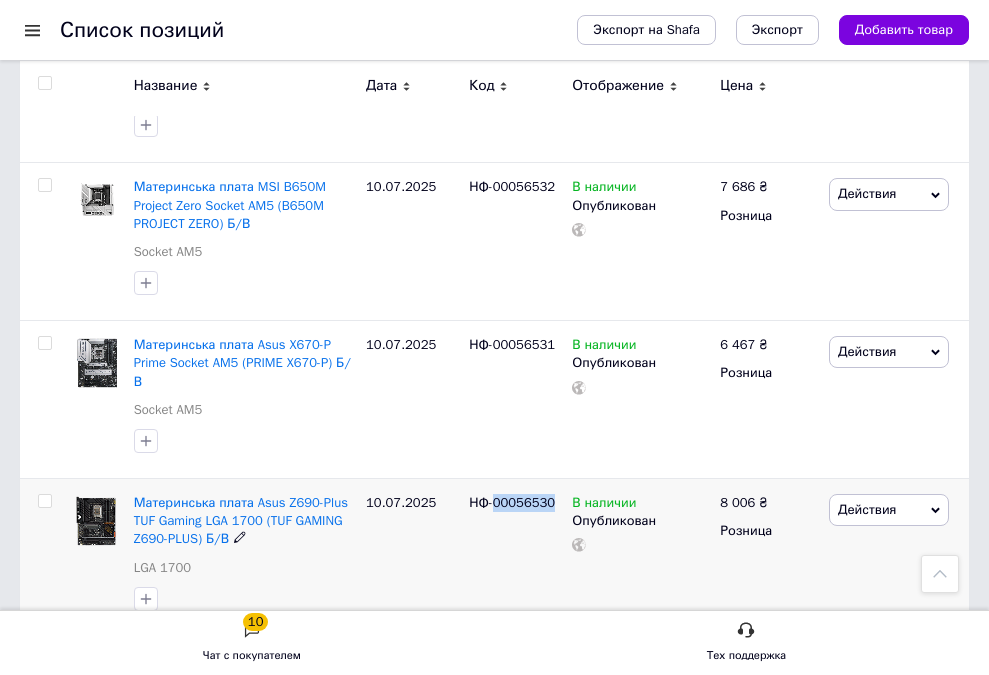 click on "НФ-00056530" at bounding box center (512, 502) 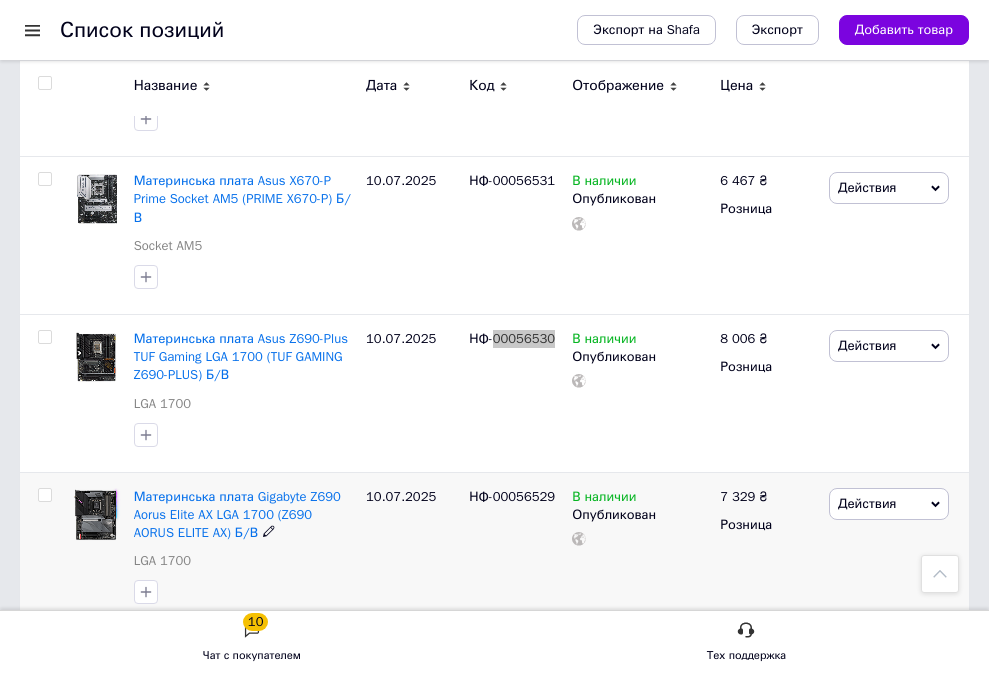 scroll, scrollTop: 2400, scrollLeft: 0, axis: vertical 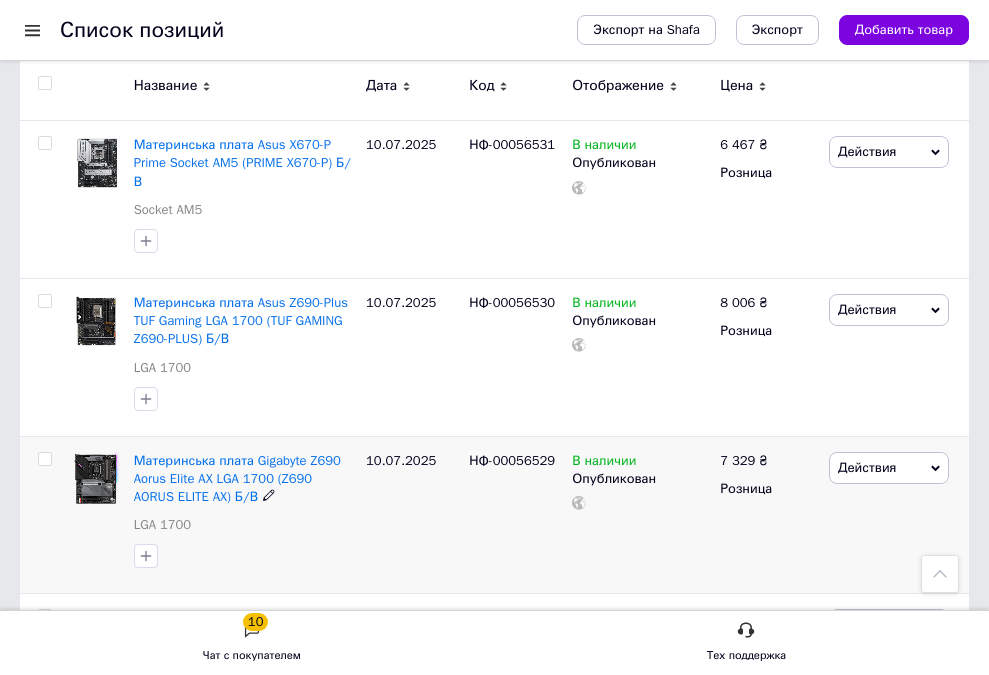 click on "НФ-00056529" at bounding box center [512, 460] 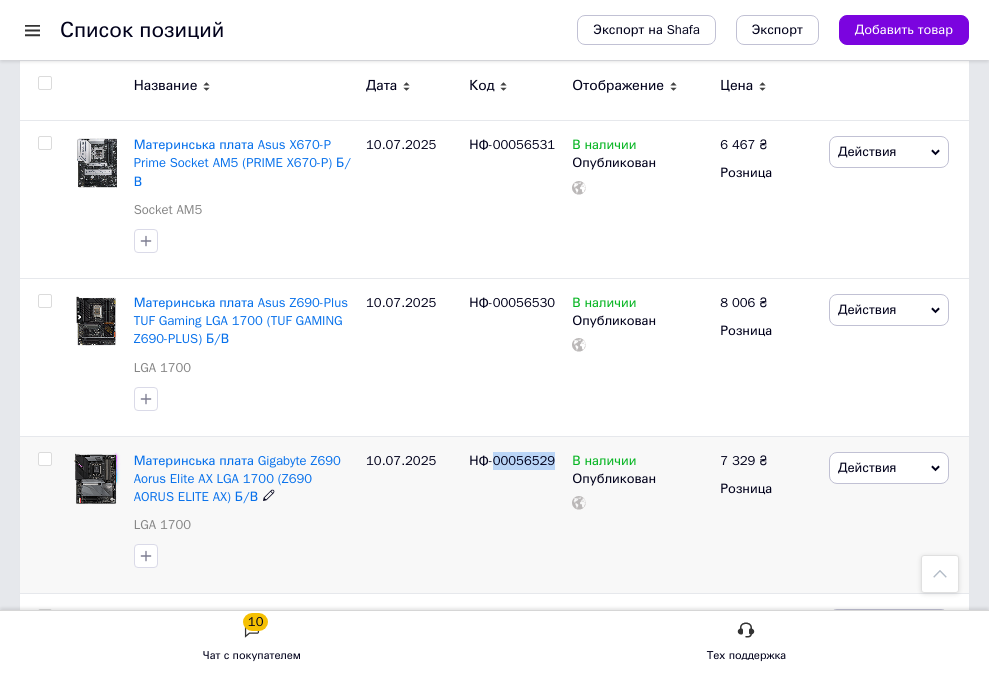 click on "НФ-00056529" at bounding box center (512, 460) 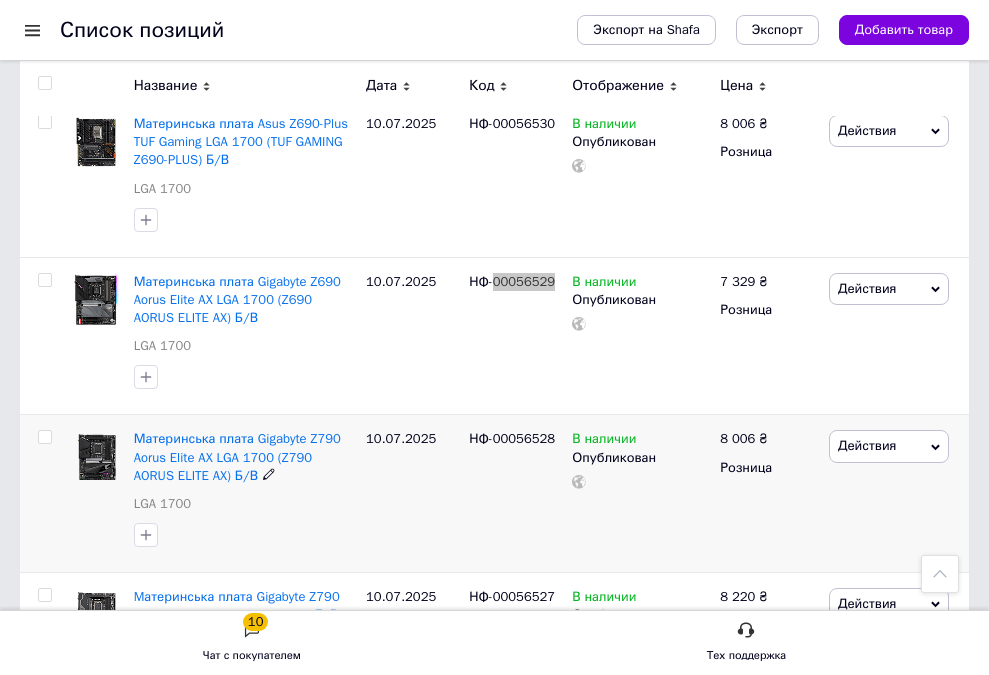 scroll, scrollTop: 2600, scrollLeft: 0, axis: vertical 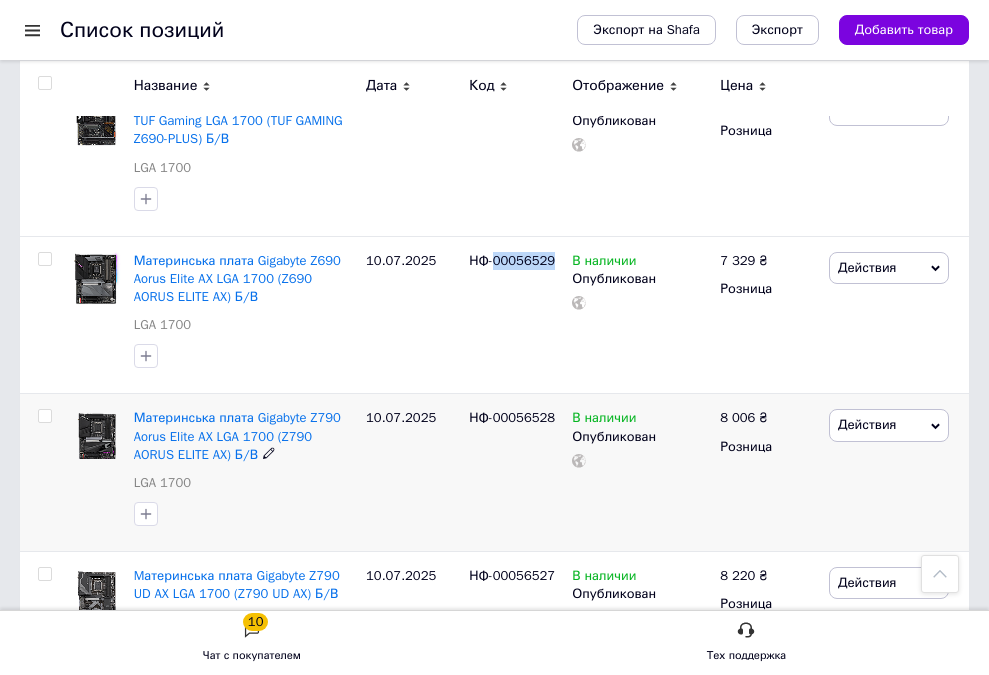 click on "НФ-00056528" at bounding box center (512, 417) 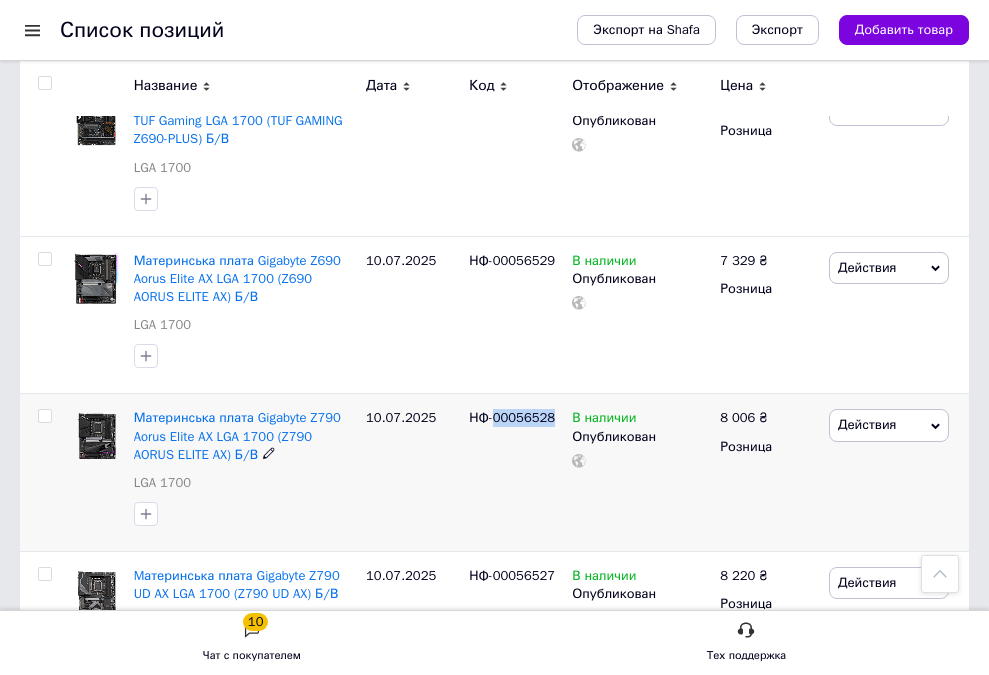 click on "НФ-00056528" at bounding box center (512, 417) 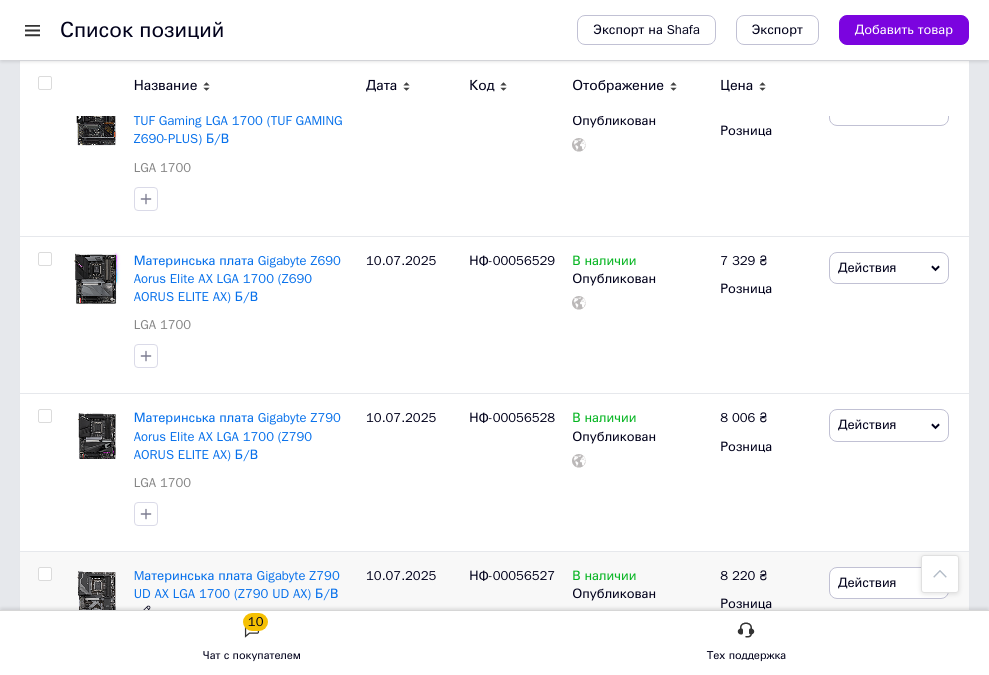 click on "НФ-00056527" at bounding box center [512, 575] 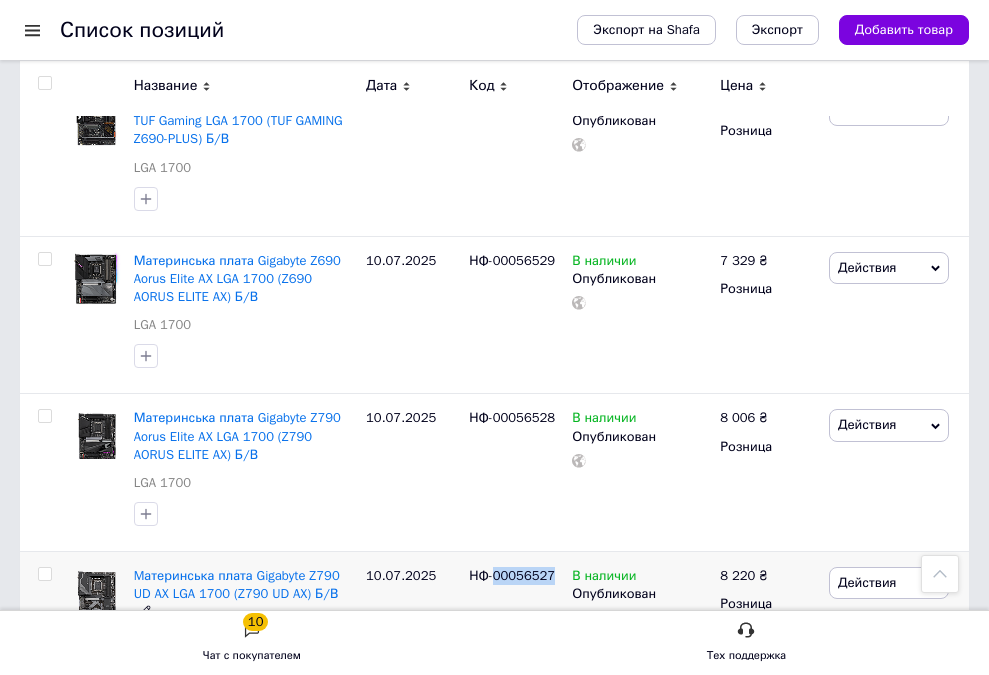 click on "НФ-00056527" at bounding box center (512, 575) 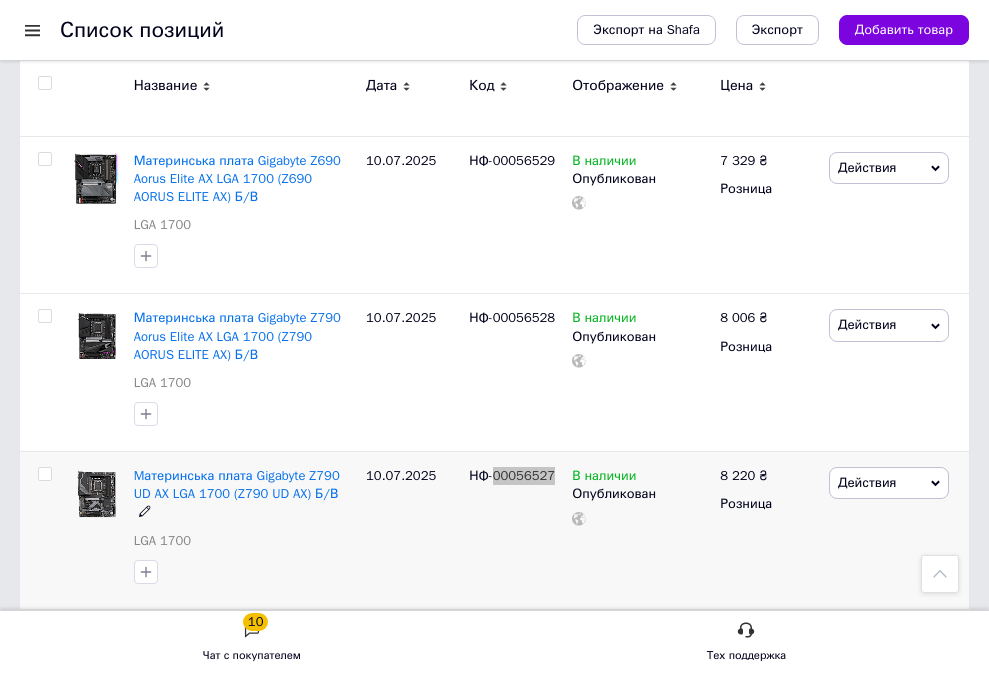 scroll, scrollTop: 2900, scrollLeft: 0, axis: vertical 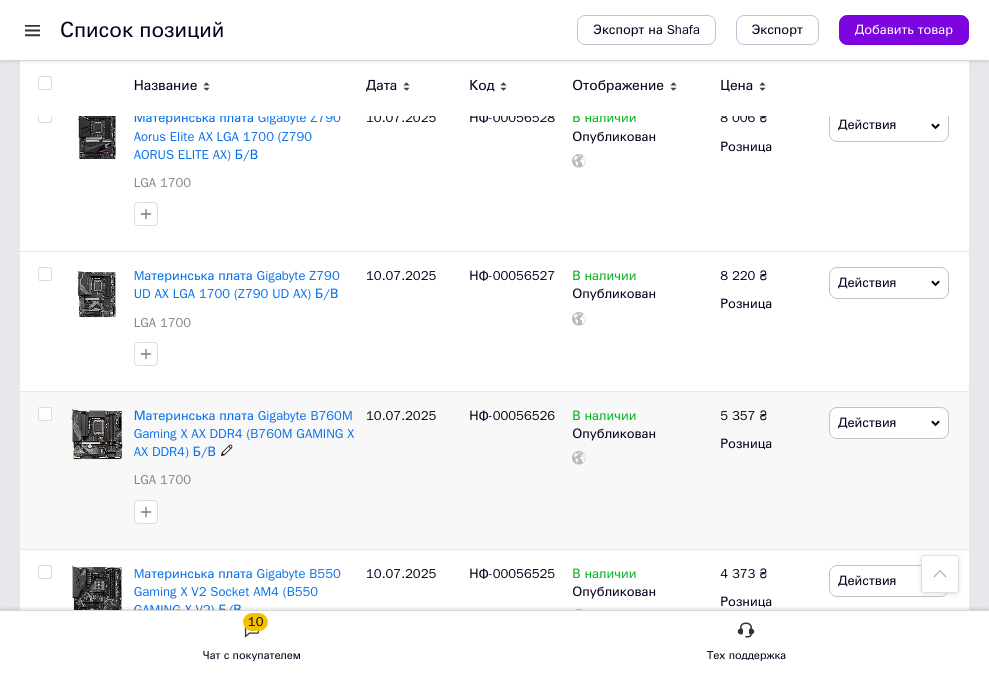 click on "НФ-00056526" at bounding box center (512, 415) 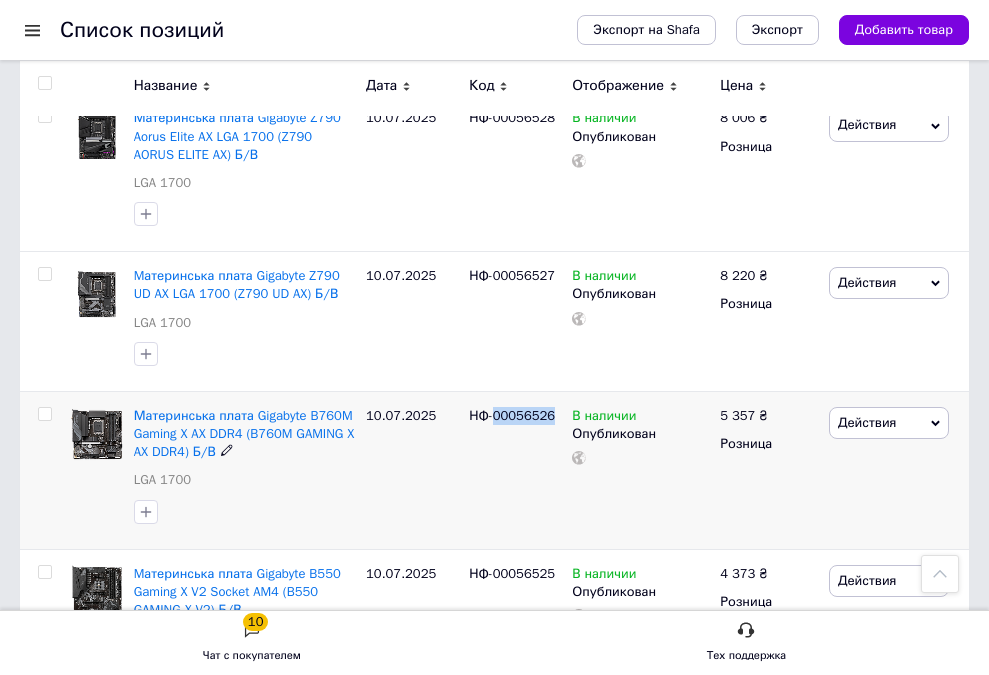 click on "НФ-00056526" at bounding box center (512, 415) 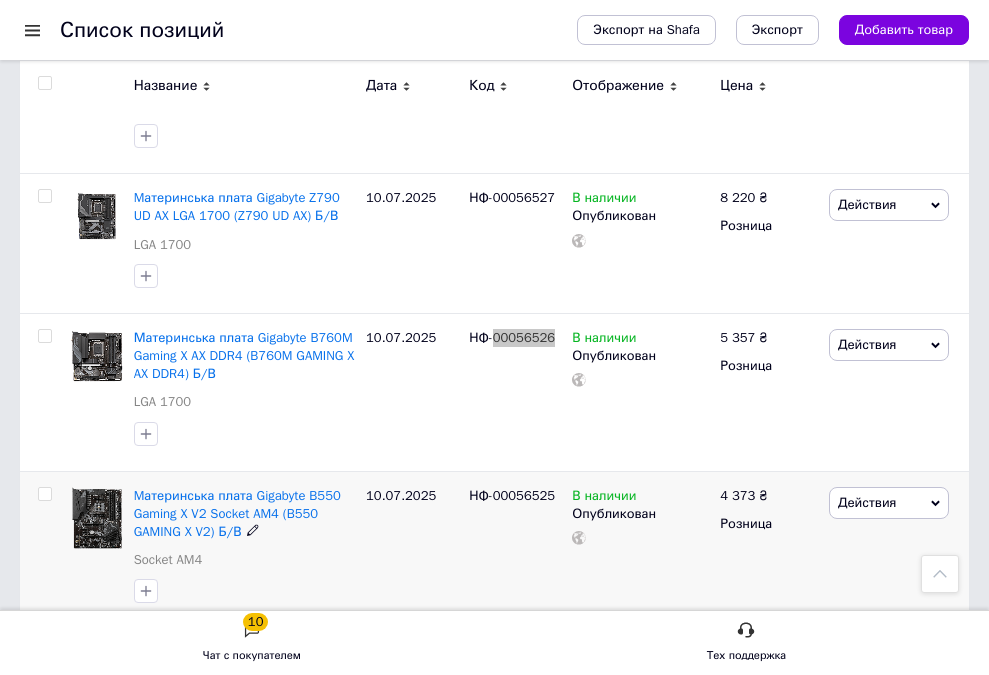 scroll, scrollTop: 3000, scrollLeft: 0, axis: vertical 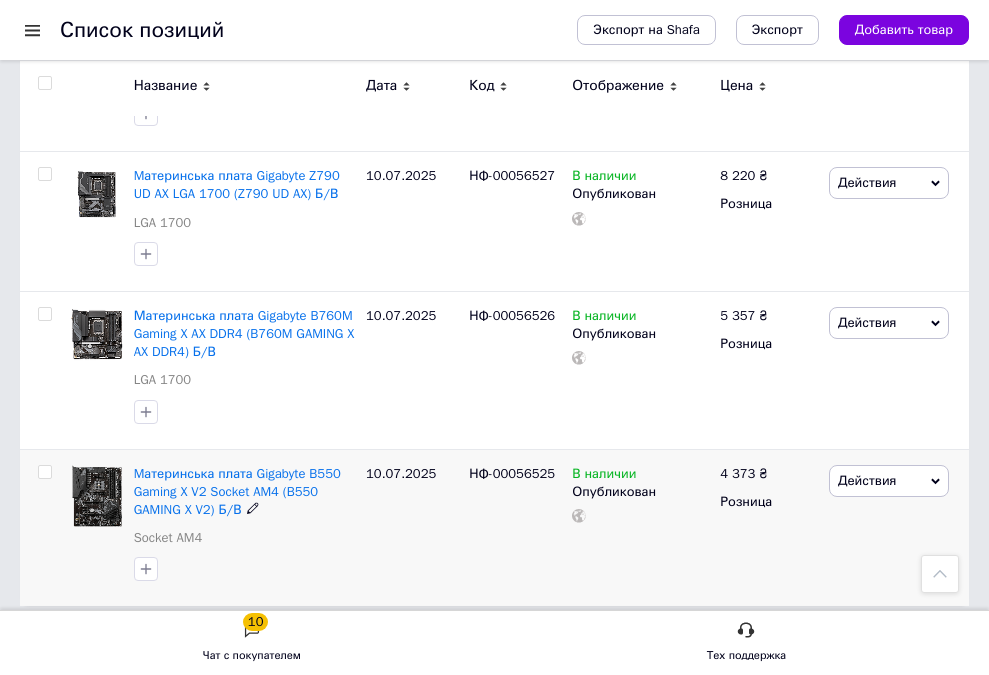 click on "НФ-00056525" at bounding box center [512, 473] 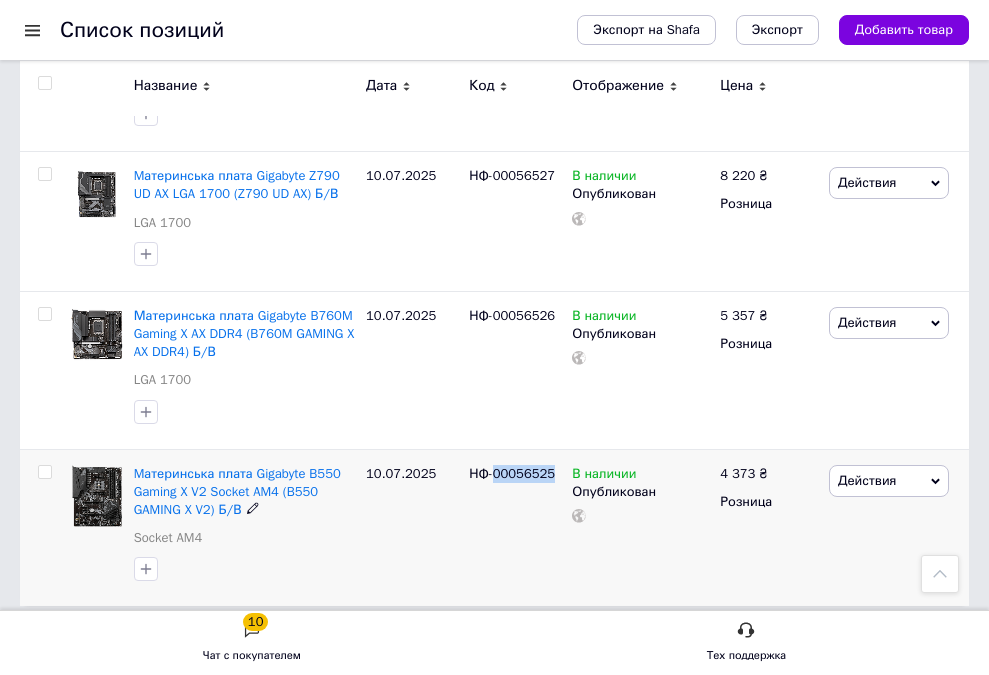 click on "НФ-00056525" at bounding box center [512, 473] 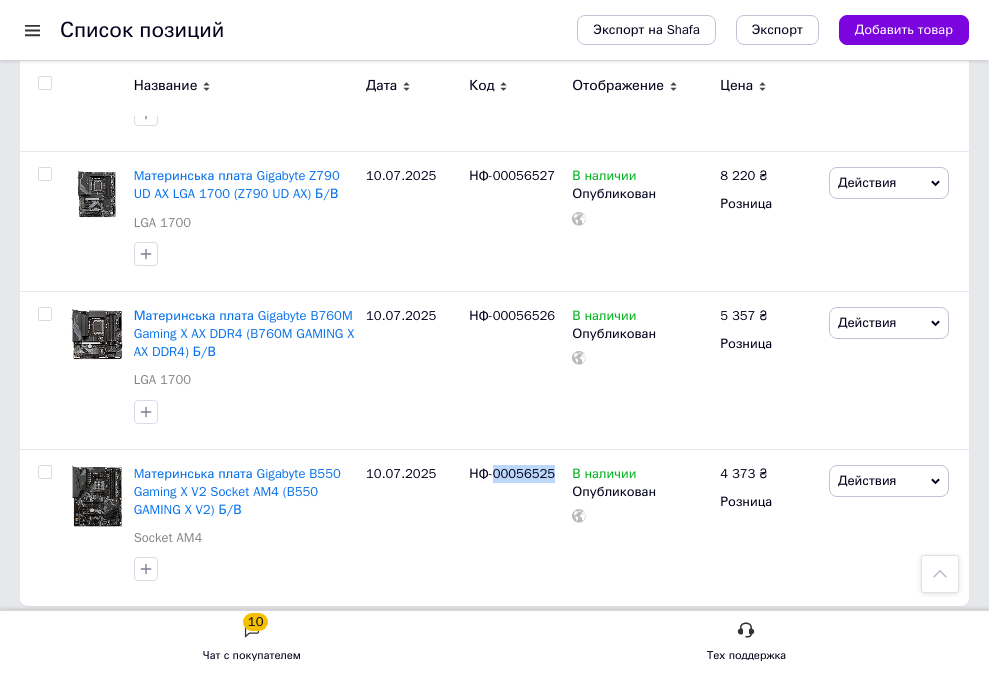 click on "2" at bounding box center (87, 647) 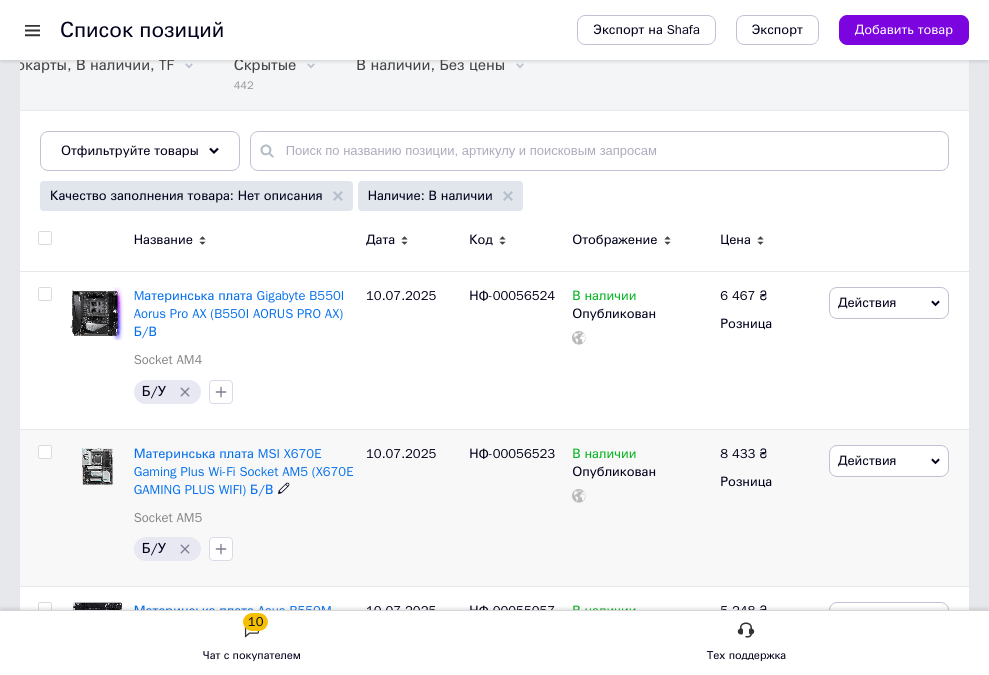 scroll, scrollTop: 300, scrollLeft: 0, axis: vertical 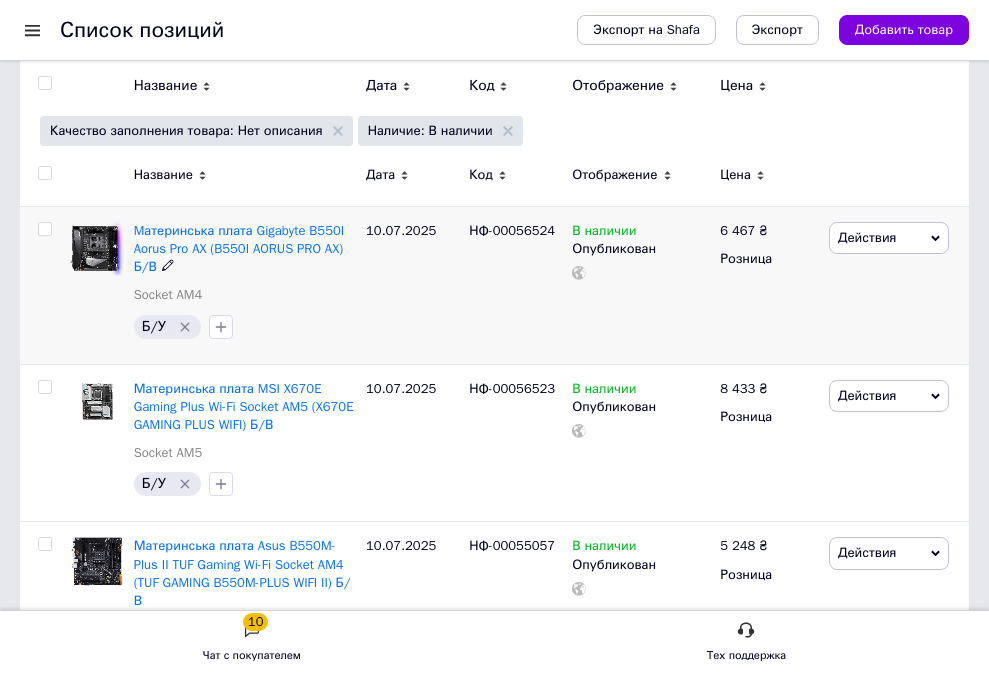 click on "НФ-00056524" at bounding box center (512, 230) 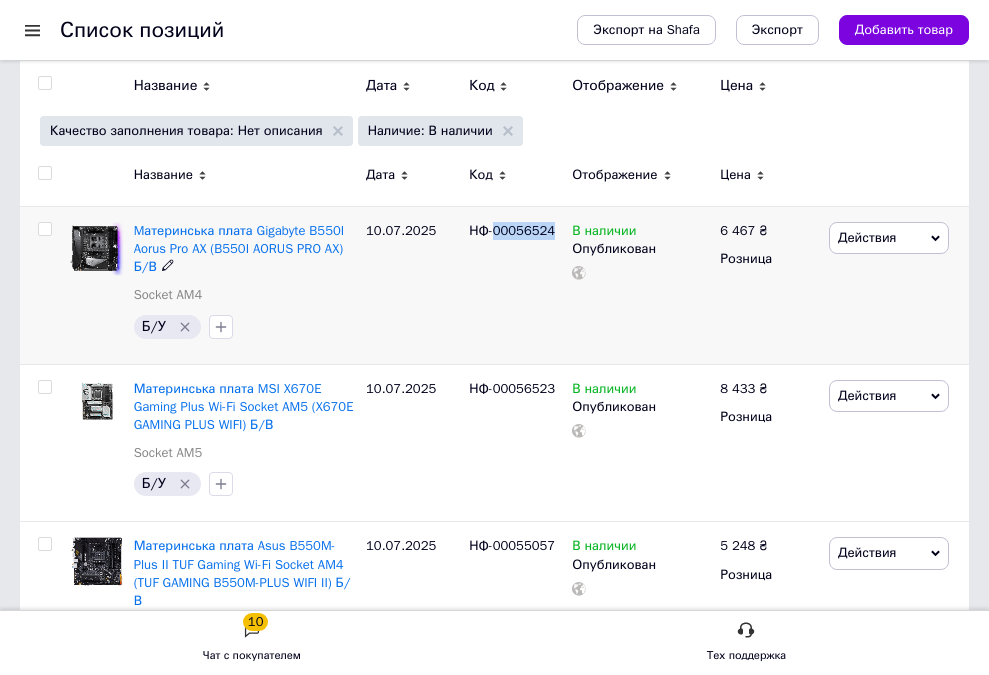 click on "НФ-00056524" at bounding box center [512, 230] 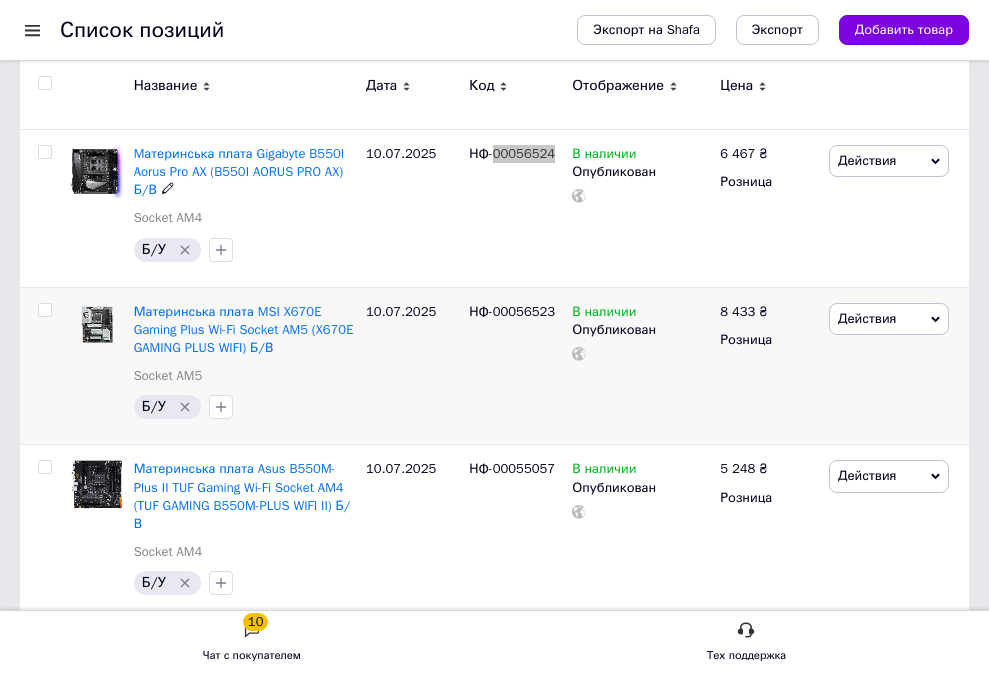 scroll, scrollTop: 400, scrollLeft: 0, axis: vertical 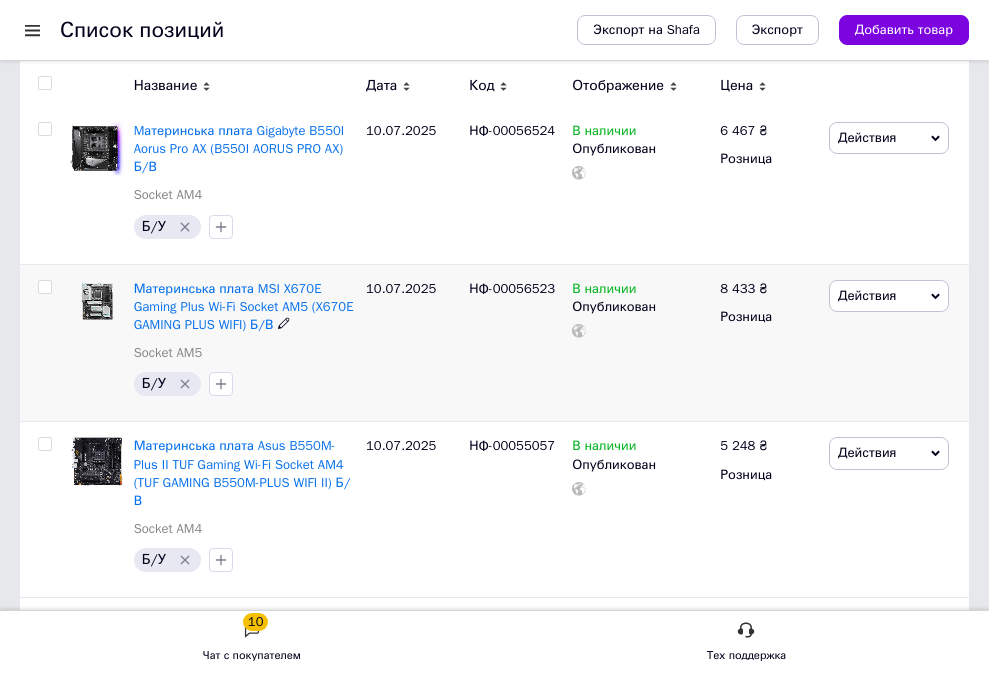 click on "НФ-00056523" at bounding box center [512, 288] 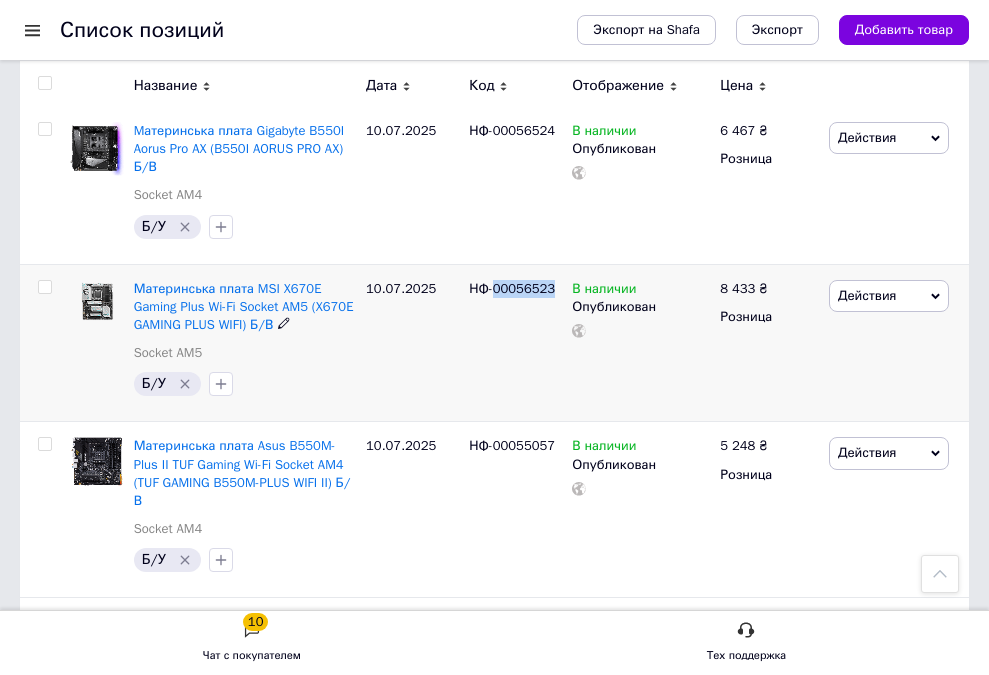 click on "НФ-00056523" at bounding box center [512, 288] 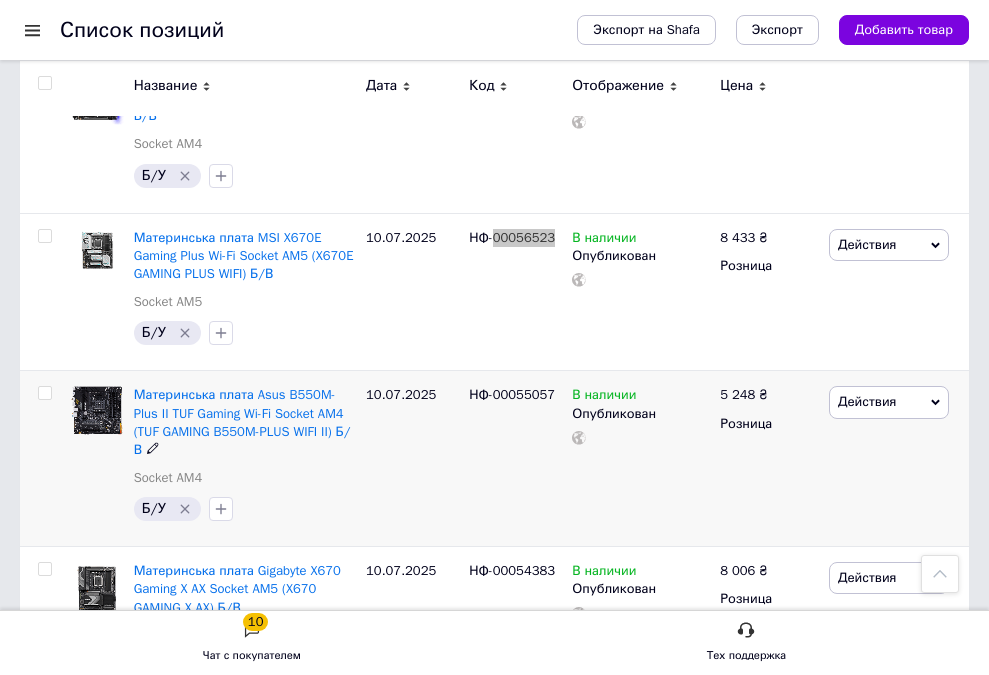 scroll, scrollTop: 500, scrollLeft: 0, axis: vertical 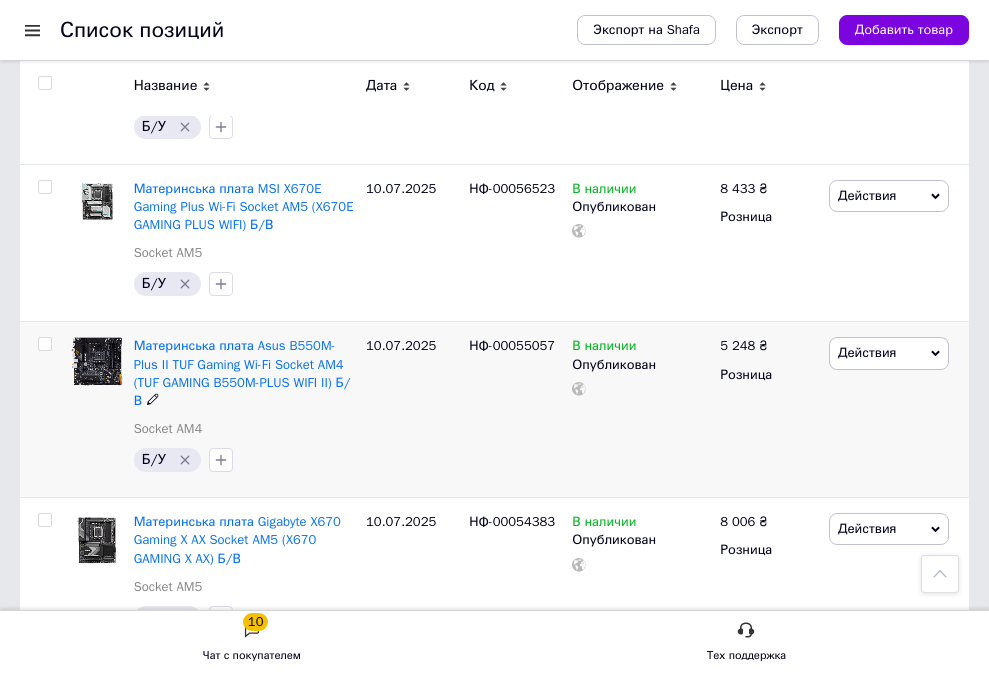 click on "НФ-00055057" at bounding box center [512, 345] 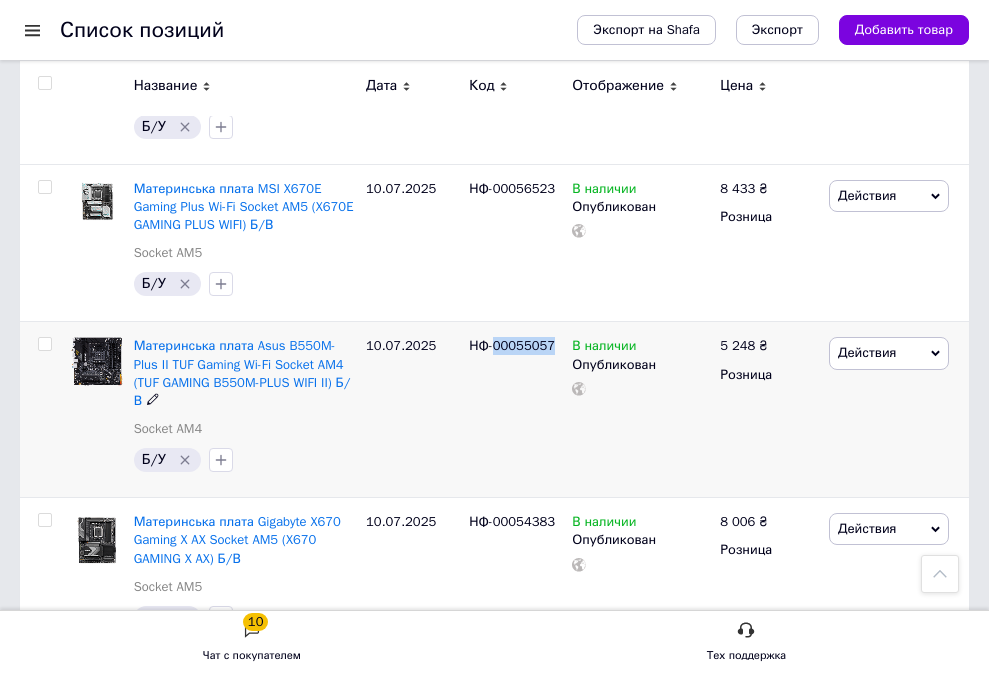 click on "НФ-00055057" at bounding box center (512, 345) 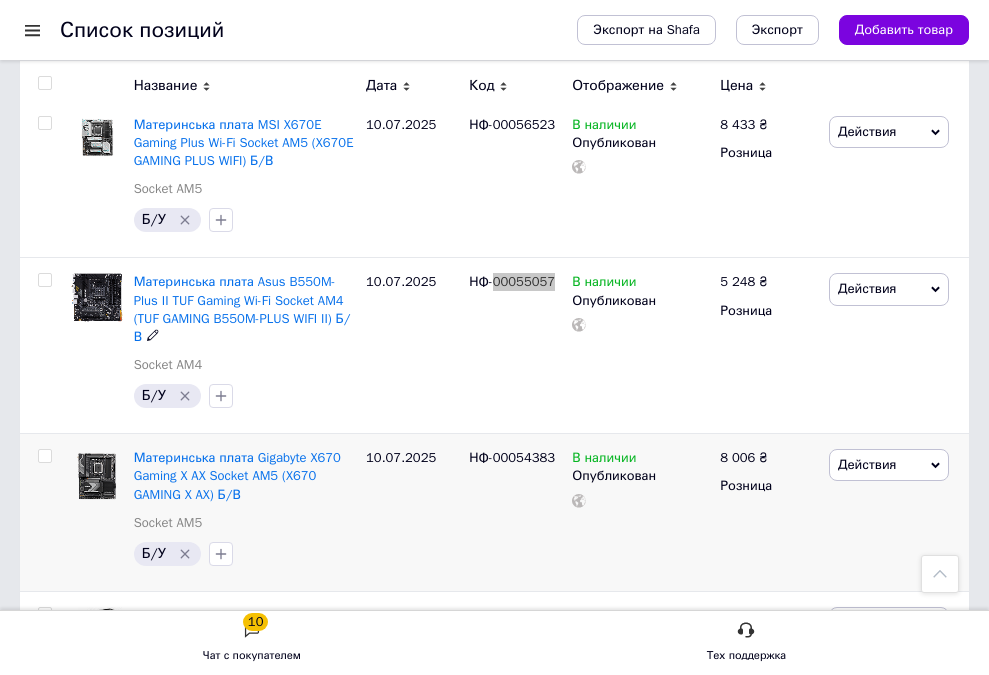 scroll, scrollTop: 600, scrollLeft: 0, axis: vertical 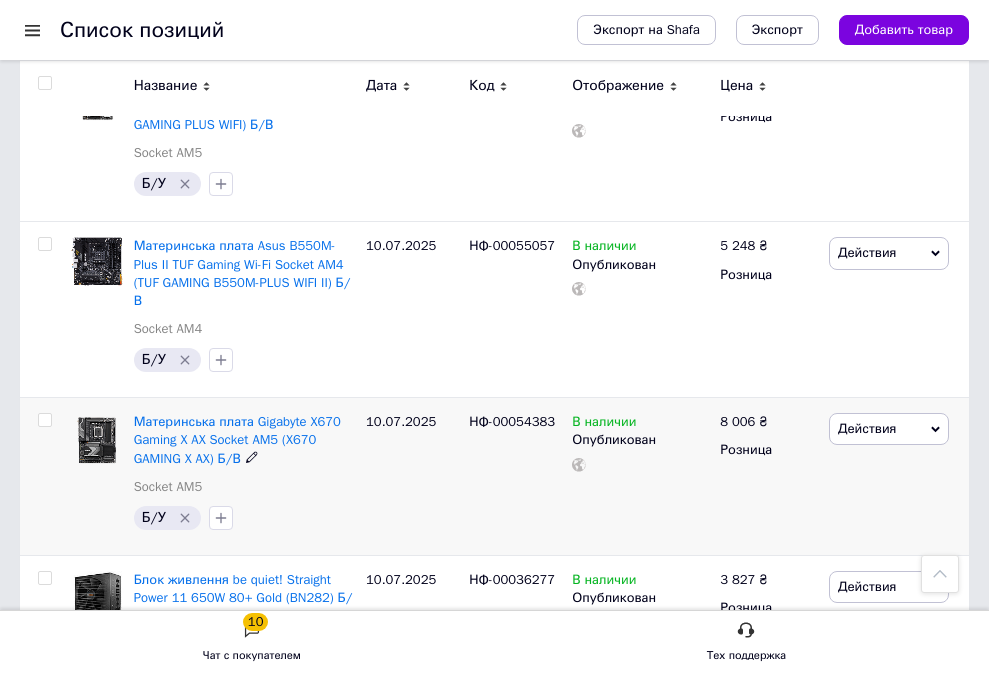 click on "НФ-00054383" at bounding box center (512, 421) 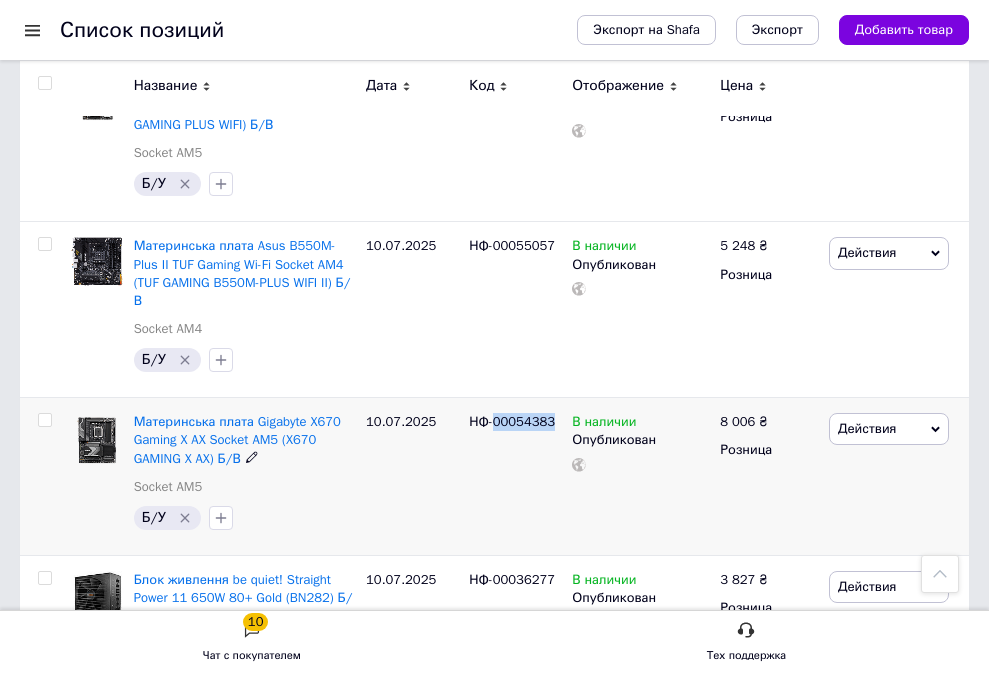 click on "НФ-00054383" at bounding box center (512, 421) 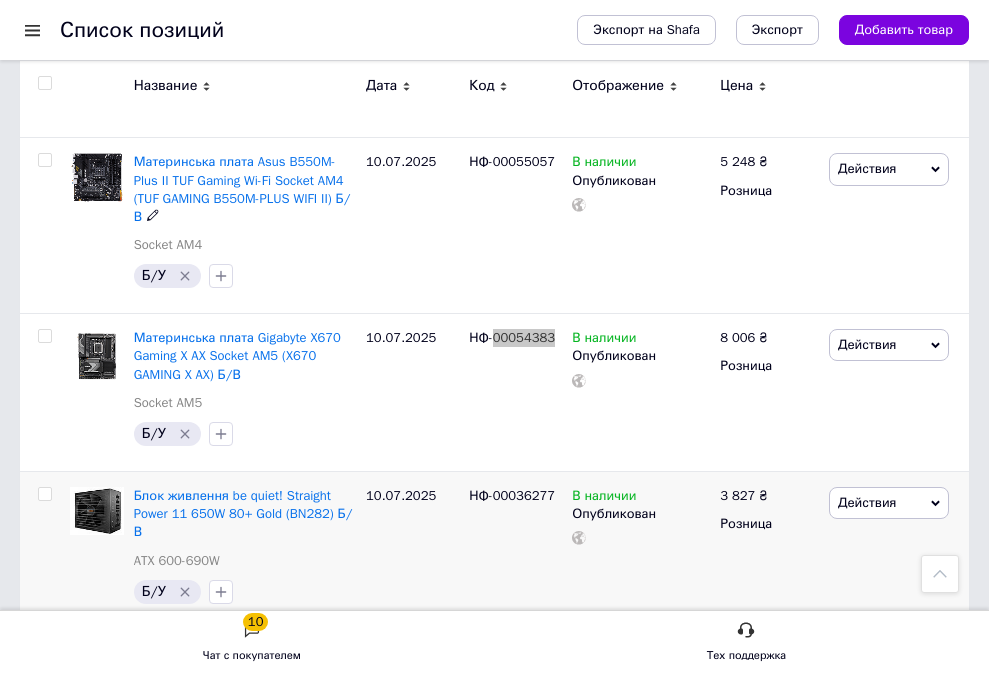 scroll, scrollTop: 800, scrollLeft: 0, axis: vertical 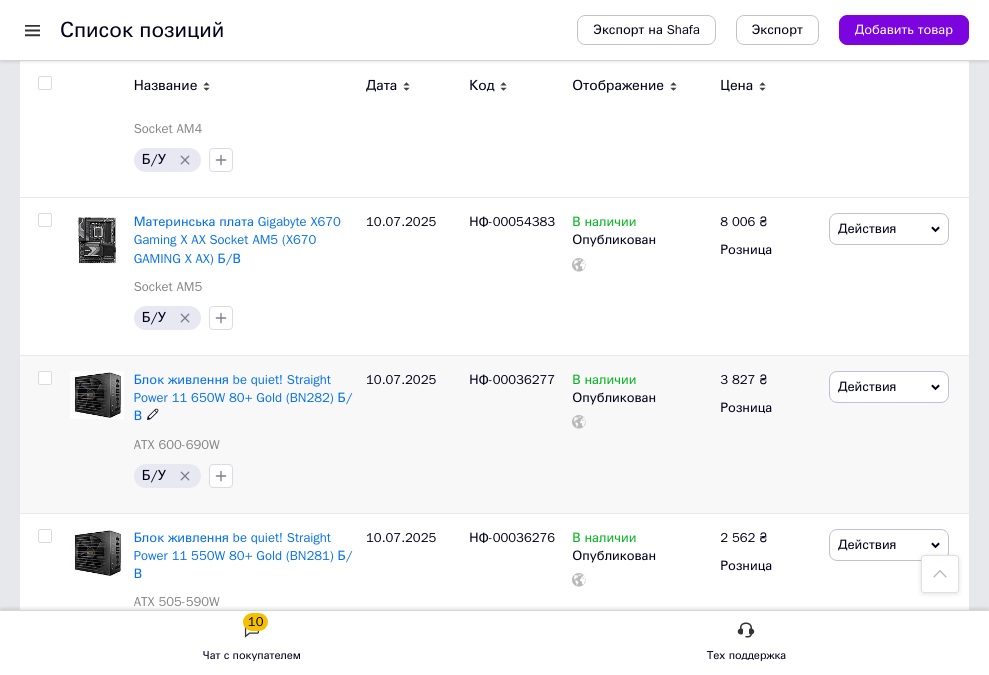 click on "НФ-00036277" at bounding box center [512, 379] 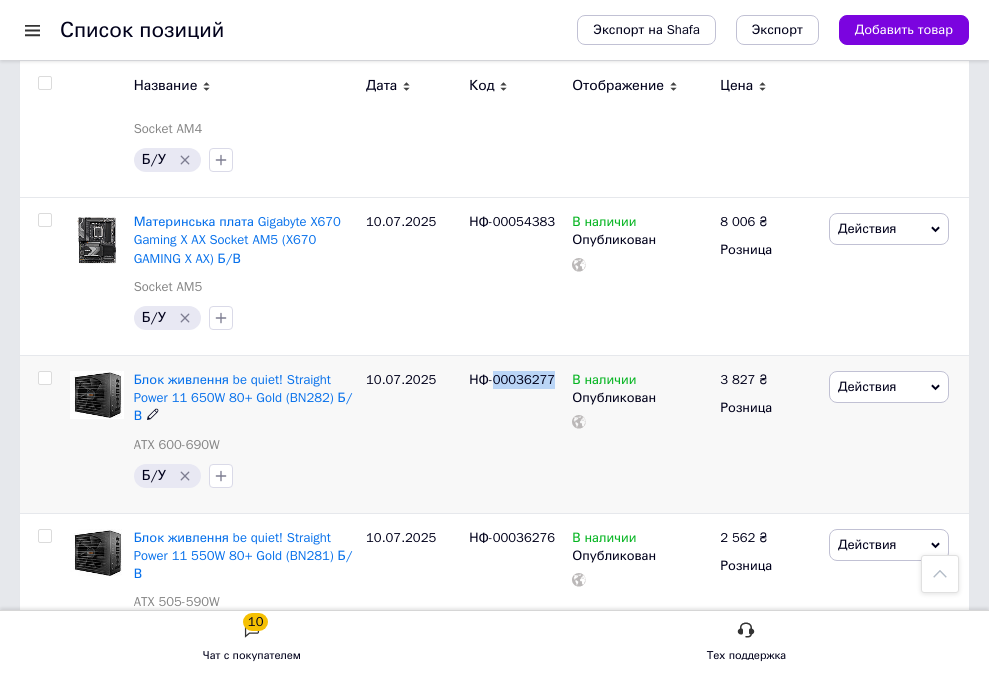 click on "НФ-00036277" at bounding box center [512, 379] 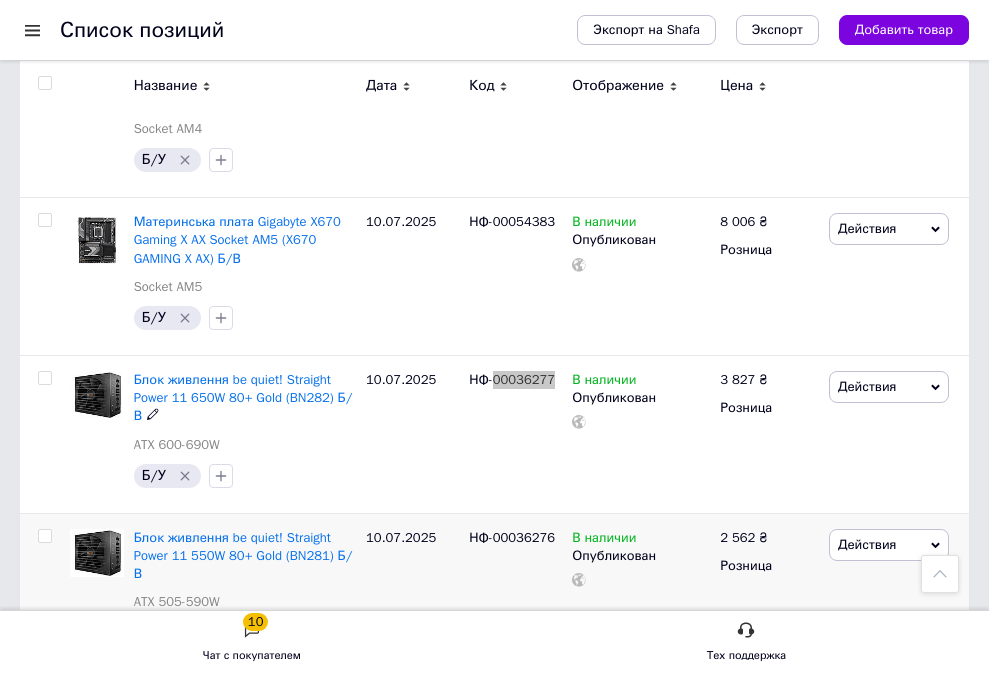 scroll, scrollTop: 900, scrollLeft: 0, axis: vertical 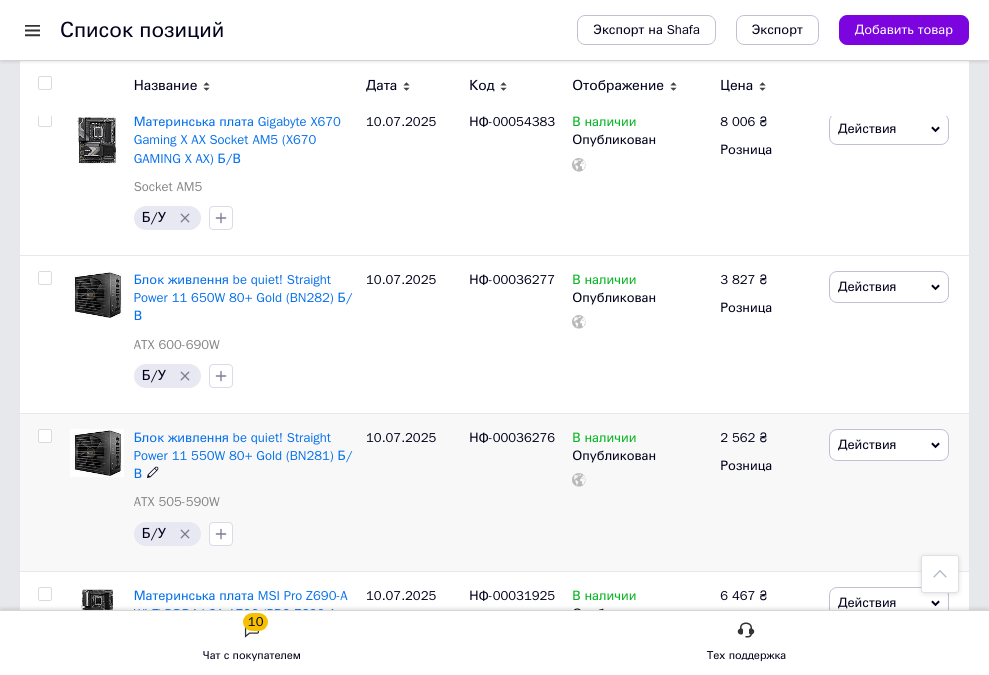 click on "НФ-00036276" at bounding box center (512, 437) 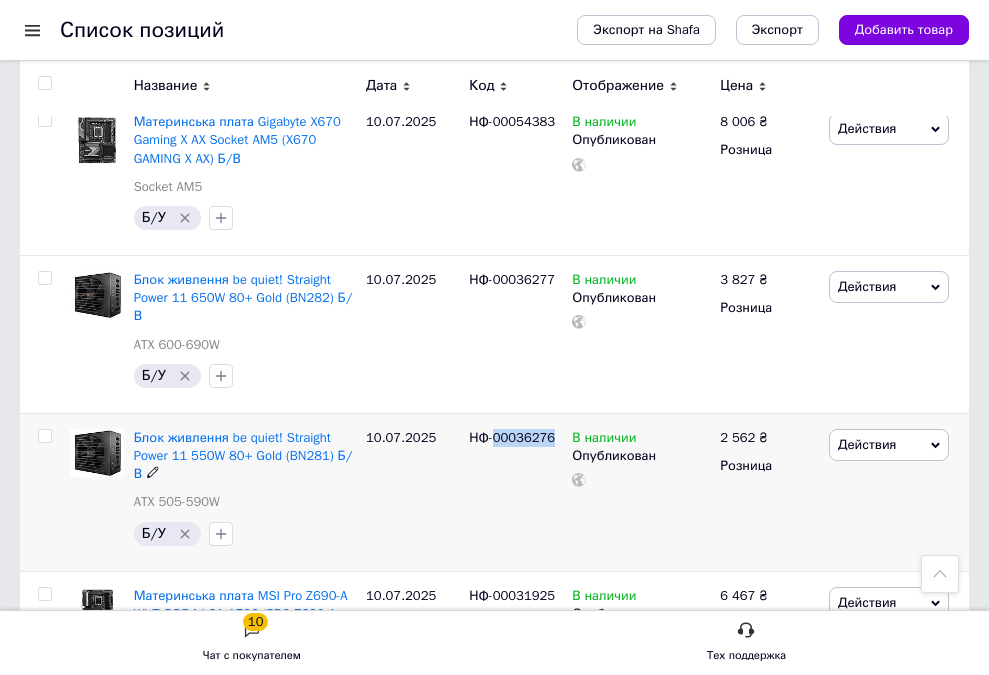 click on "НФ-00036276" at bounding box center [512, 437] 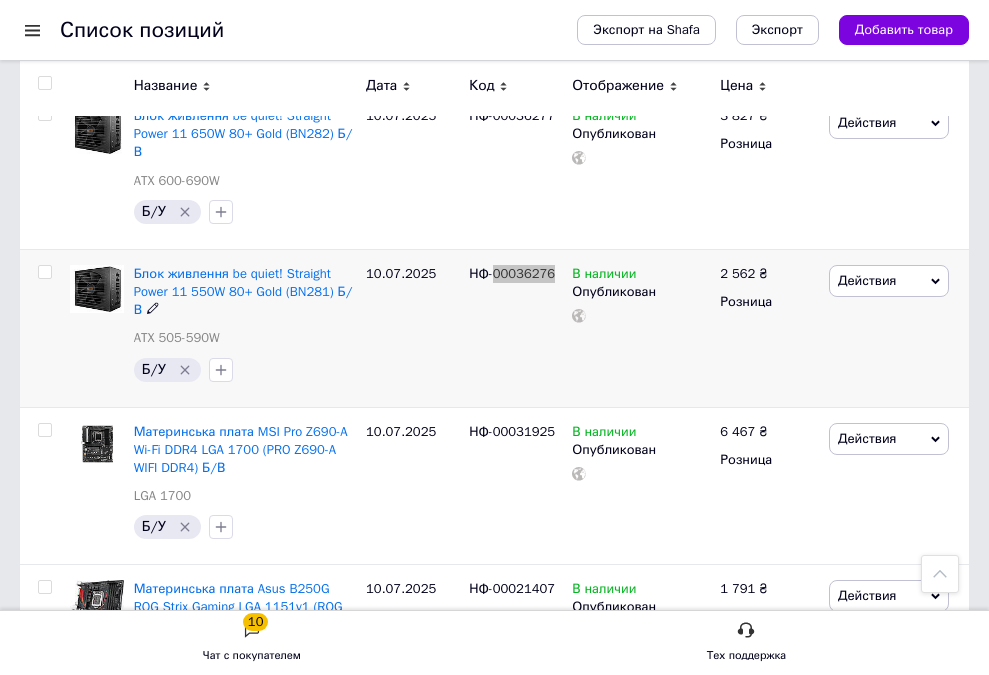 scroll, scrollTop: 1100, scrollLeft: 0, axis: vertical 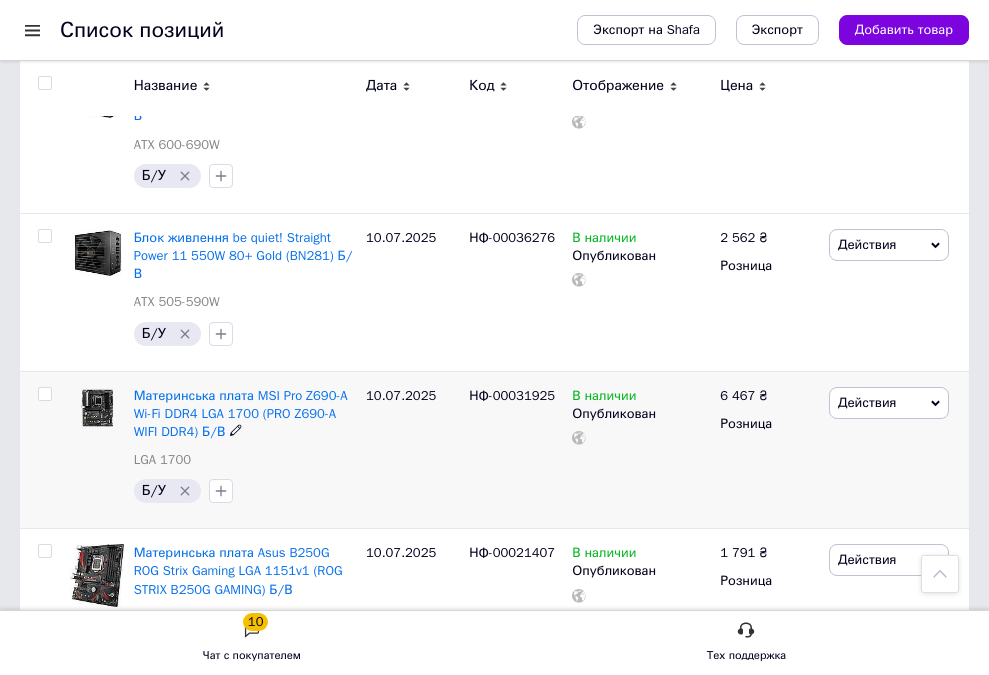 click on "НФ-00031925" at bounding box center (512, 395) 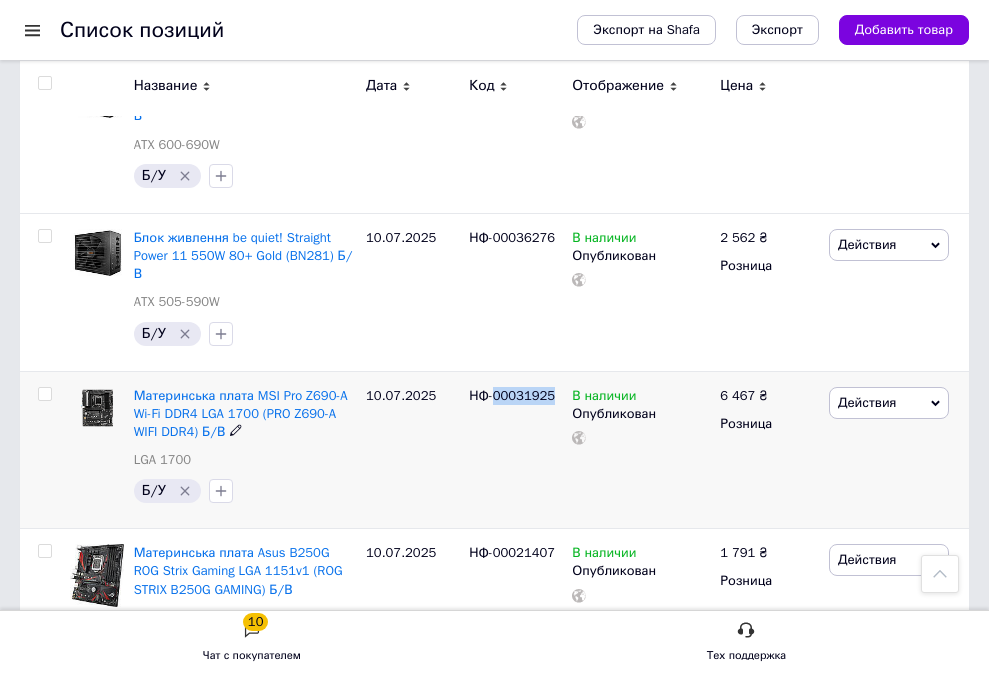 click on "НФ-00031925" at bounding box center (512, 395) 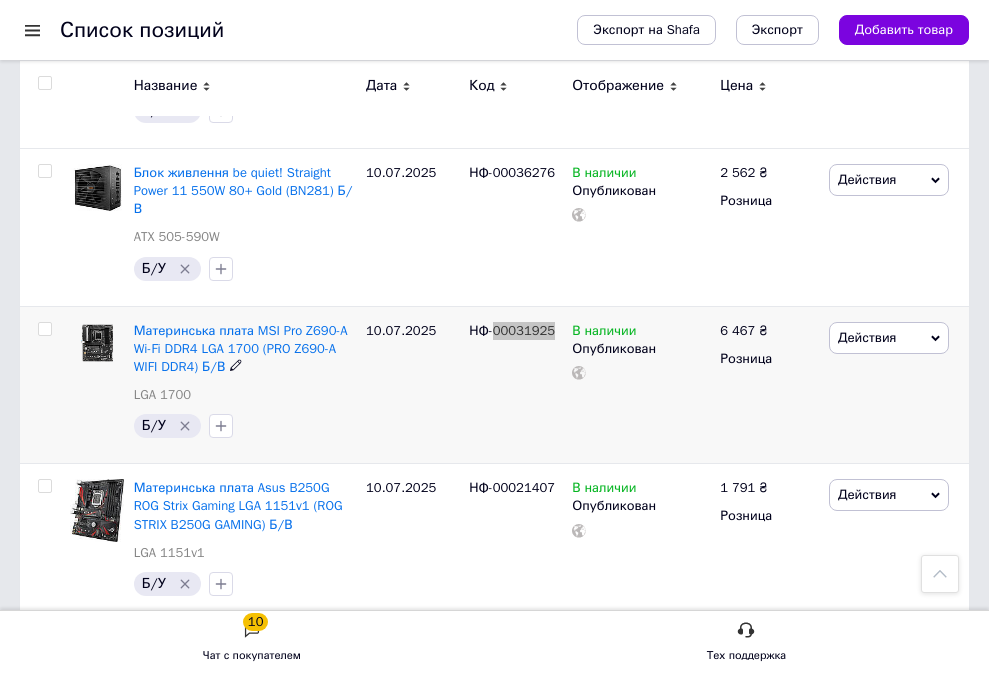 scroll, scrollTop: 1200, scrollLeft: 0, axis: vertical 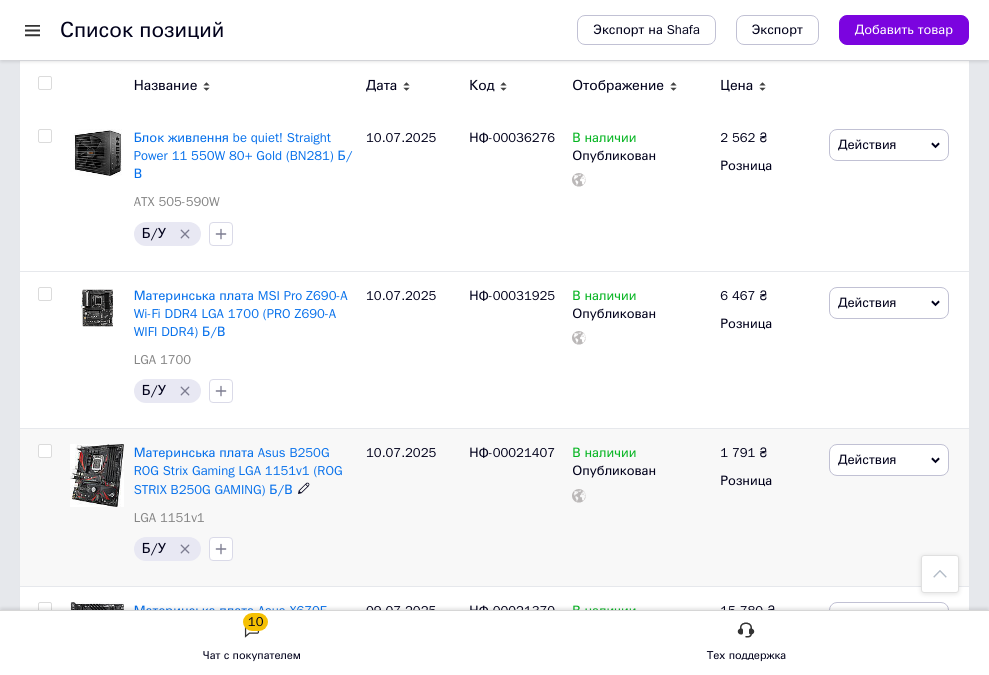 click on "НФ-00021407" at bounding box center [512, 452] 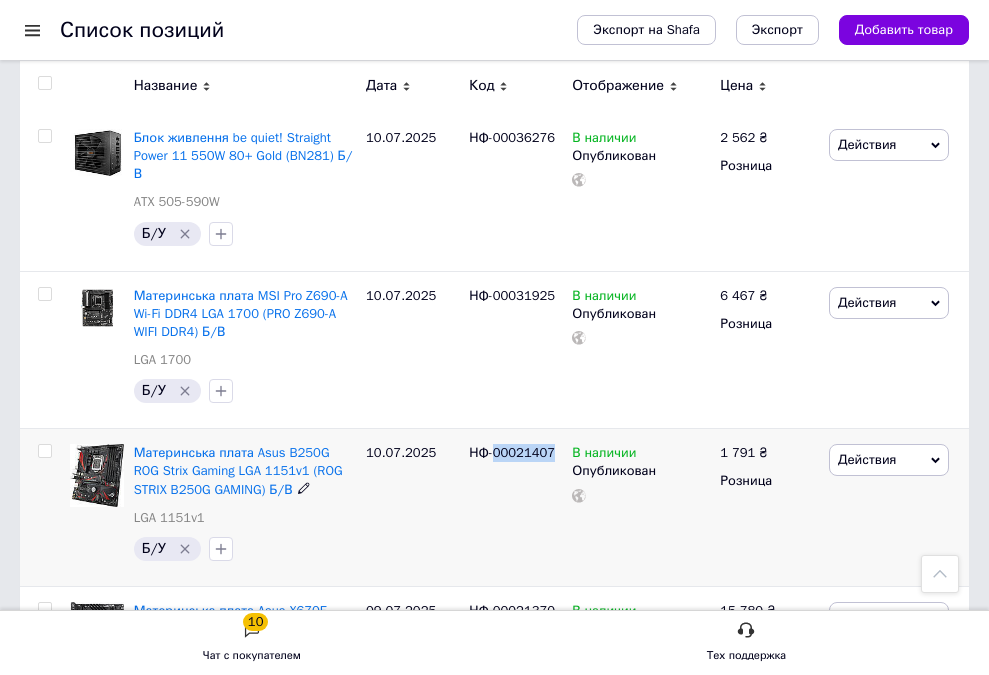 click on "НФ-00021407" at bounding box center [512, 452] 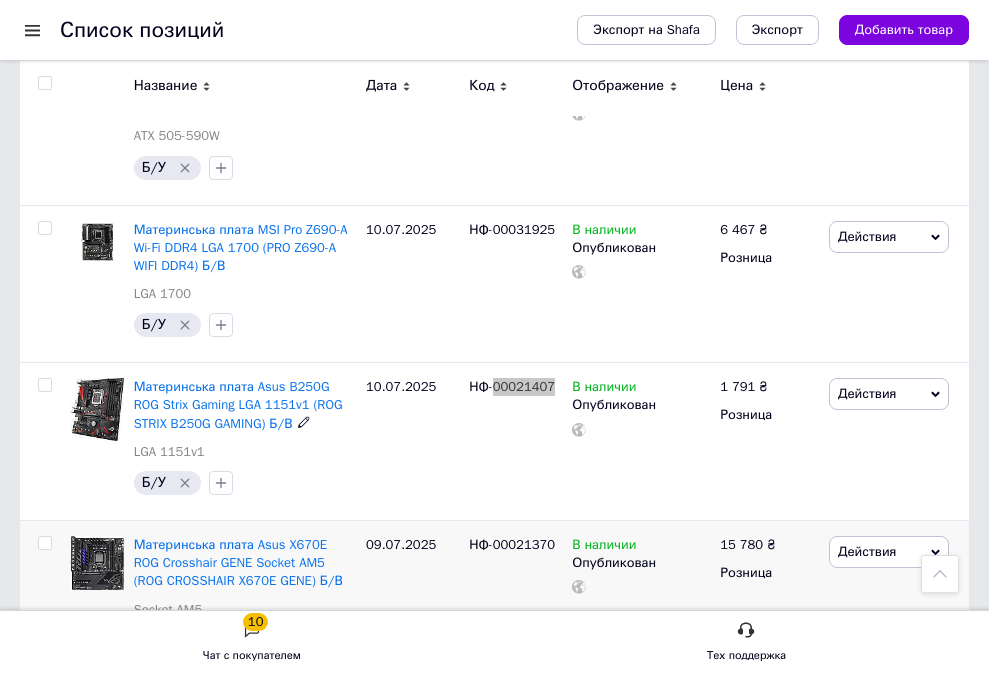 scroll, scrollTop: 1400, scrollLeft: 0, axis: vertical 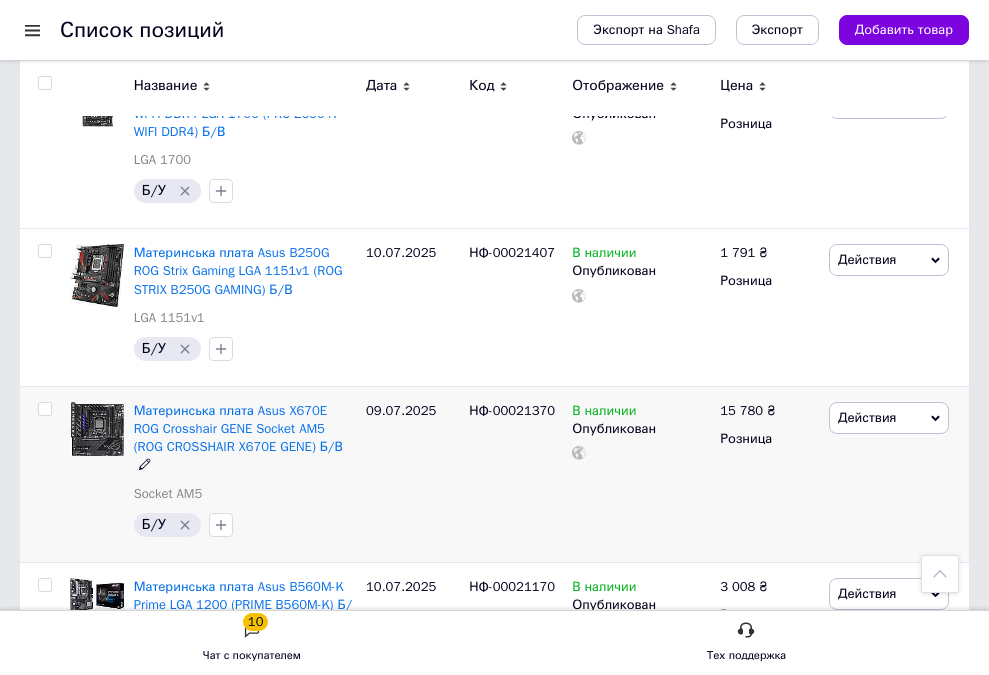 click on "НФ-00021370" at bounding box center (512, 410) 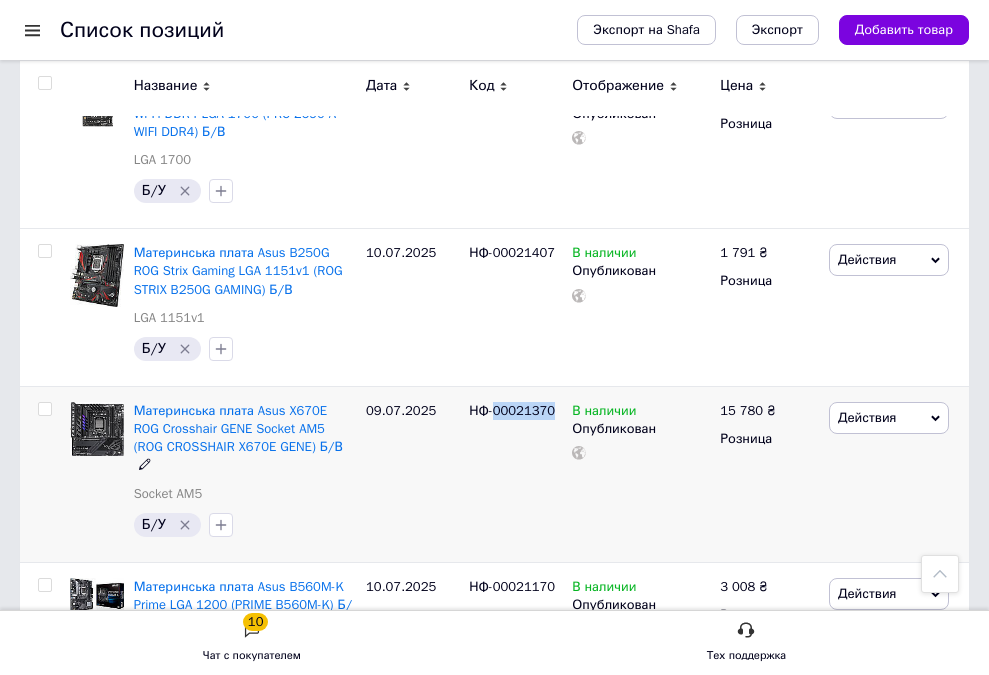 click on "НФ-00021370" at bounding box center [512, 410] 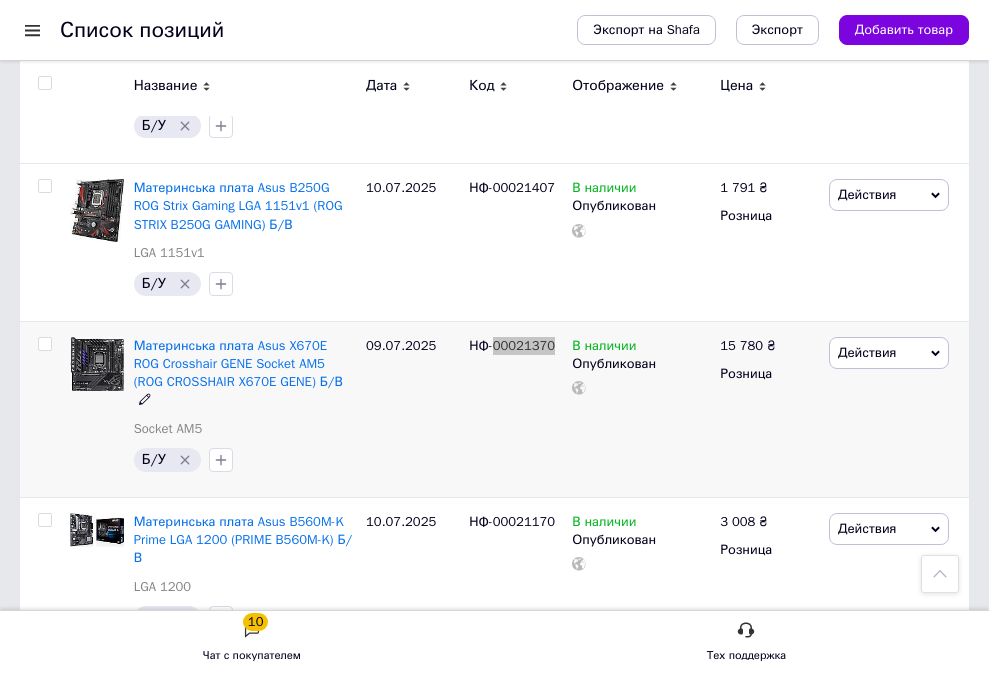 scroll, scrollTop: 1500, scrollLeft: 0, axis: vertical 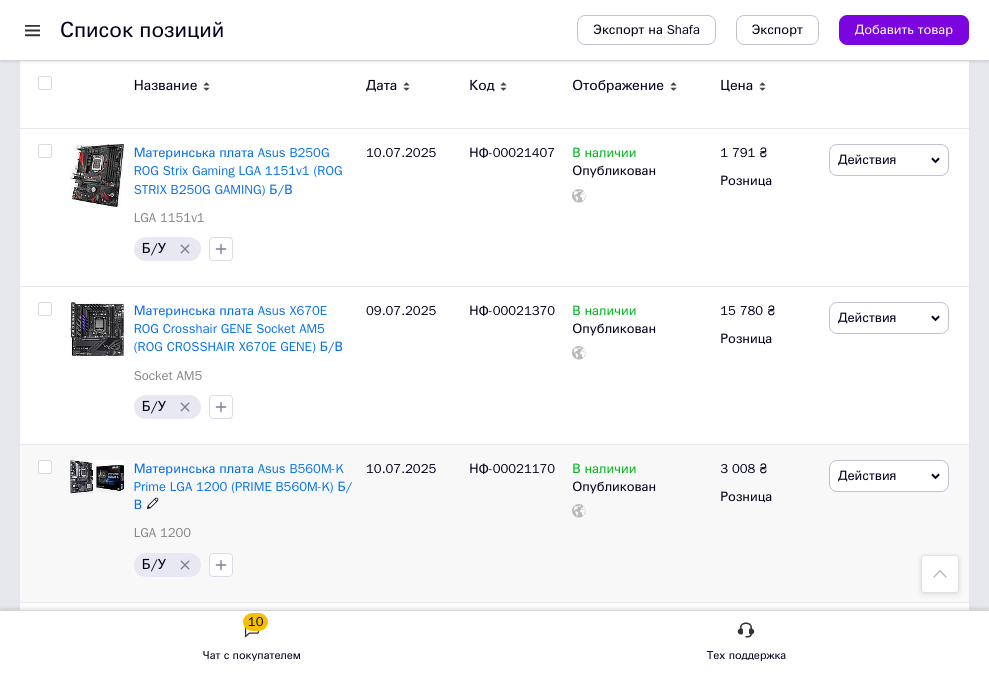 click on "НФ-00021170" at bounding box center [512, 468] 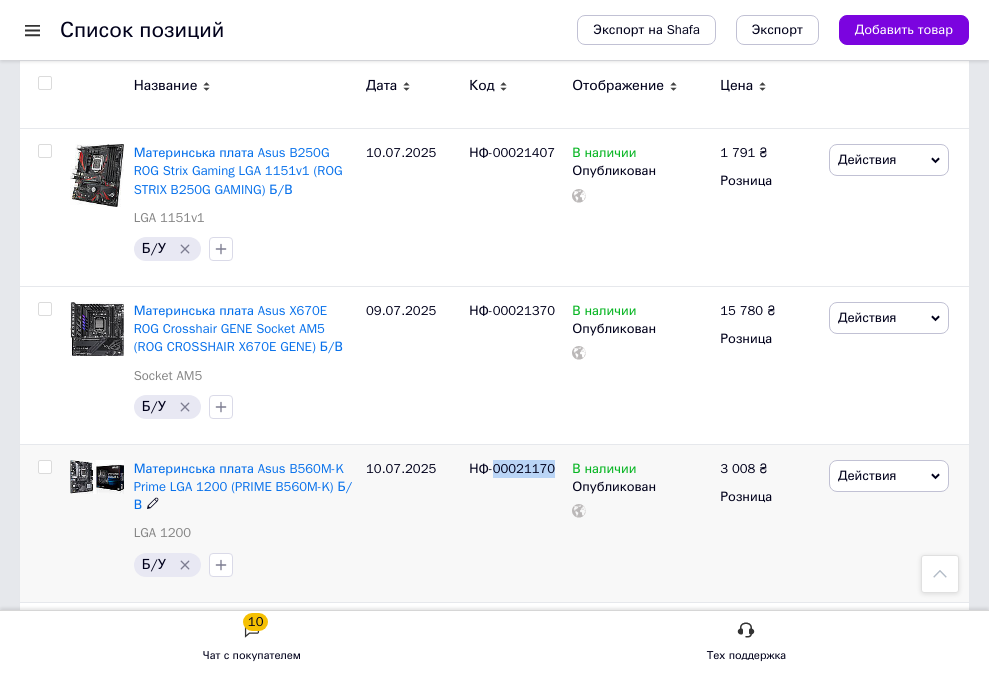click on "НФ-00021170" at bounding box center (512, 468) 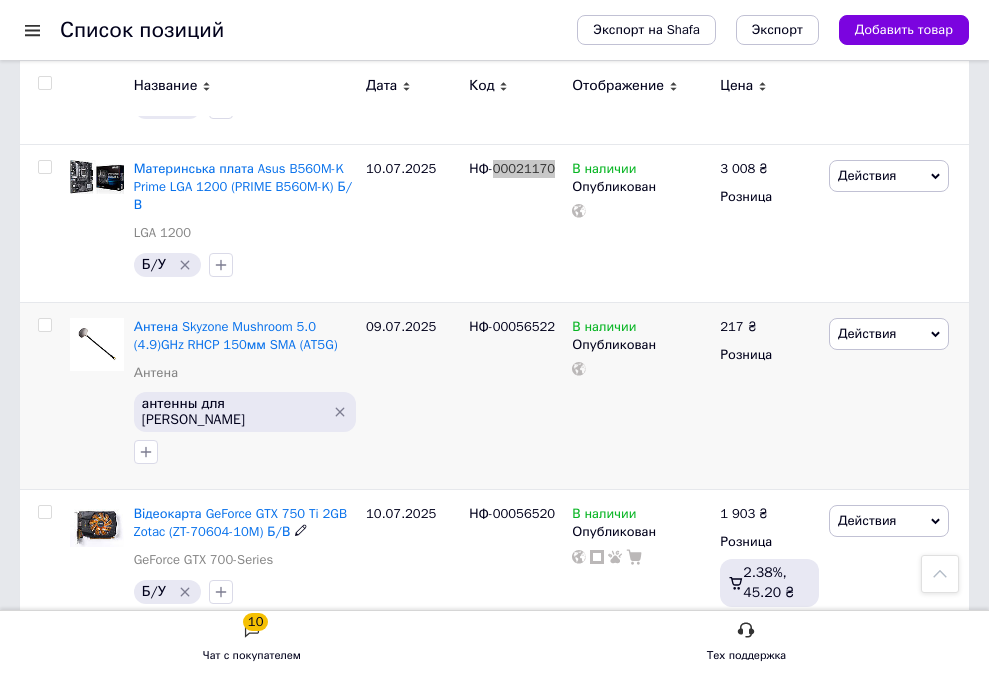 scroll, scrollTop: 1700, scrollLeft: 0, axis: vertical 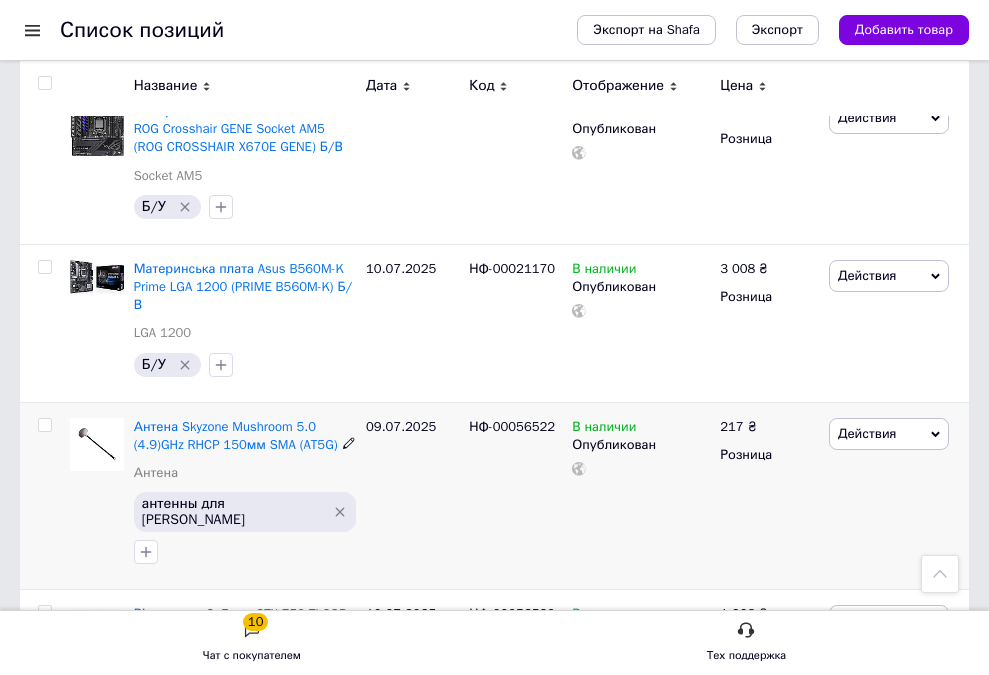 click on "НФ-00056522" at bounding box center (512, 426) 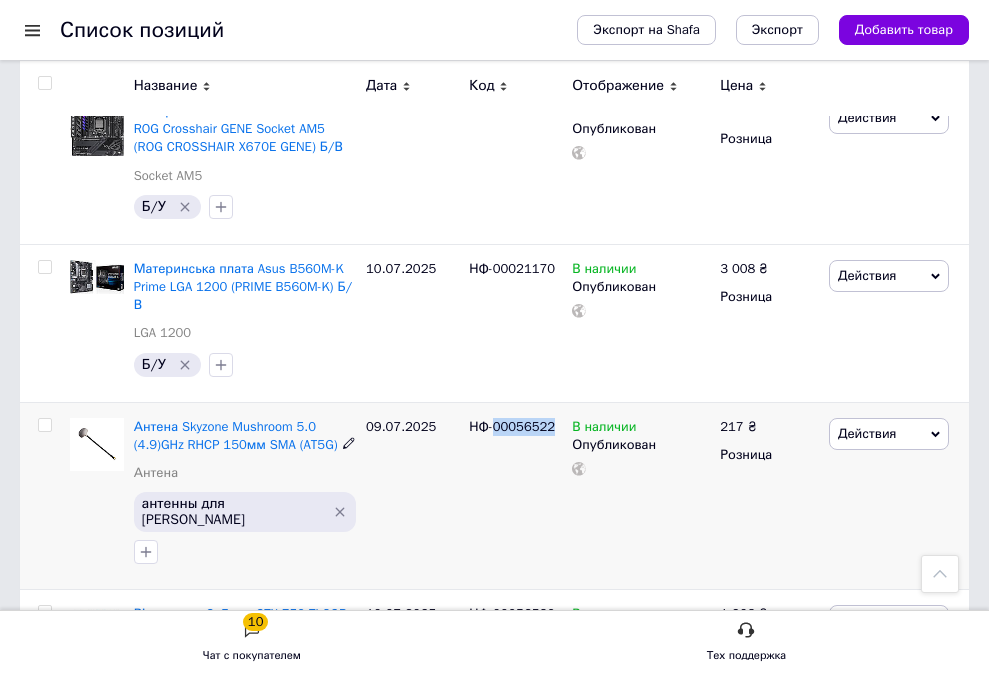 click on "НФ-00056522" at bounding box center [512, 426] 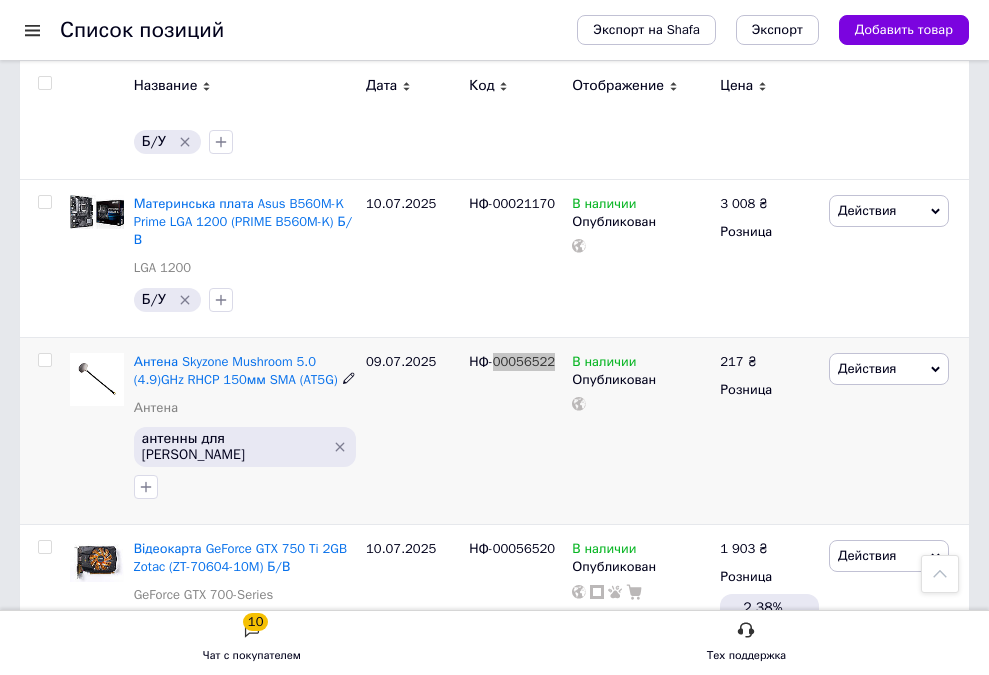 scroll, scrollTop: 1800, scrollLeft: 0, axis: vertical 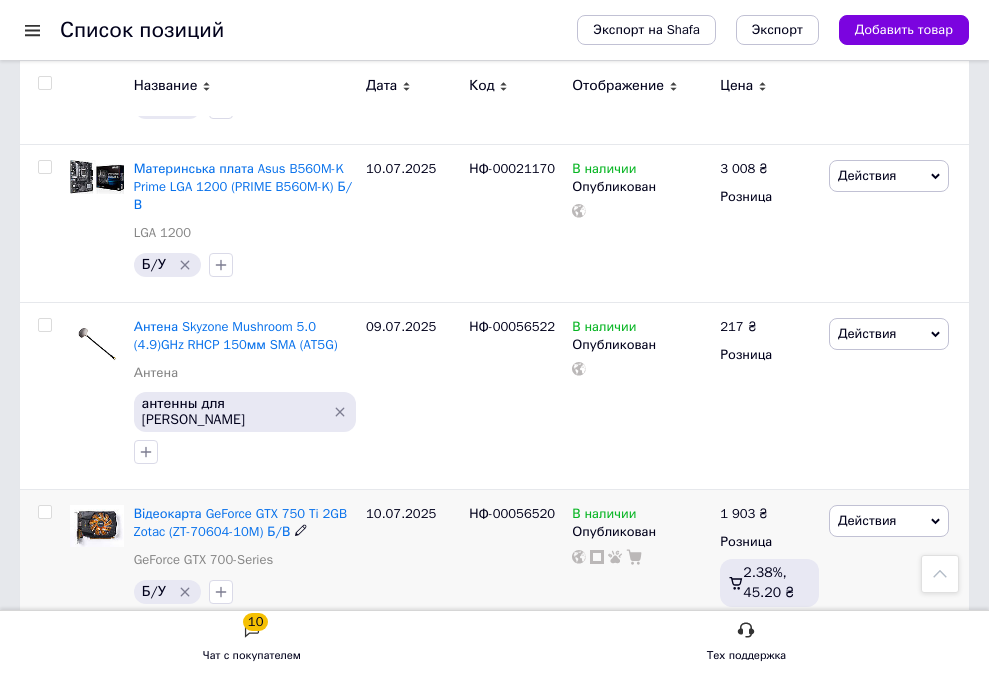 click on "НФ-00056520" at bounding box center [512, 513] 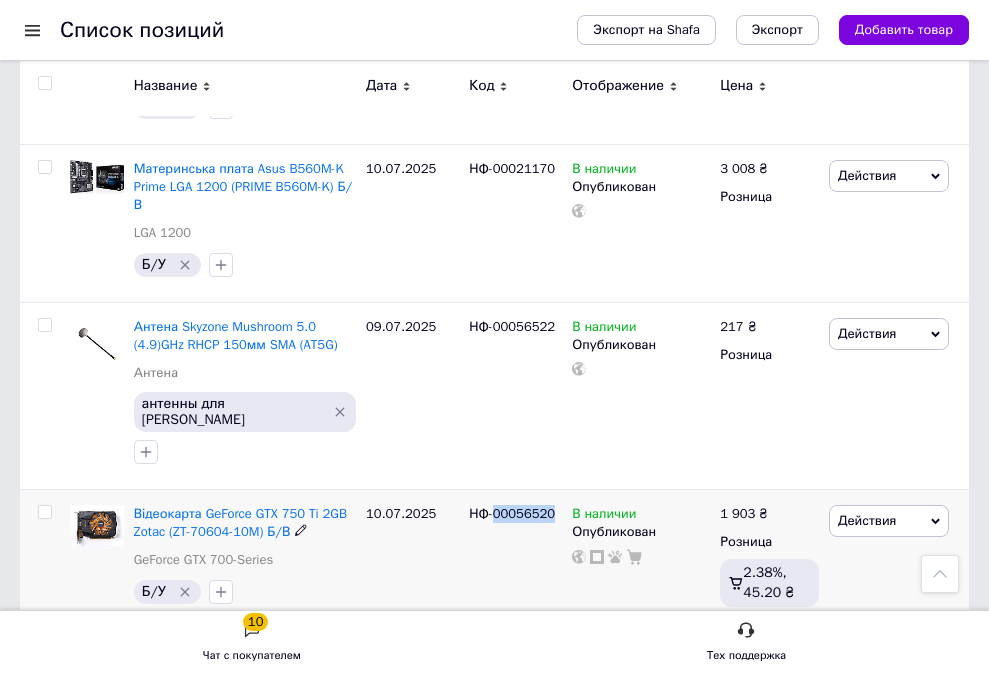 click on "НФ-00056520" at bounding box center (512, 513) 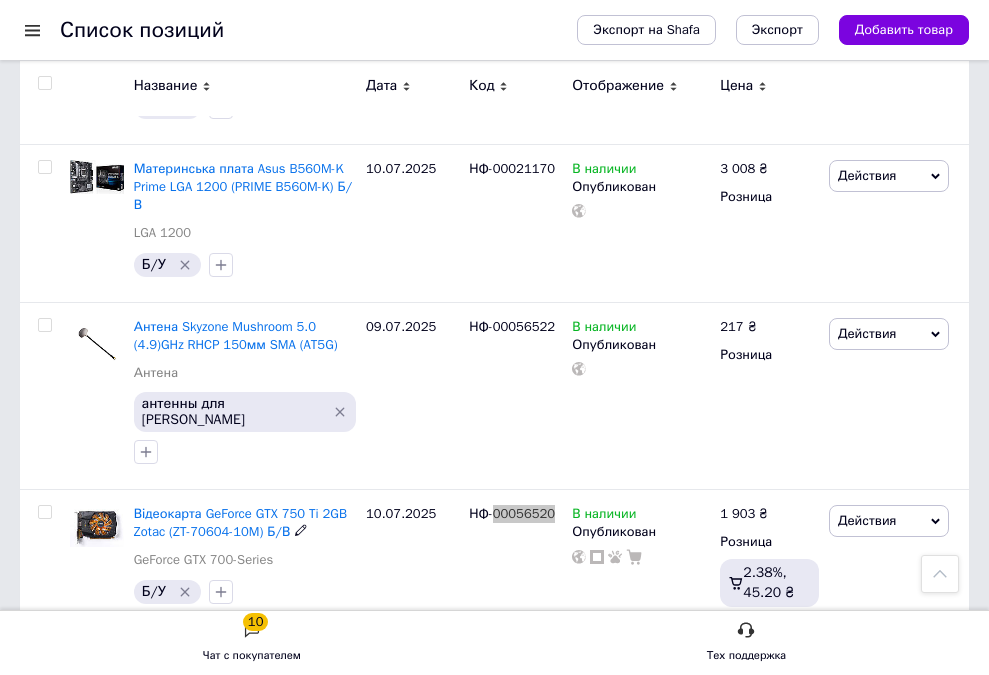scroll, scrollTop: 1900, scrollLeft: 0, axis: vertical 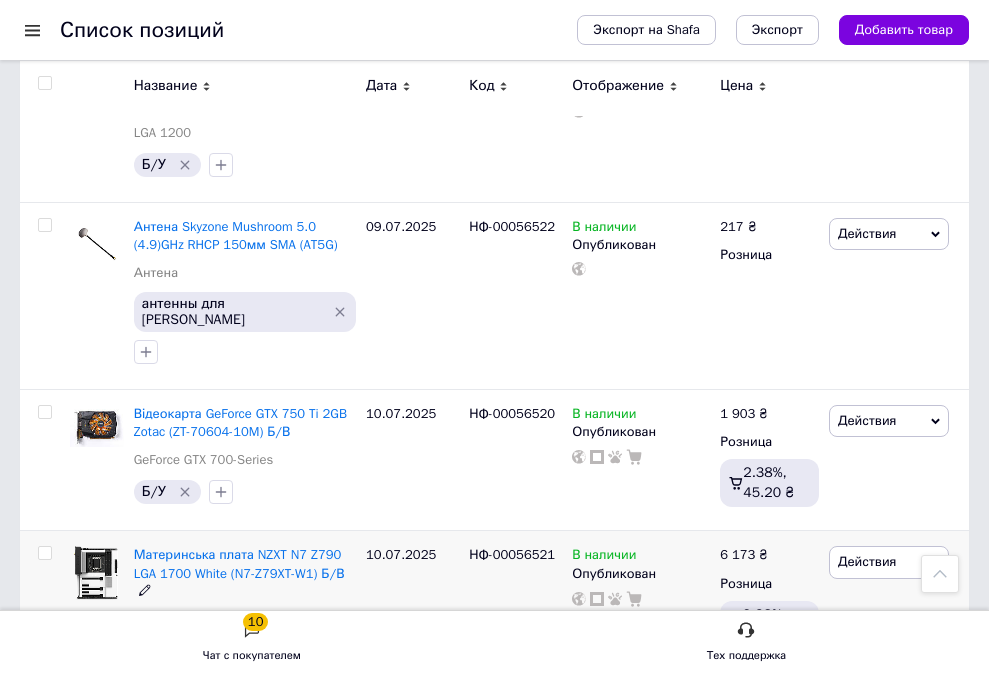 click on "НФ-00056521" at bounding box center (512, 554) 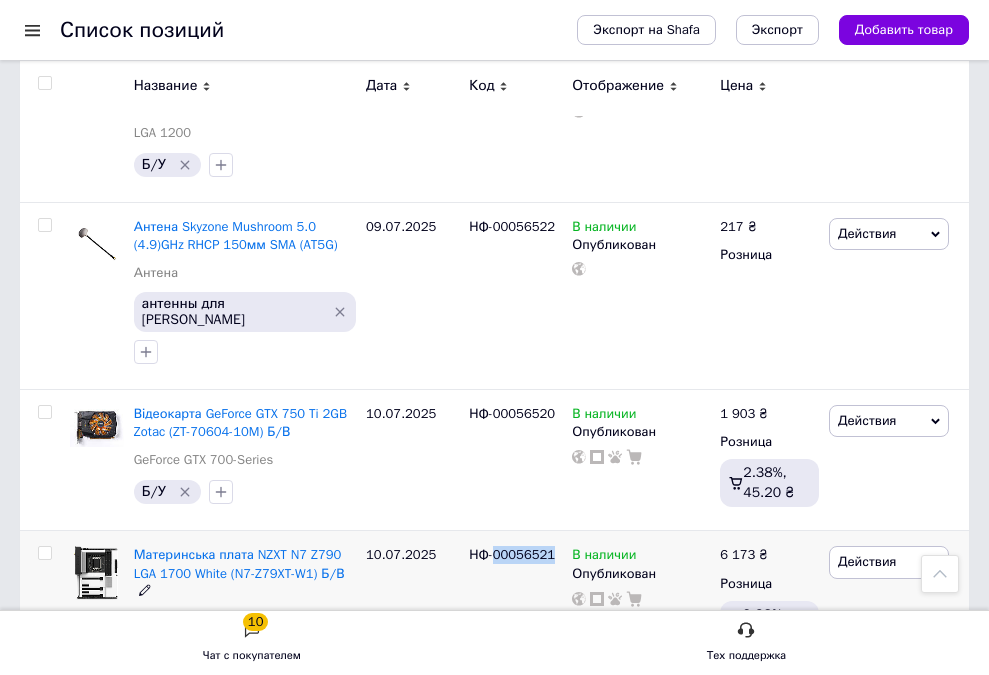 click on "НФ-00056521" at bounding box center (512, 554) 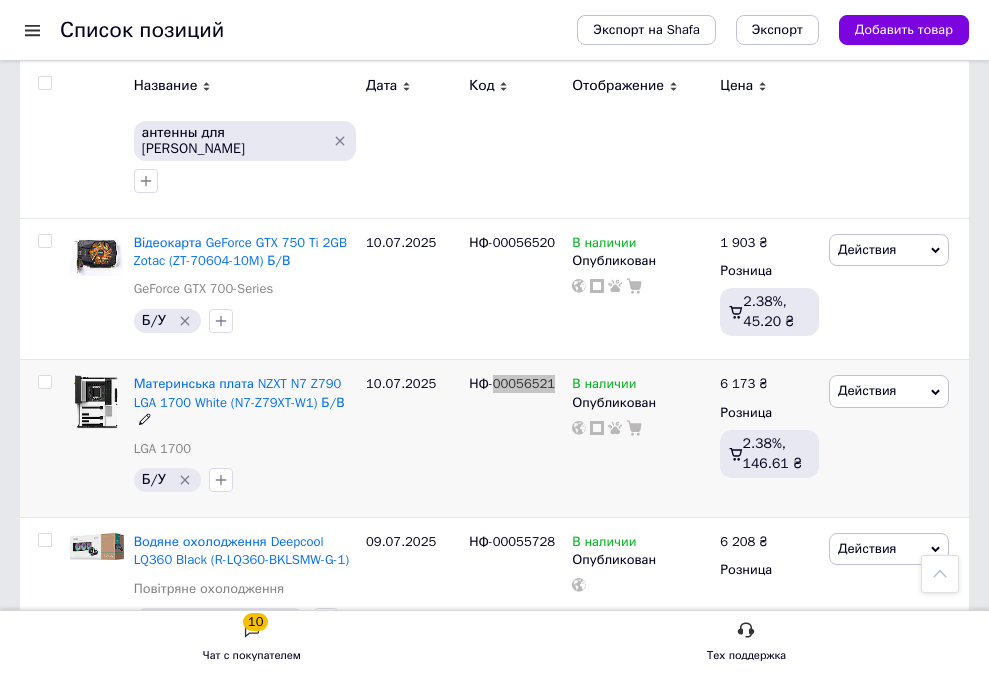 scroll, scrollTop: 2100, scrollLeft: 0, axis: vertical 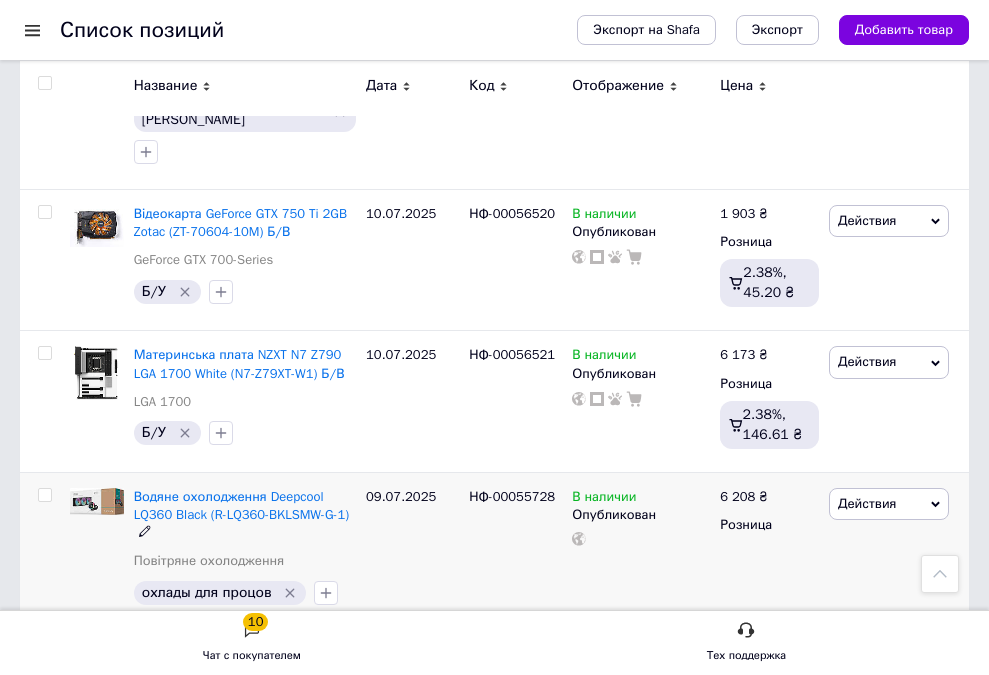 click on "НФ-00055728" at bounding box center [512, 496] 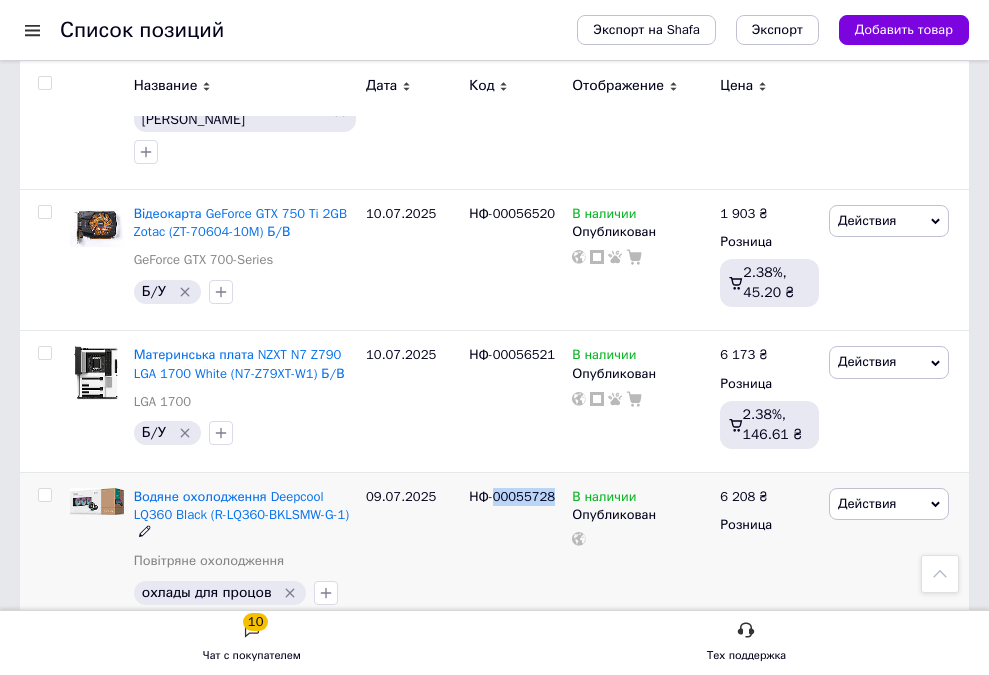 click on "НФ-00055728" at bounding box center (512, 496) 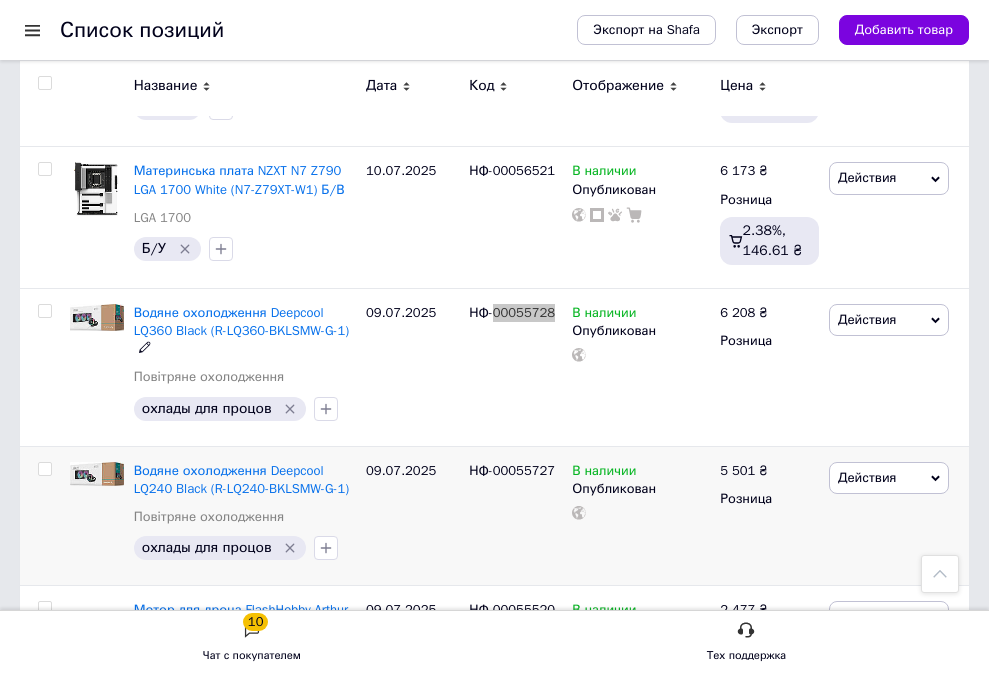 scroll, scrollTop: 2300, scrollLeft: 0, axis: vertical 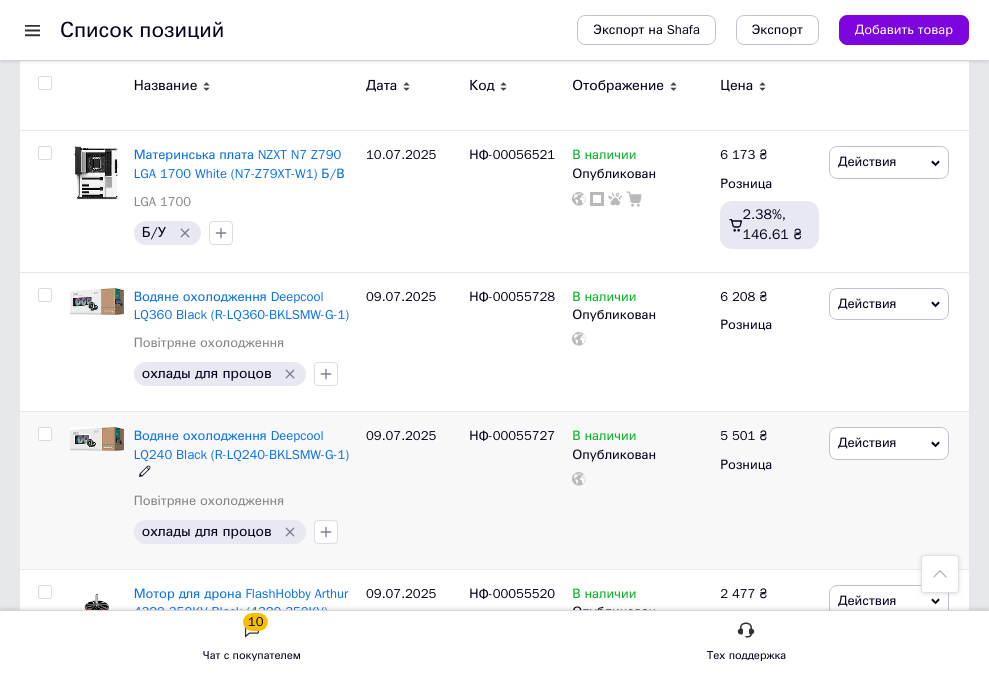 click on "НФ-00055727" at bounding box center [512, 435] 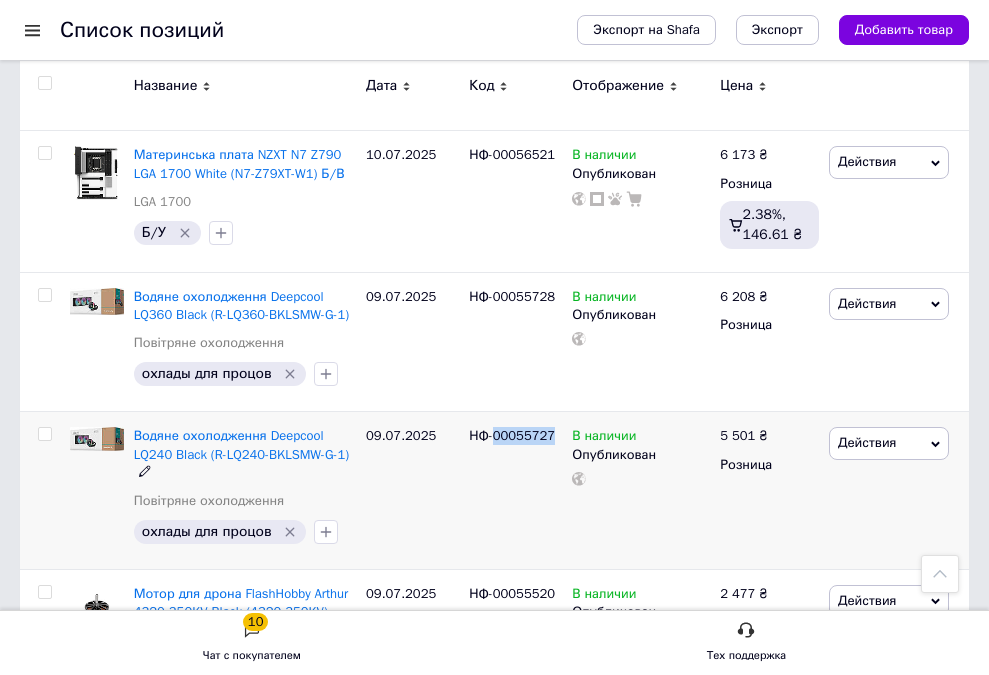 click on "НФ-00055727" at bounding box center (512, 435) 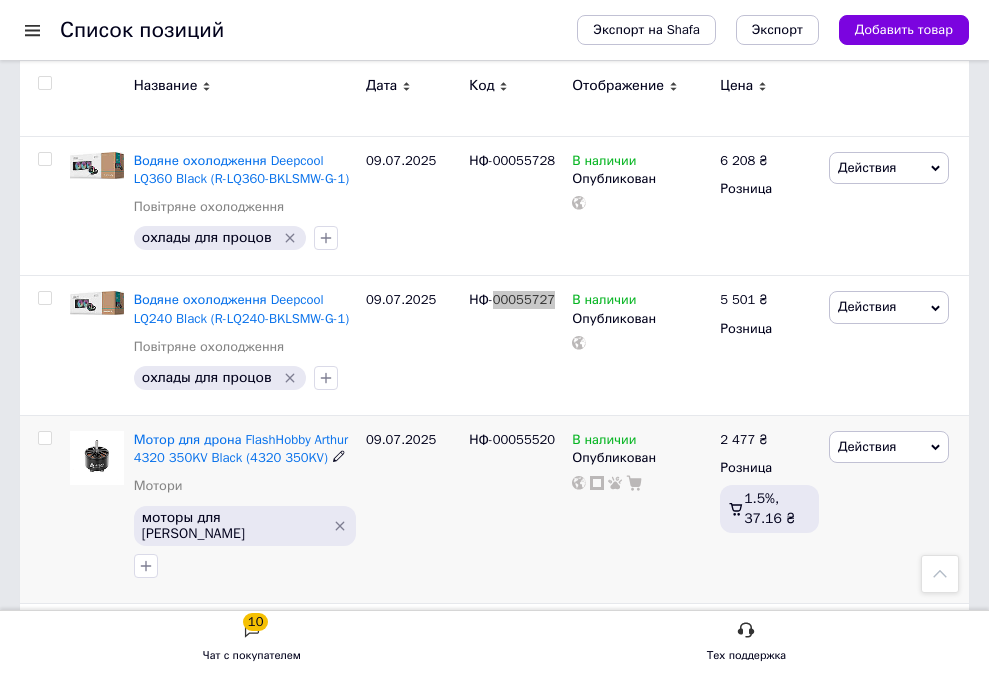 scroll, scrollTop: 2400, scrollLeft: 0, axis: vertical 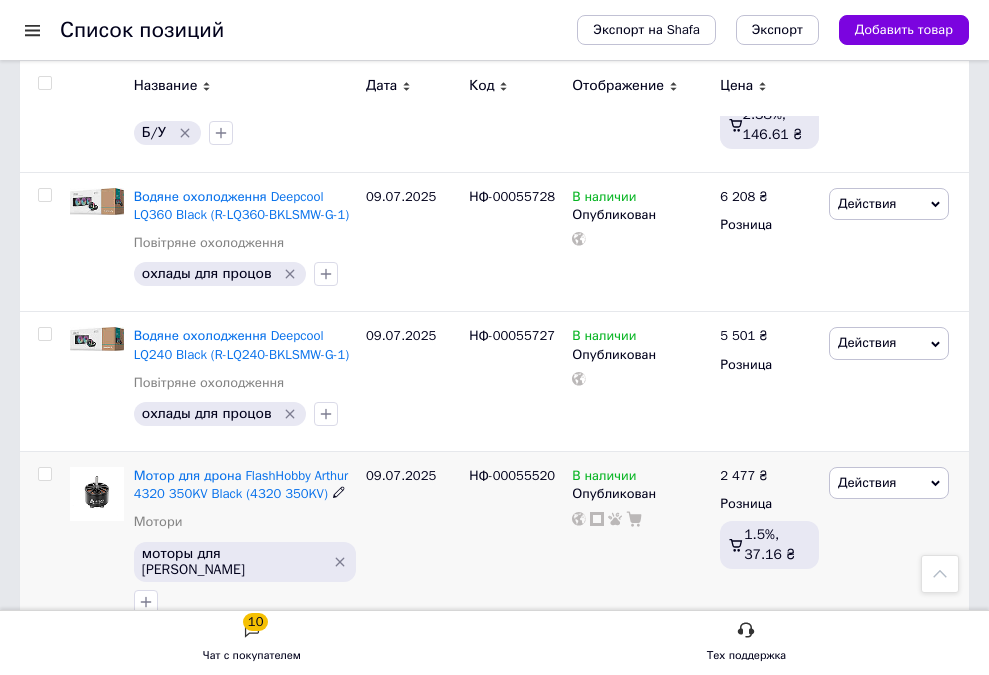 click on "НФ-00055520" at bounding box center (512, 475) 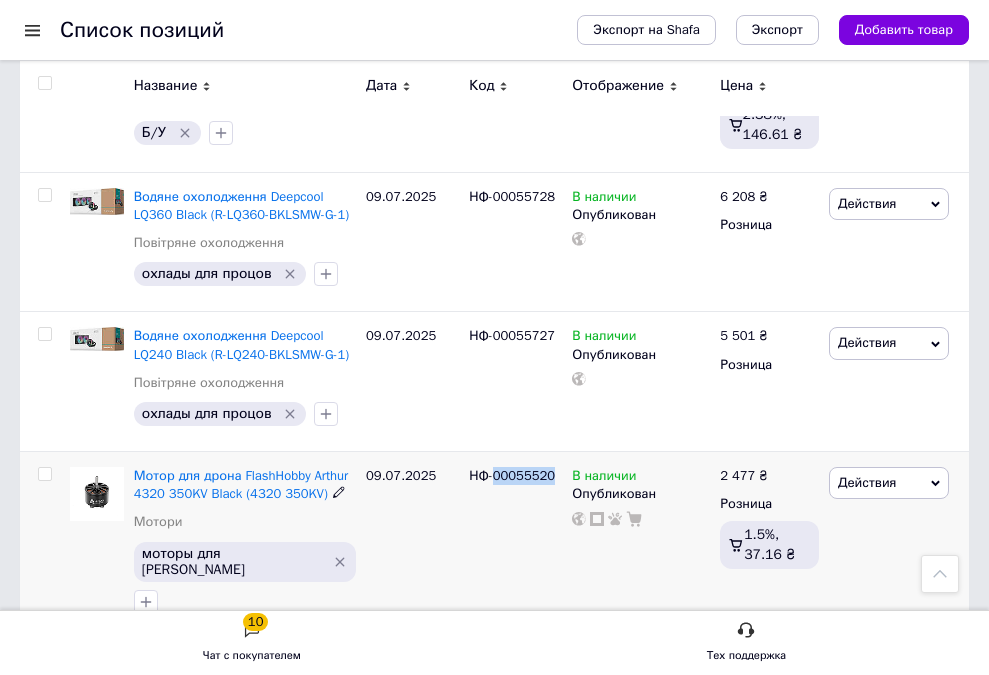 click on "НФ-00055520" at bounding box center [512, 475] 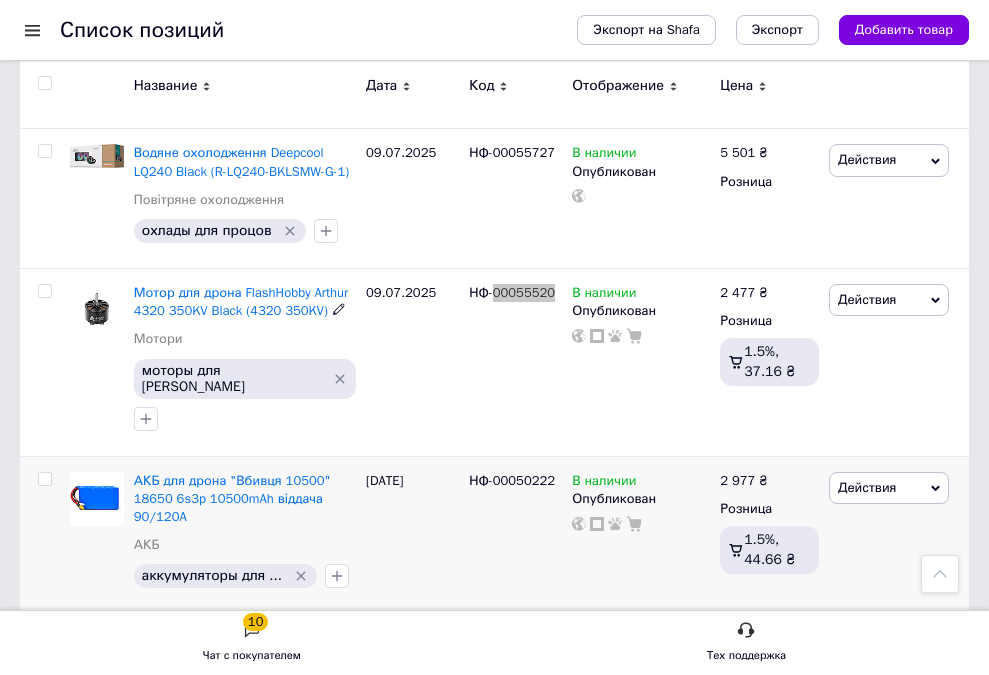 scroll, scrollTop: 2600, scrollLeft: 0, axis: vertical 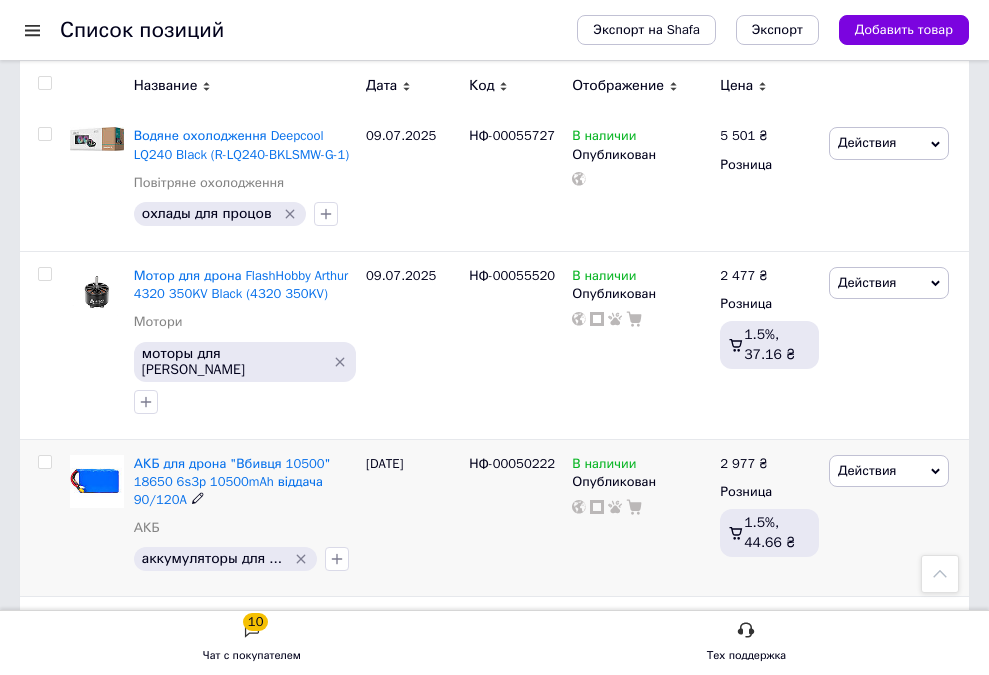 click on "НФ-00050222" at bounding box center (512, 463) 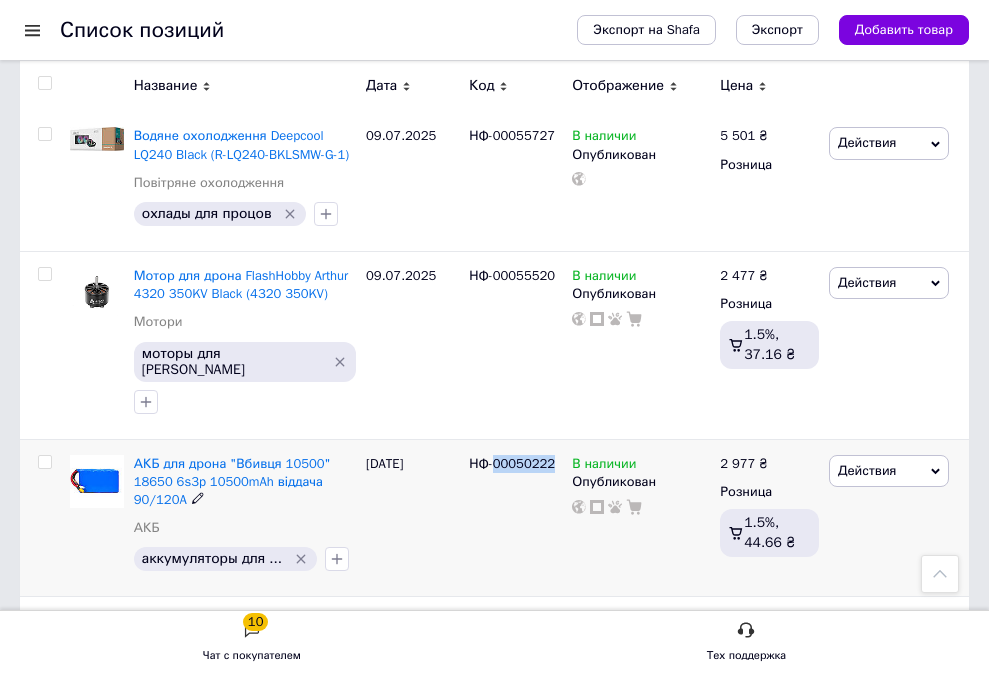 click on "НФ-00050222" at bounding box center (512, 463) 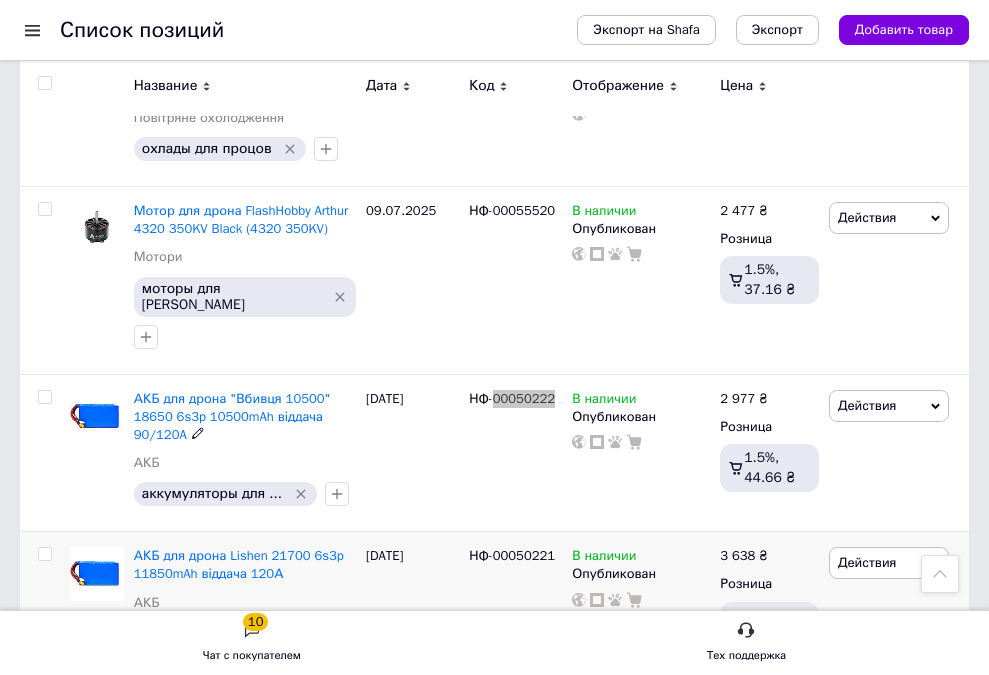 scroll, scrollTop: 2700, scrollLeft: 0, axis: vertical 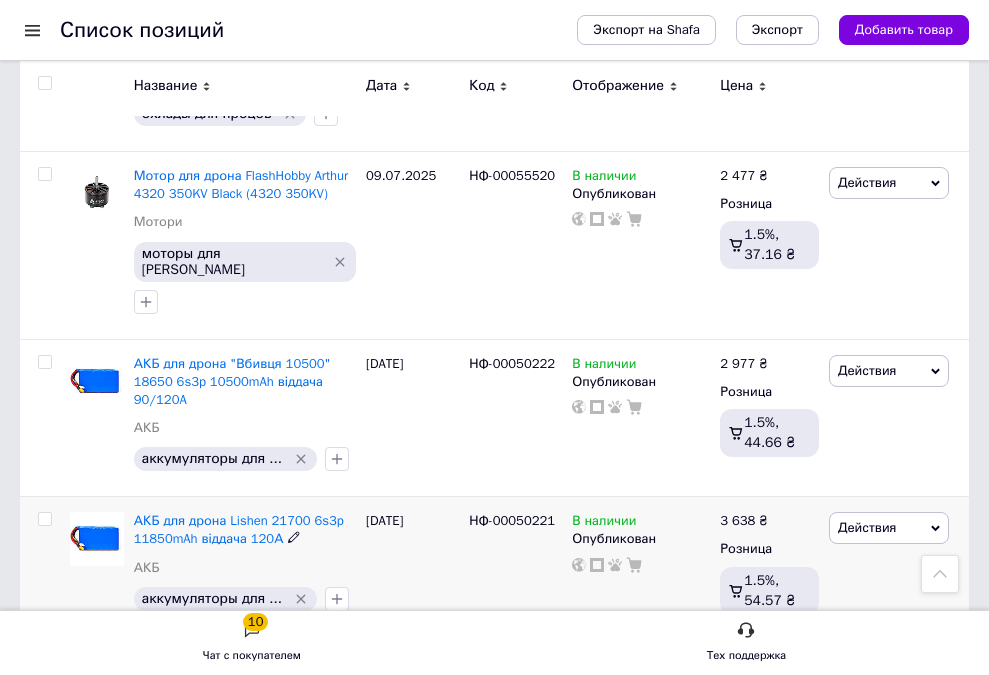 click on "НФ-00050221" at bounding box center [512, 520] 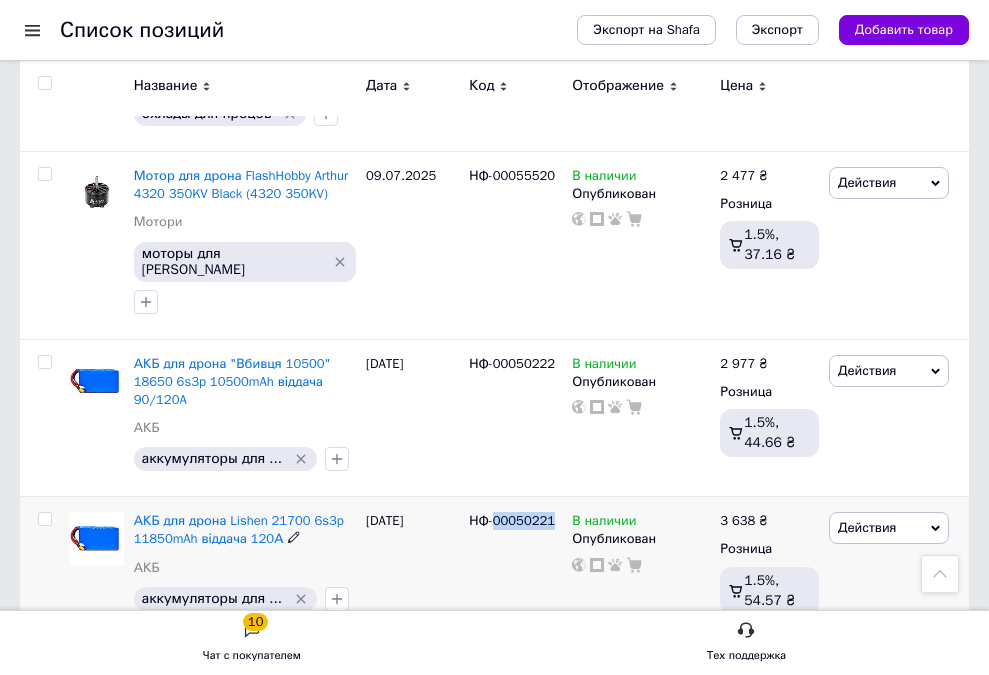 click on "НФ-00050221" at bounding box center (512, 520) 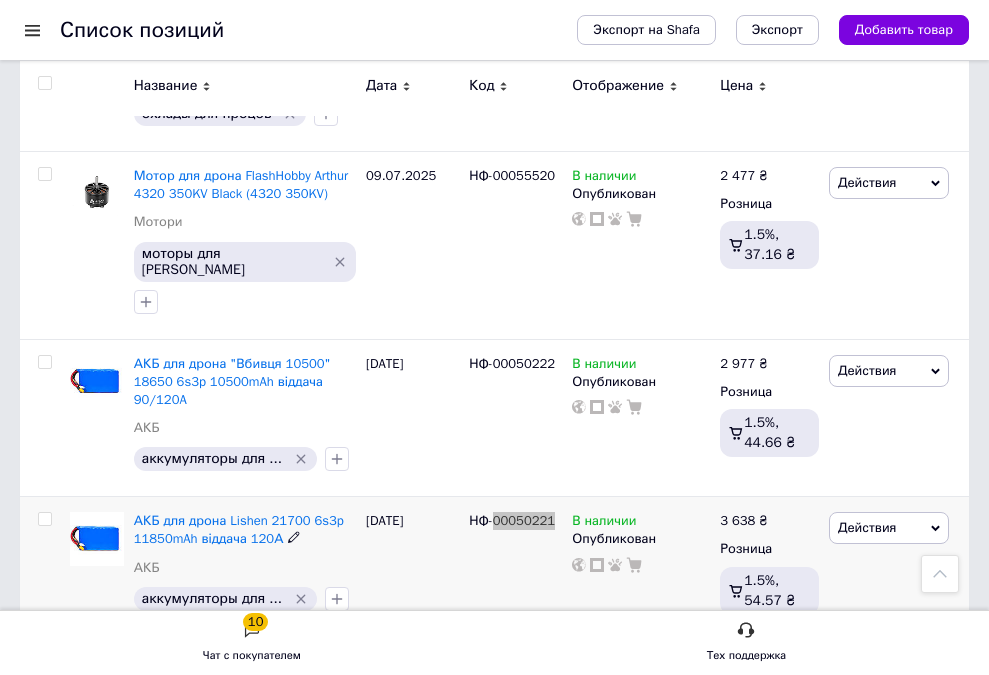 scroll, scrollTop: 2900, scrollLeft: 0, axis: vertical 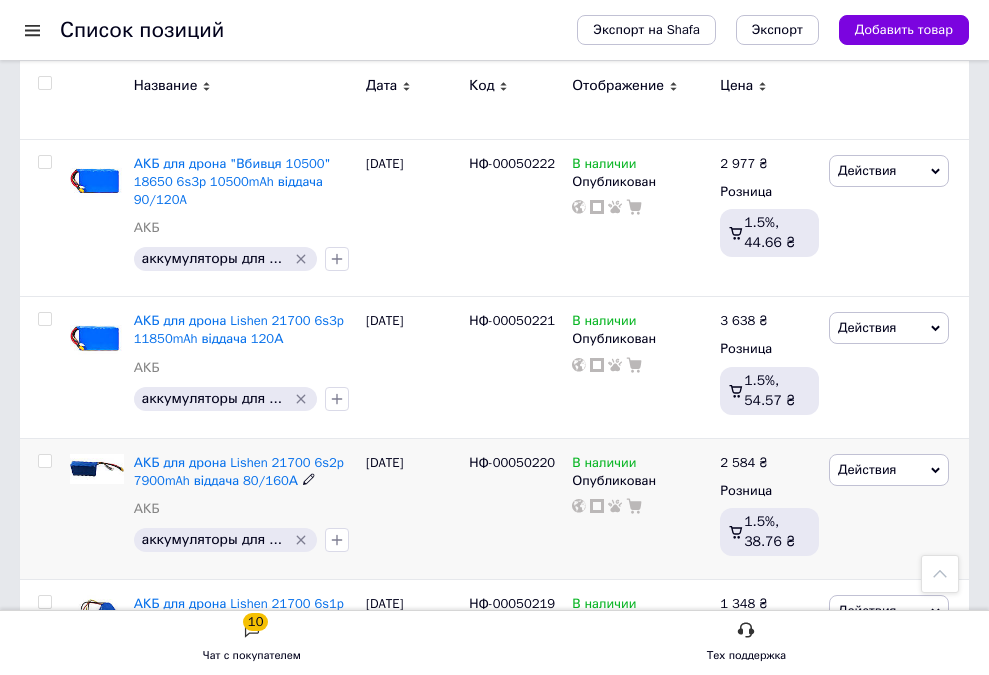 click on "НФ-00050220" at bounding box center [512, 462] 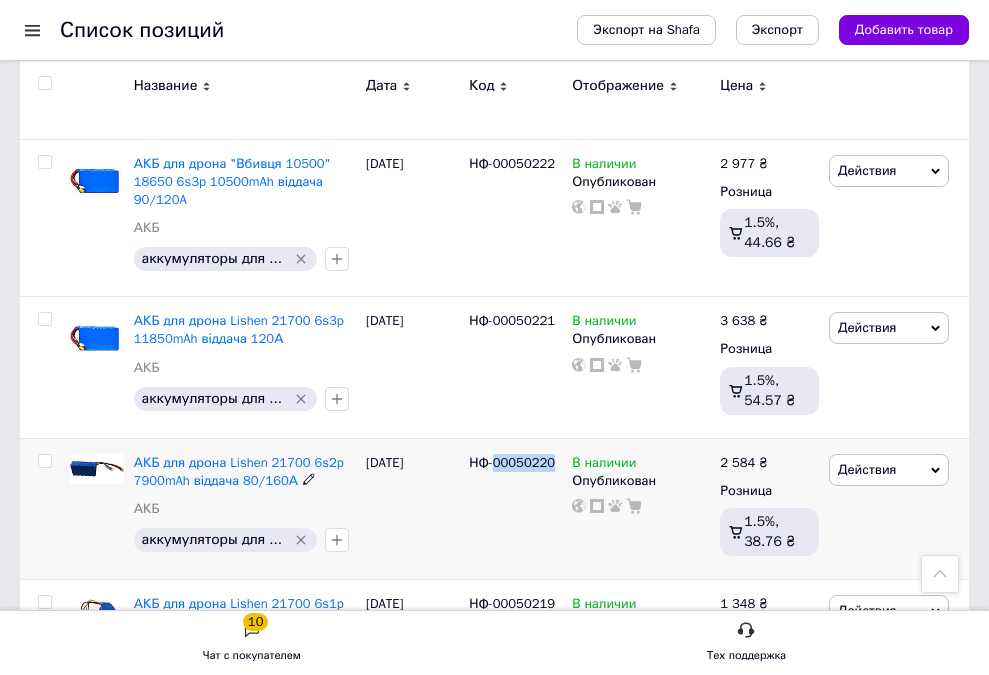 click on "НФ-00050220" at bounding box center [512, 462] 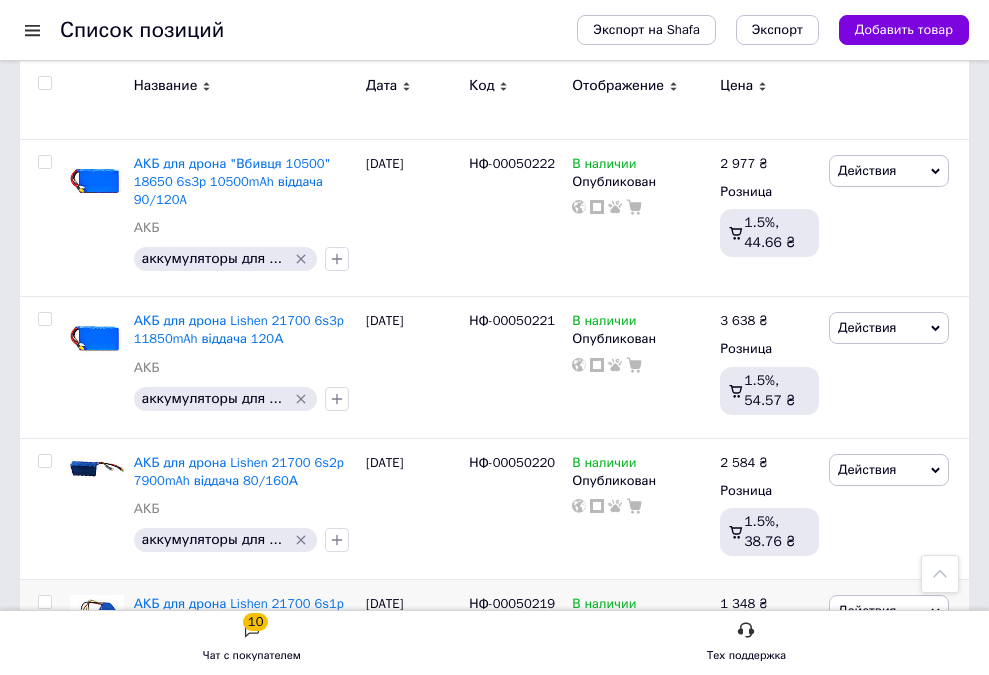 click on "НФ-00050219" at bounding box center [512, 603] 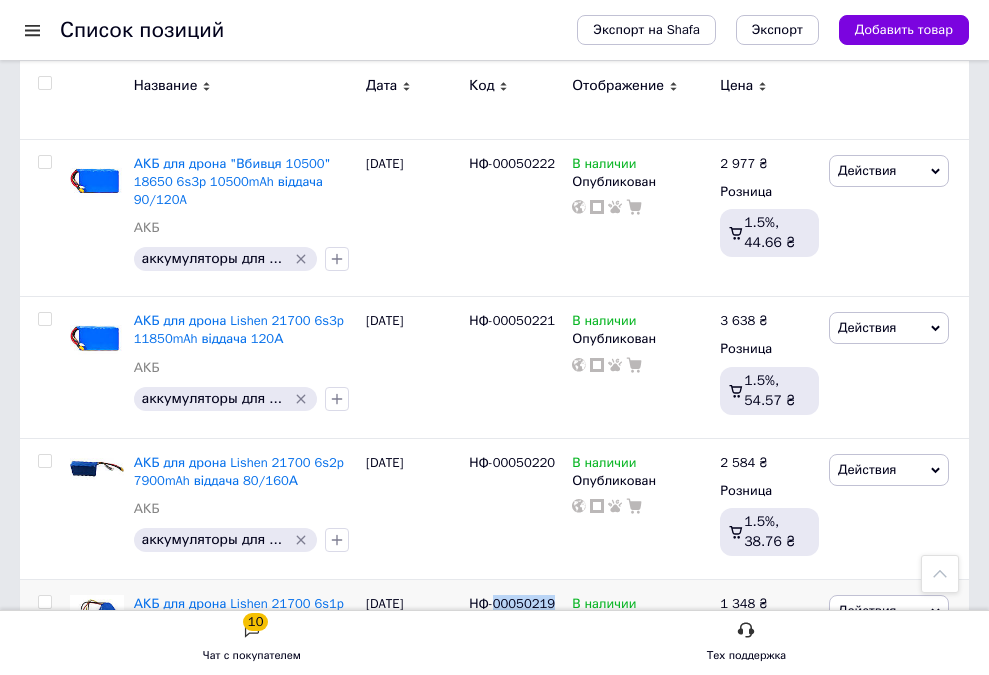 click on "НФ-00050219" at bounding box center [512, 603] 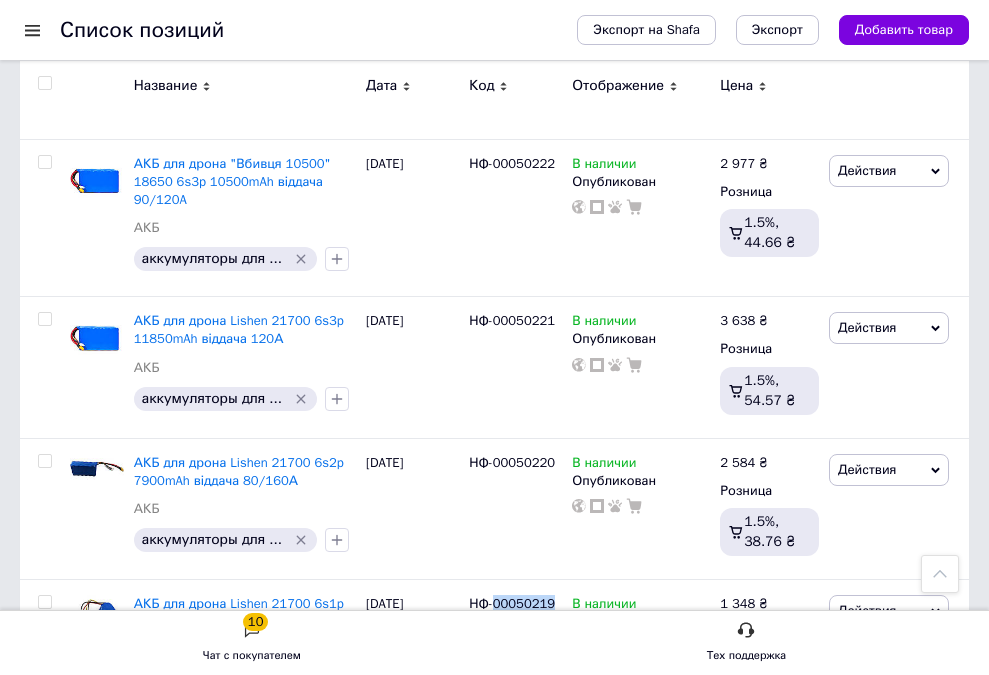 click on "3" at bounding box center (265, 761) 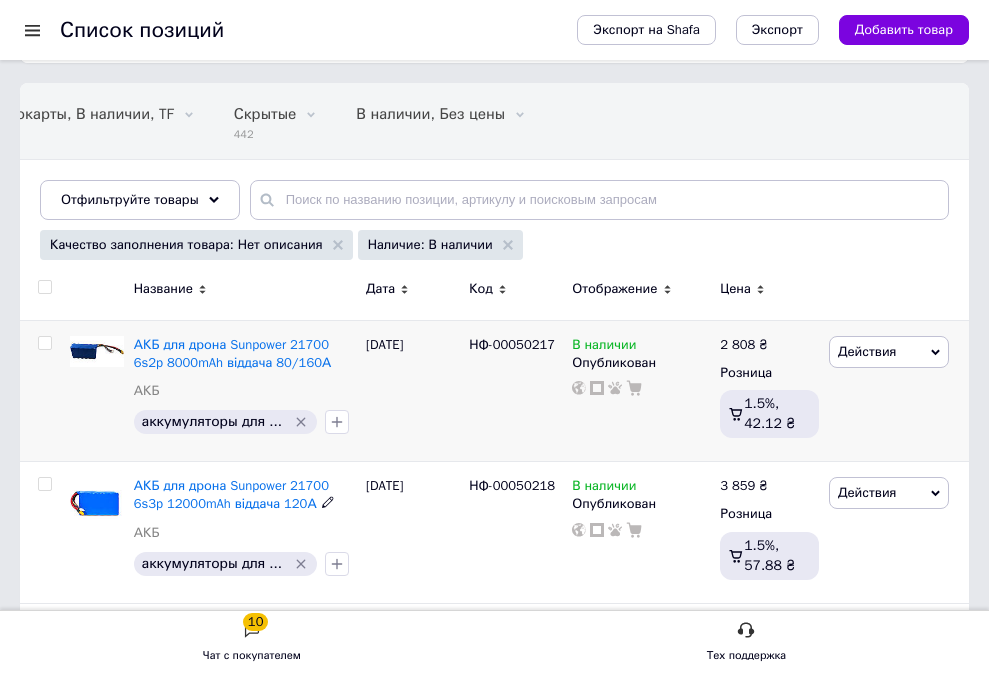 scroll, scrollTop: 300, scrollLeft: 0, axis: vertical 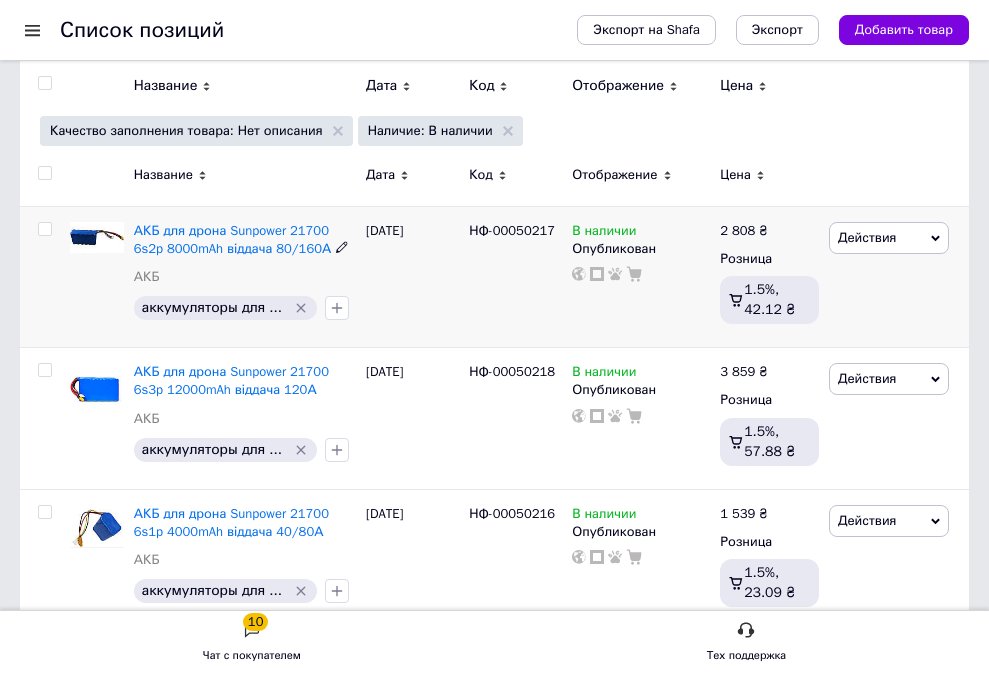 click on "НФ-00050217" at bounding box center (515, 231) 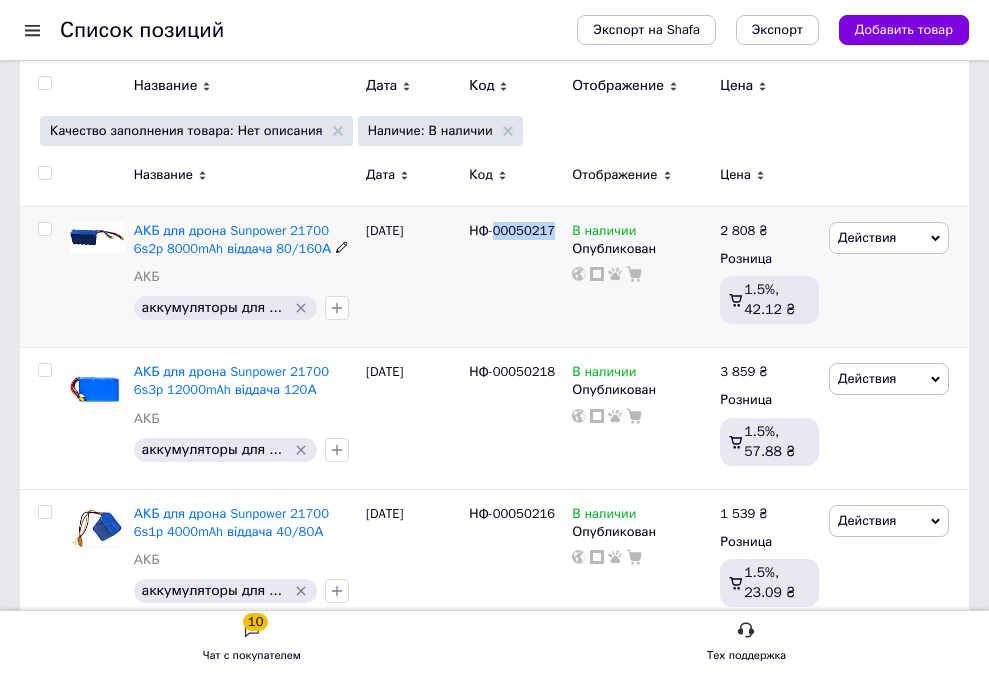 click on "НФ-00050217" at bounding box center (515, 231) 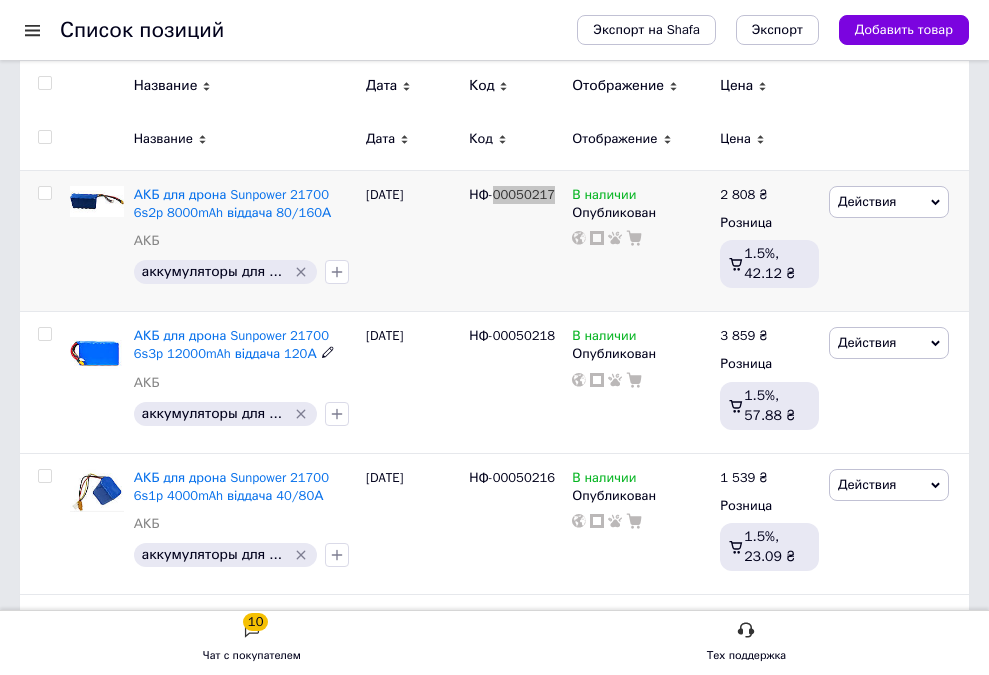 scroll, scrollTop: 300, scrollLeft: 0, axis: vertical 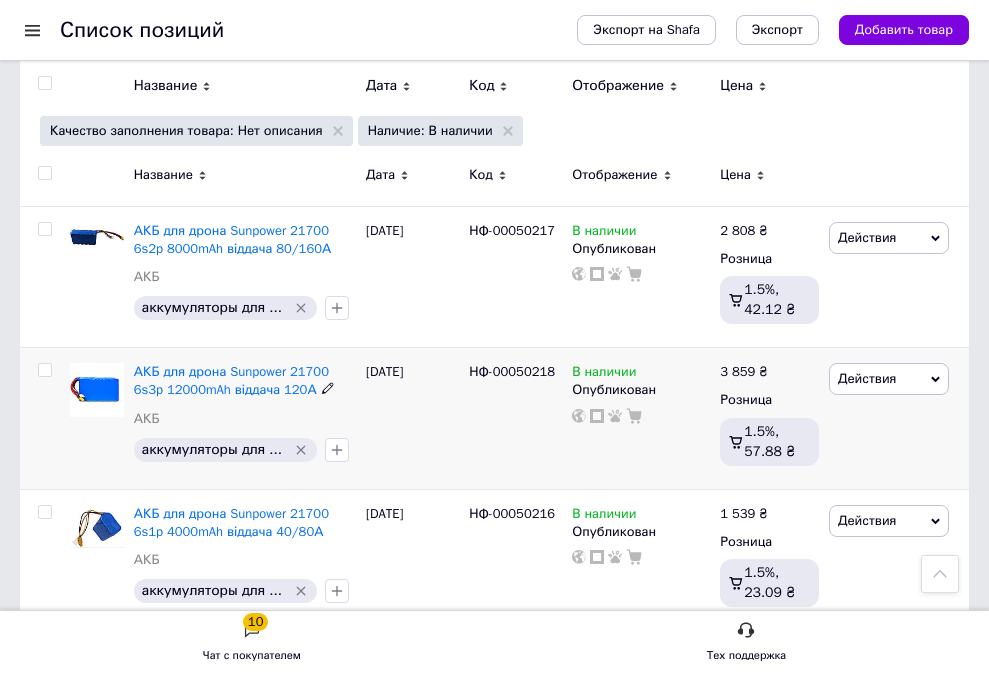click on "НФ-00050218" at bounding box center [512, 371] 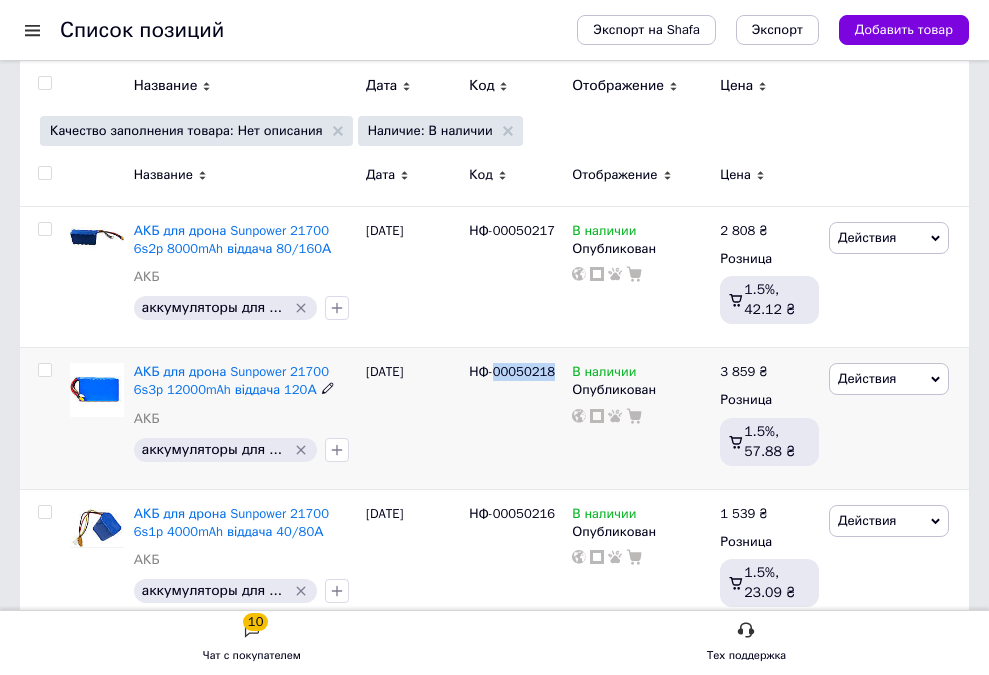 click on "НФ-00050218" at bounding box center [512, 371] 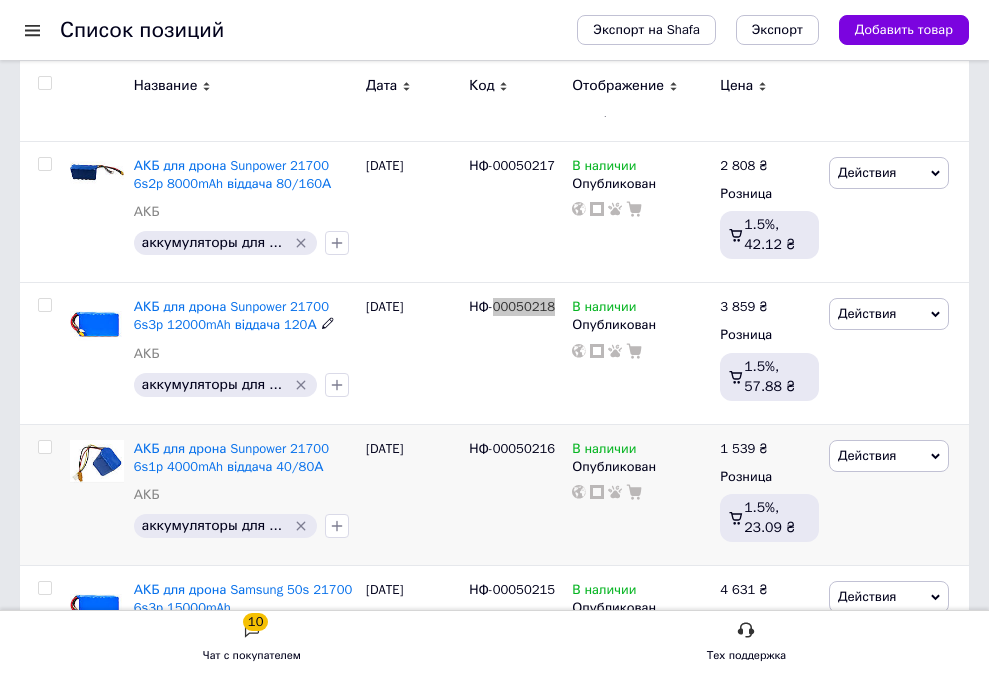 scroll, scrollTop: 400, scrollLeft: 0, axis: vertical 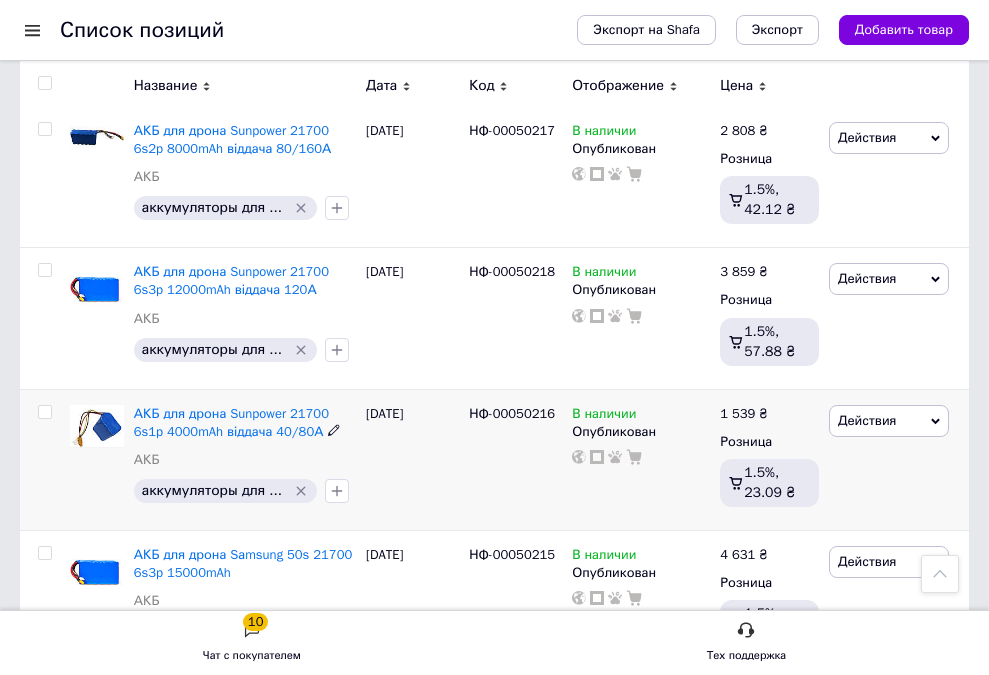 click on "НФ-00050216" at bounding box center [512, 413] 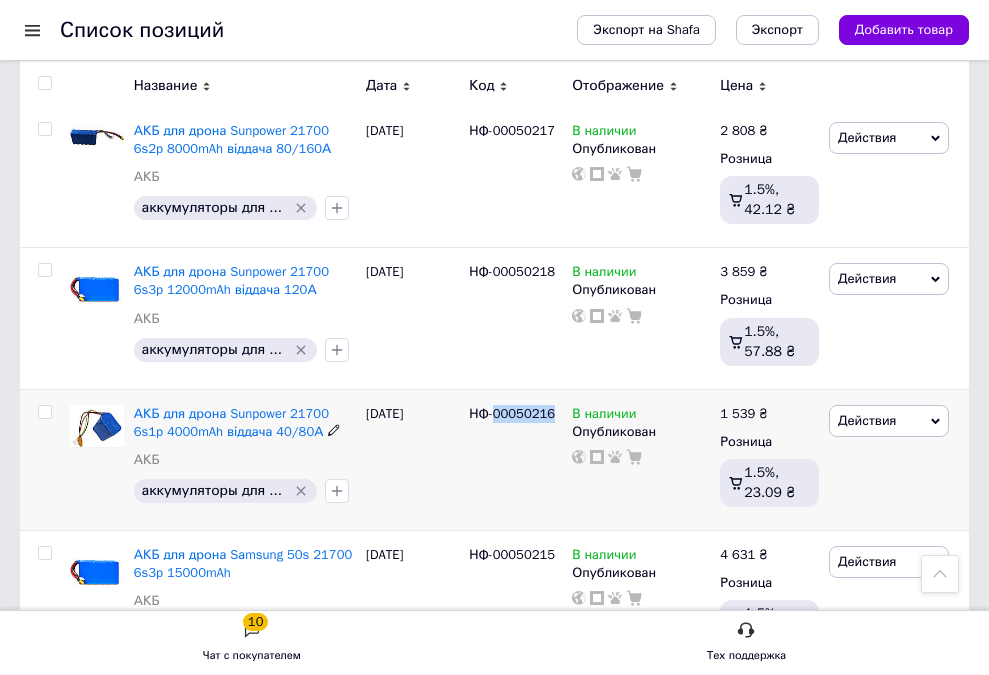 click on "НФ-00050216" at bounding box center (512, 413) 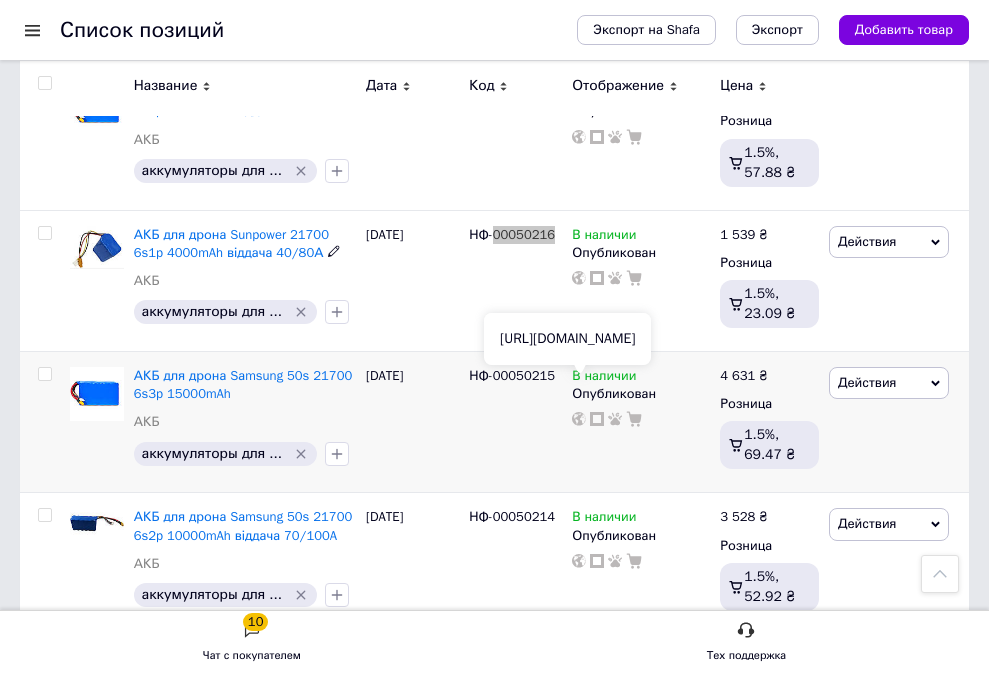 scroll, scrollTop: 600, scrollLeft: 0, axis: vertical 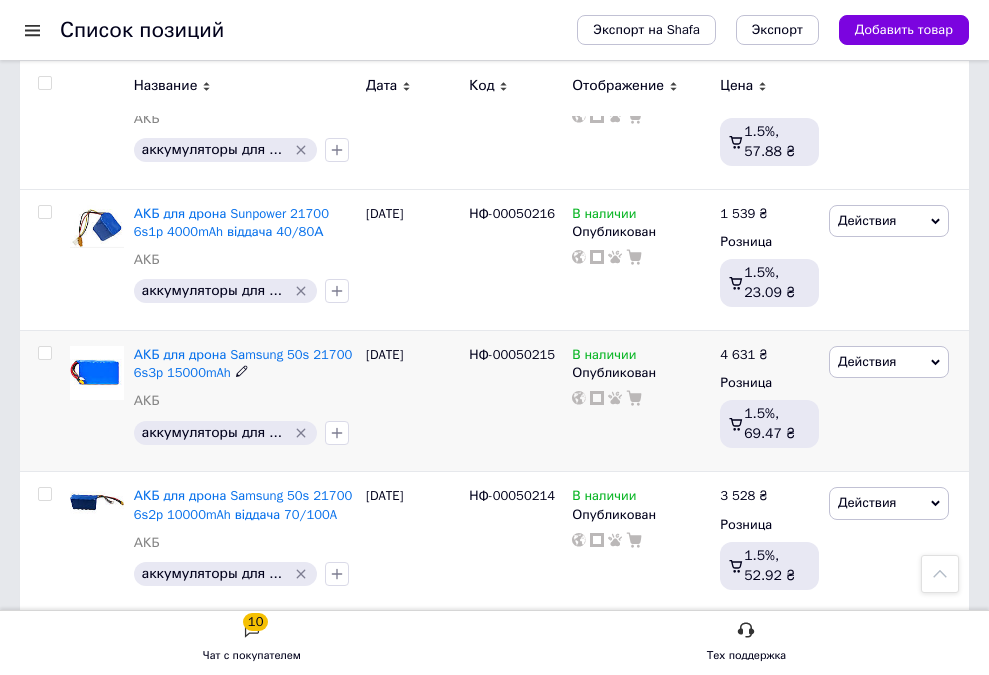 click on "НФ-00050215" at bounding box center [512, 354] 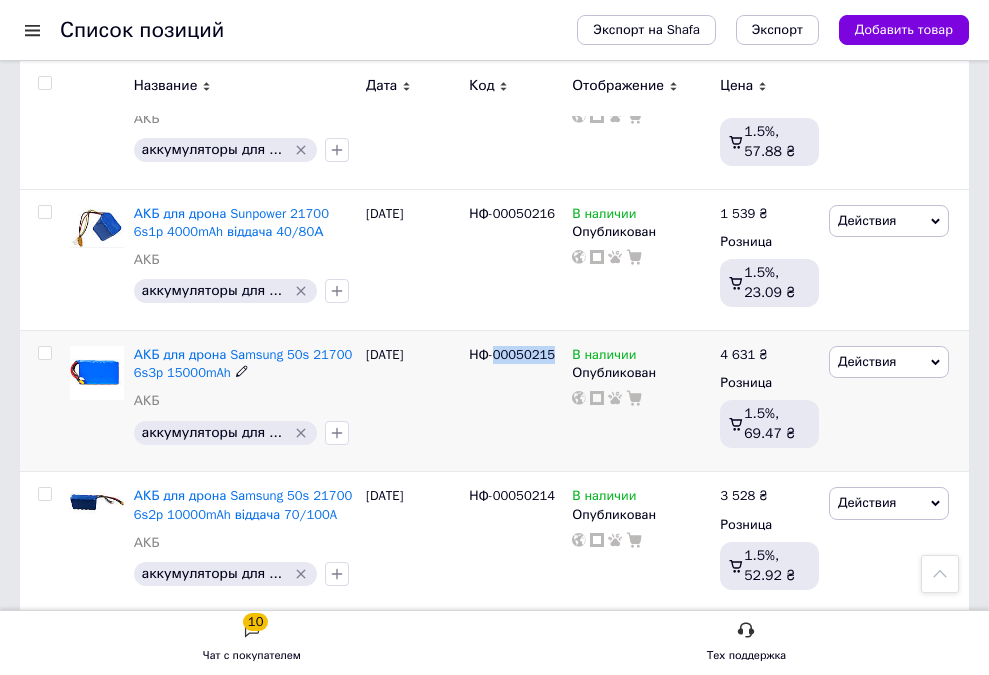 click on "НФ-00050215" at bounding box center (512, 354) 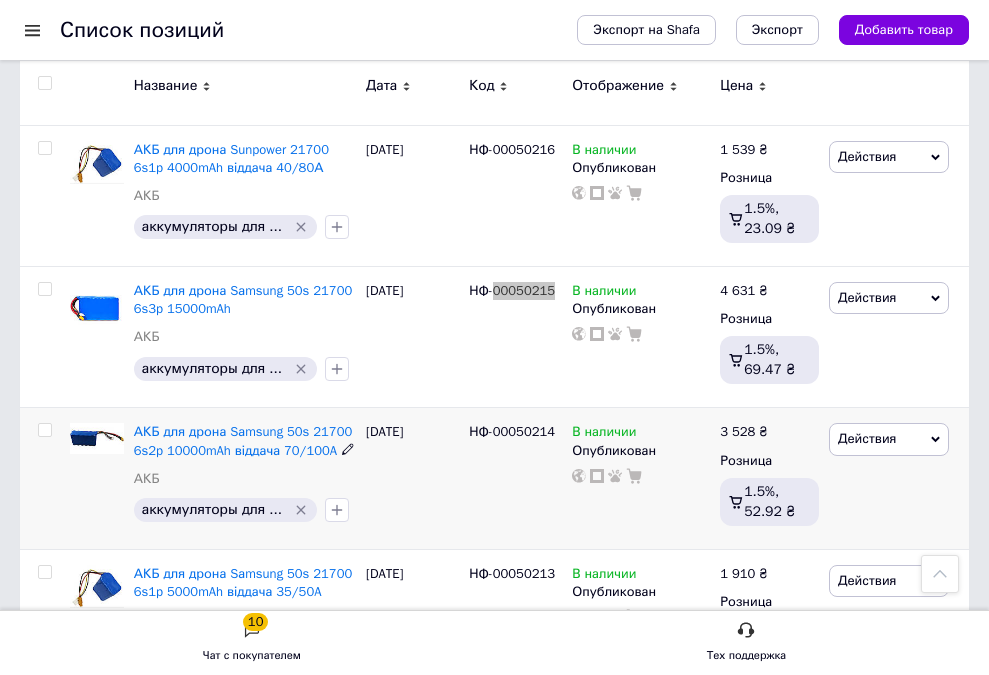 scroll, scrollTop: 700, scrollLeft: 0, axis: vertical 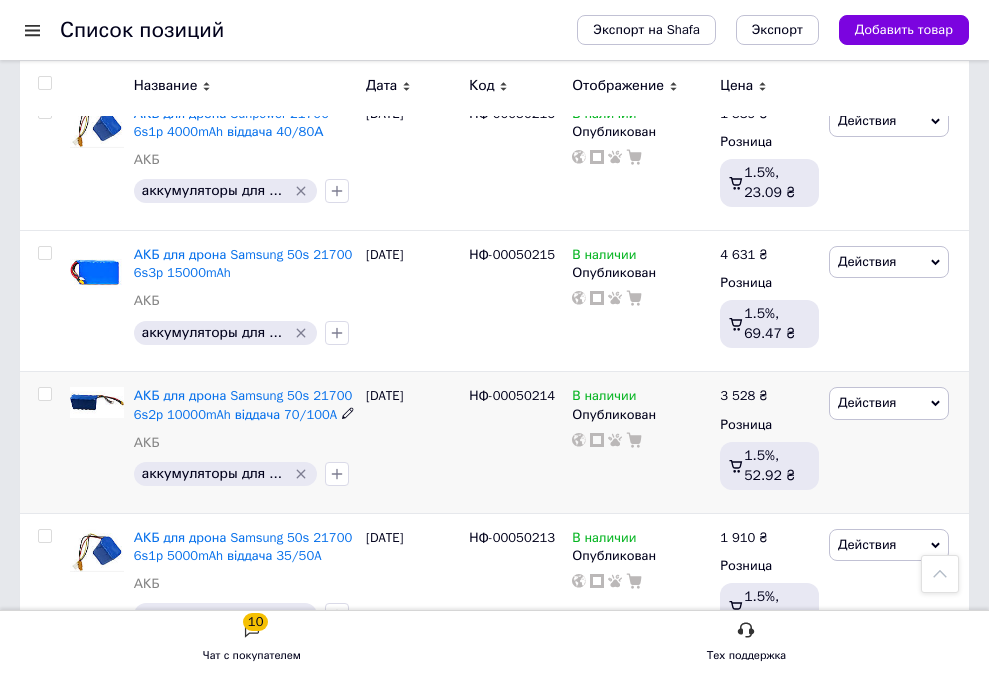 click on "НФ-00050214" at bounding box center [512, 395] 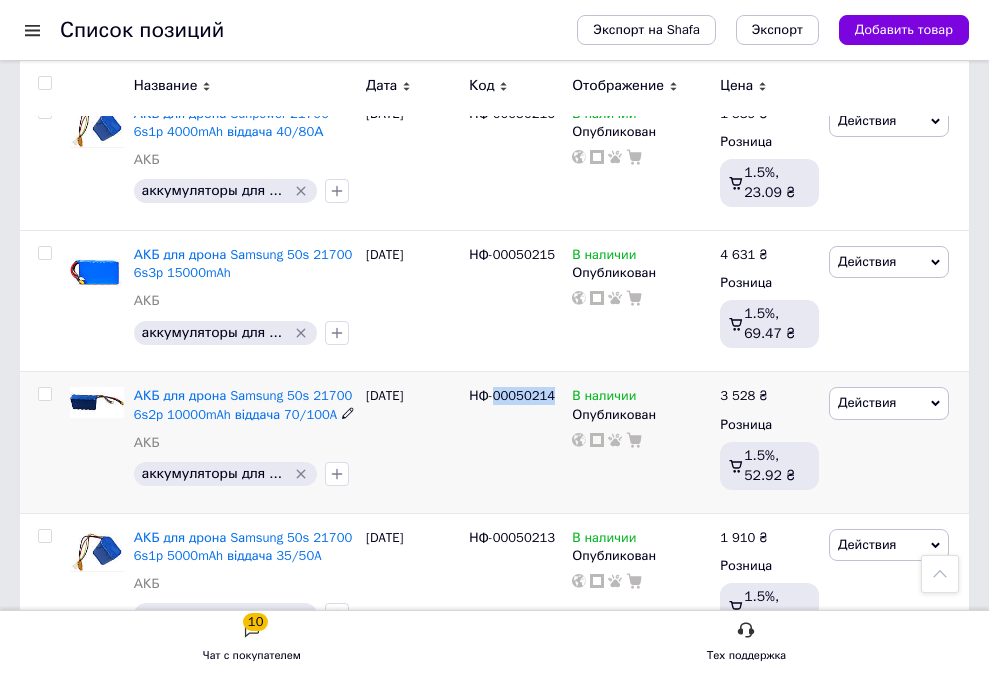 click on "НФ-00050214" at bounding box center (512, 395) 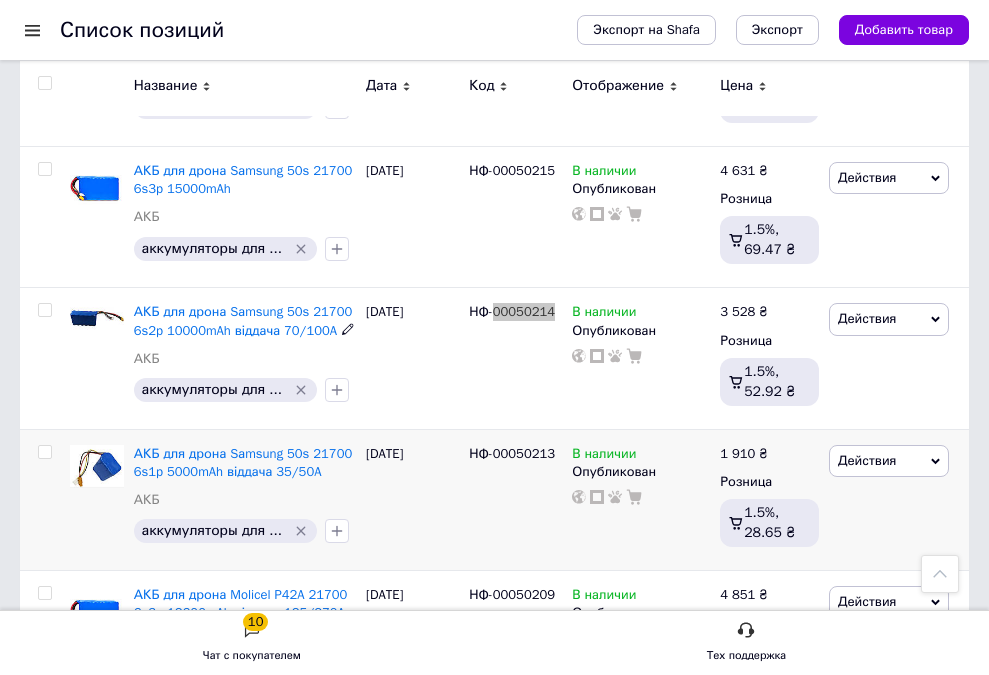 scroll, scrollTop: 900, scrollLeft: 0, axis: vertical 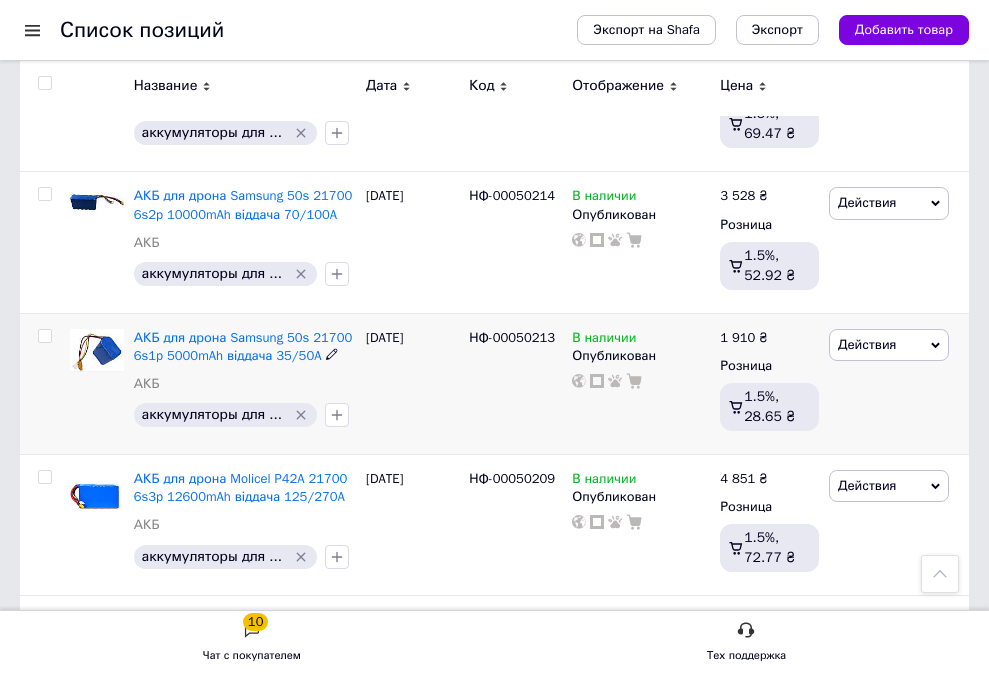 click on "НФ-00050213" at bounding box center (512, 337) 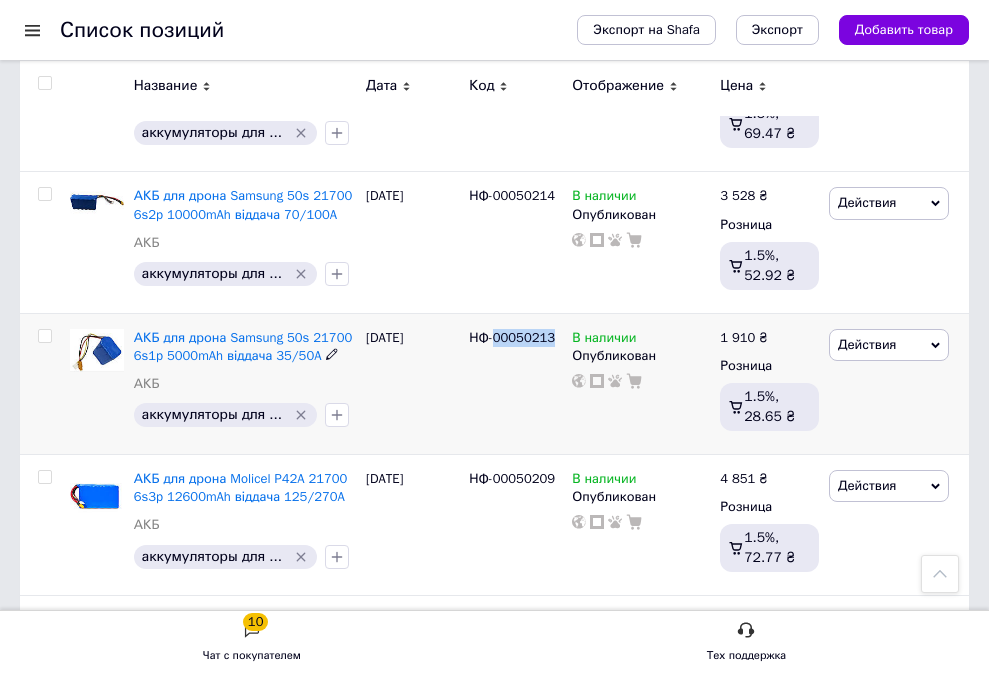 click on "НФ-00050213" at bounding box center (512, 337) 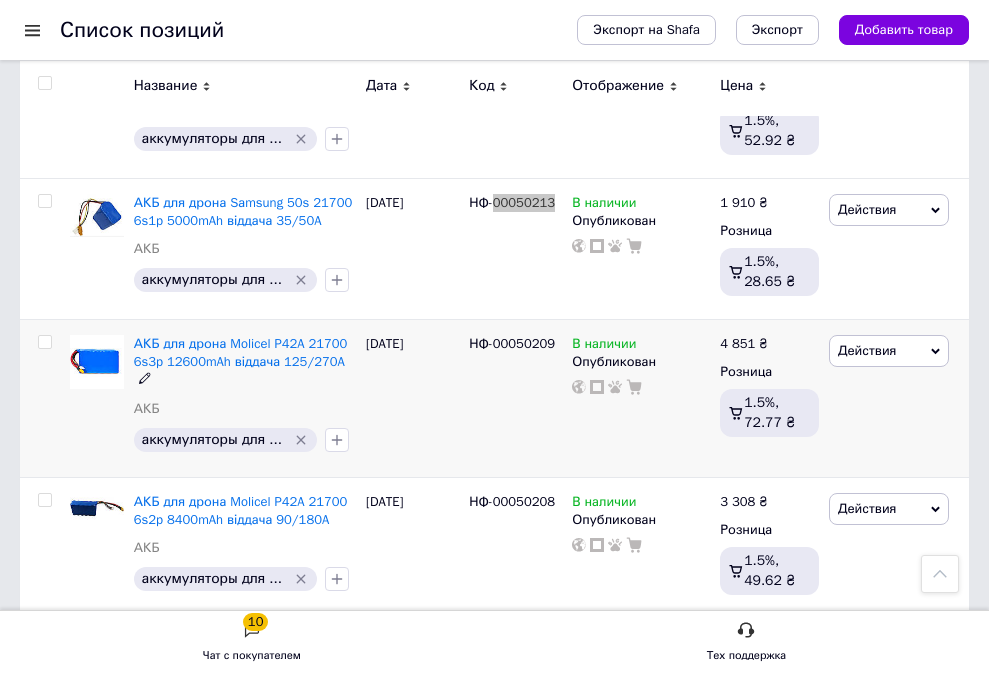scroll, scrollTop: 1000, scrollLeft: 0, axis: vertical 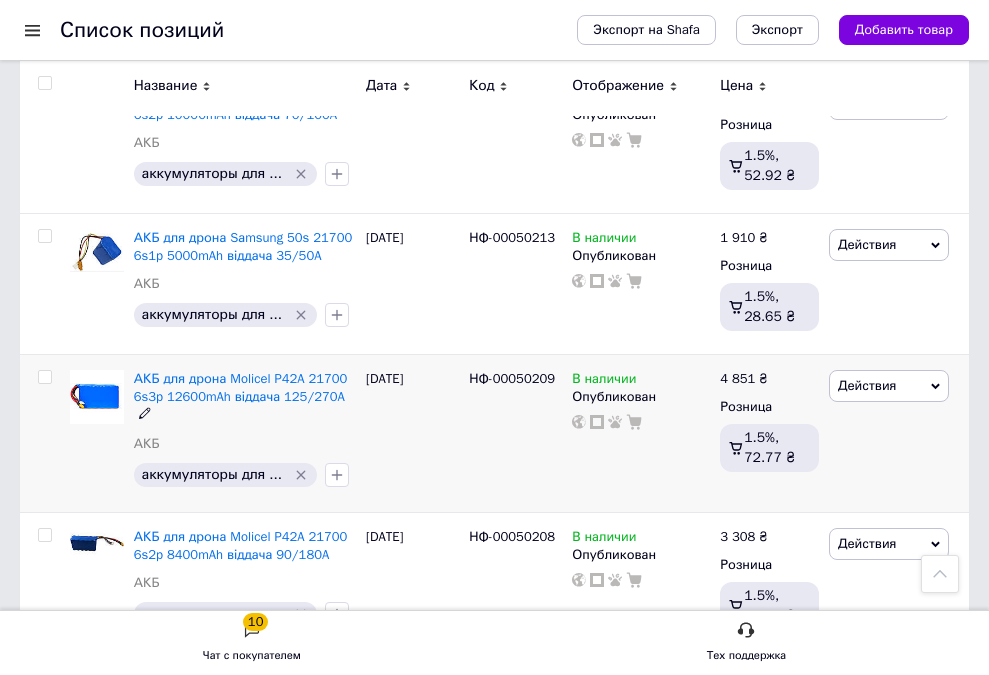 click on "НФ-00050209" at bounding box center (512, 378) 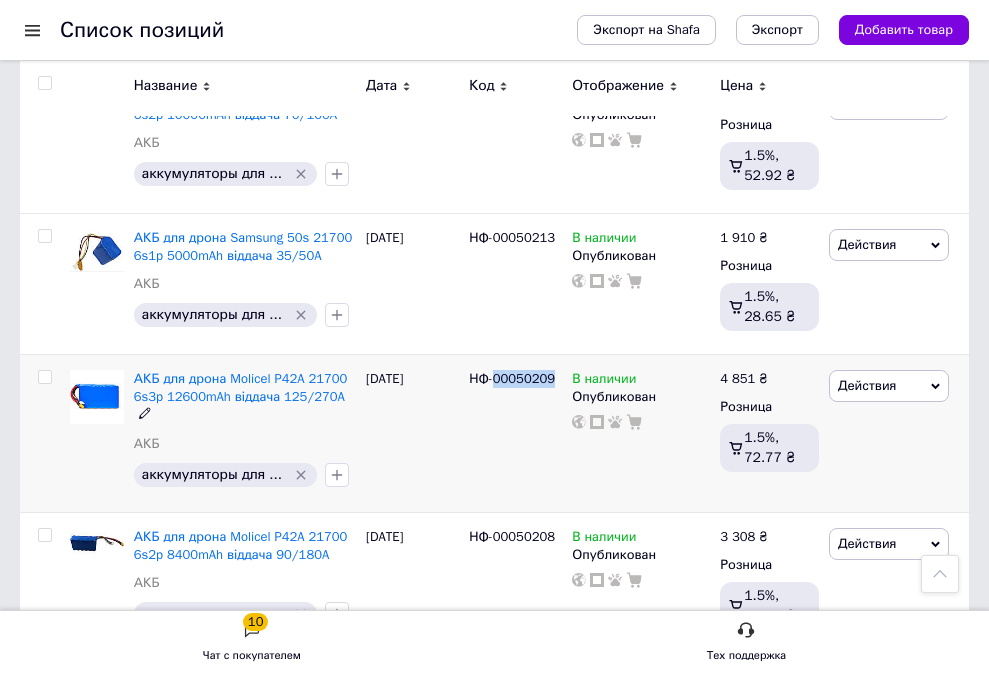 click on "НФ-00050209" at bounding box center (512, 378) 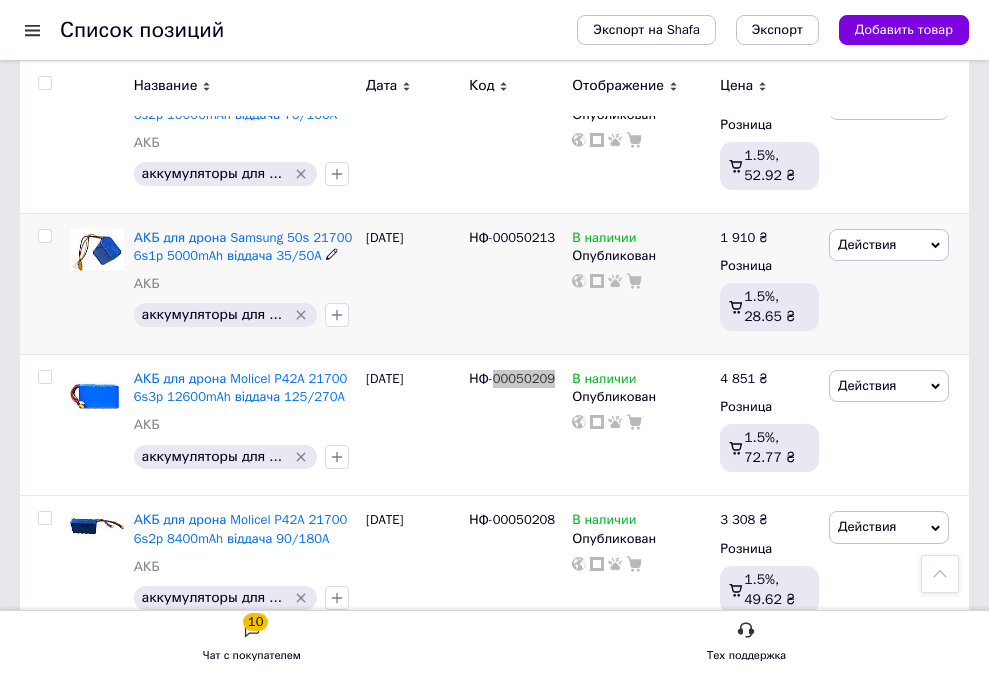 scroll, scrollTop: 1100, scrollLeft: 0, axis: vertical 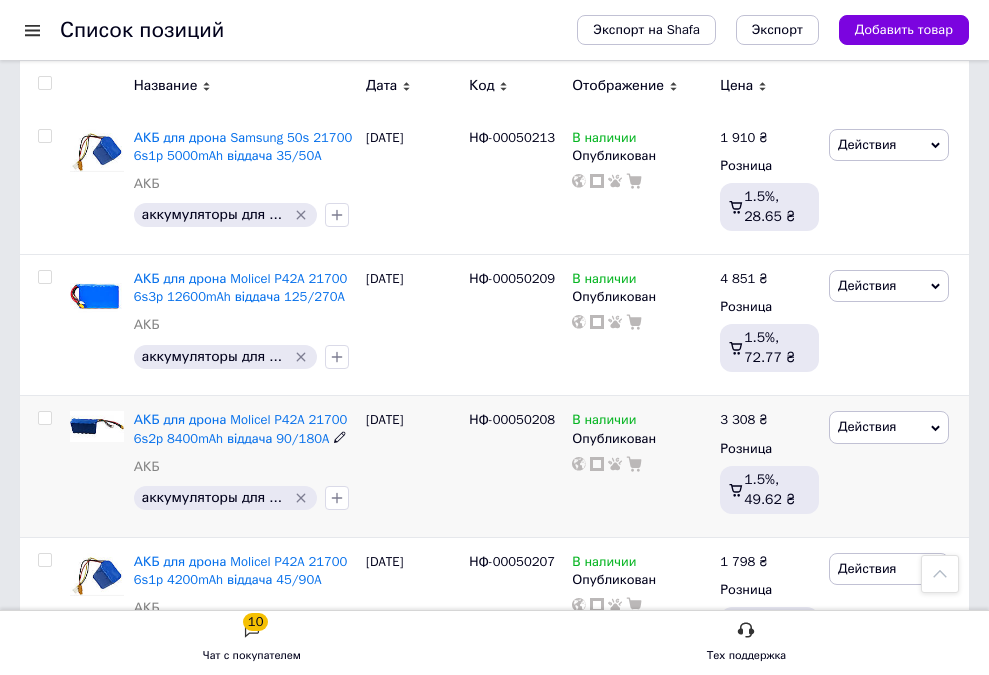 click on "НФ-00050208" at bounding box center (512, 419) 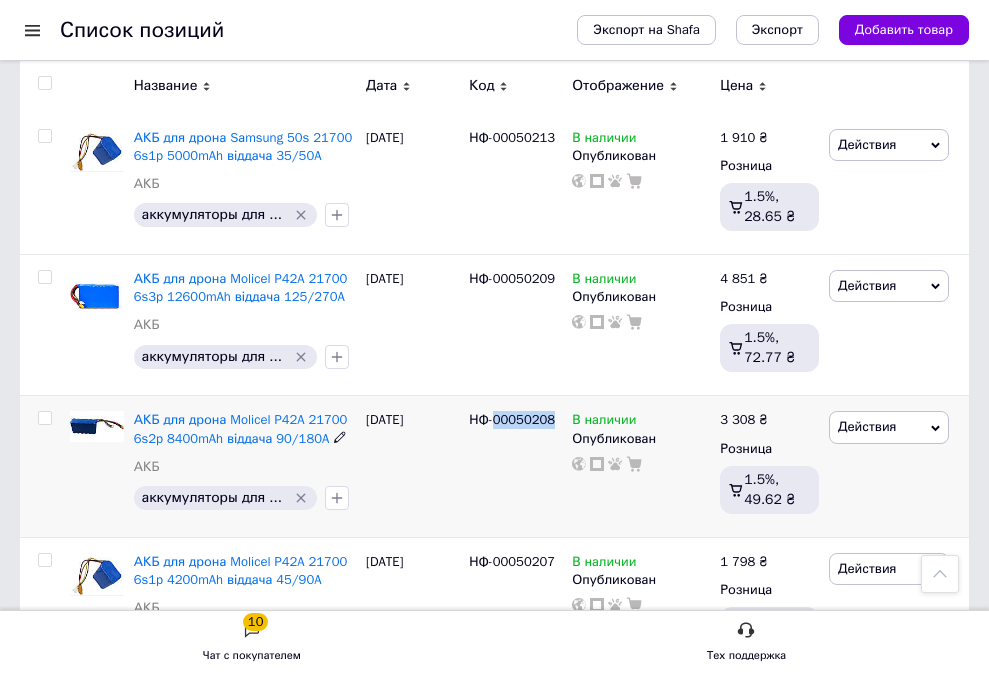 click on "НФ-00050208" at bounding box center [512, 419] 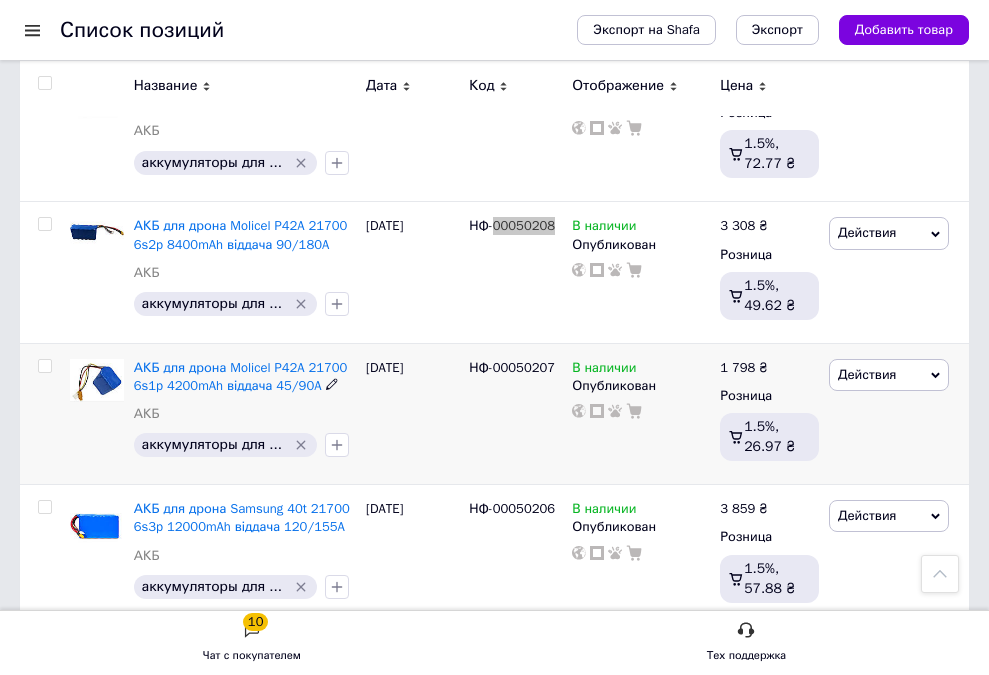 scroll, scrollTop: 1300, scrollLeft: 0, axis: vertical 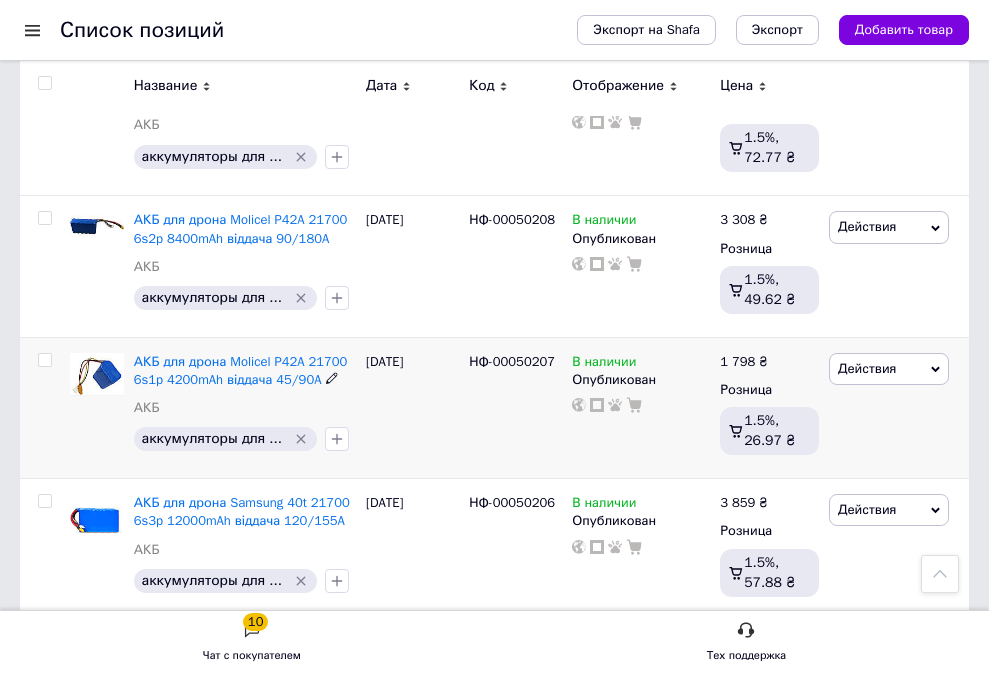 click on "НФ-00050207" at bounding box center (512, 361) 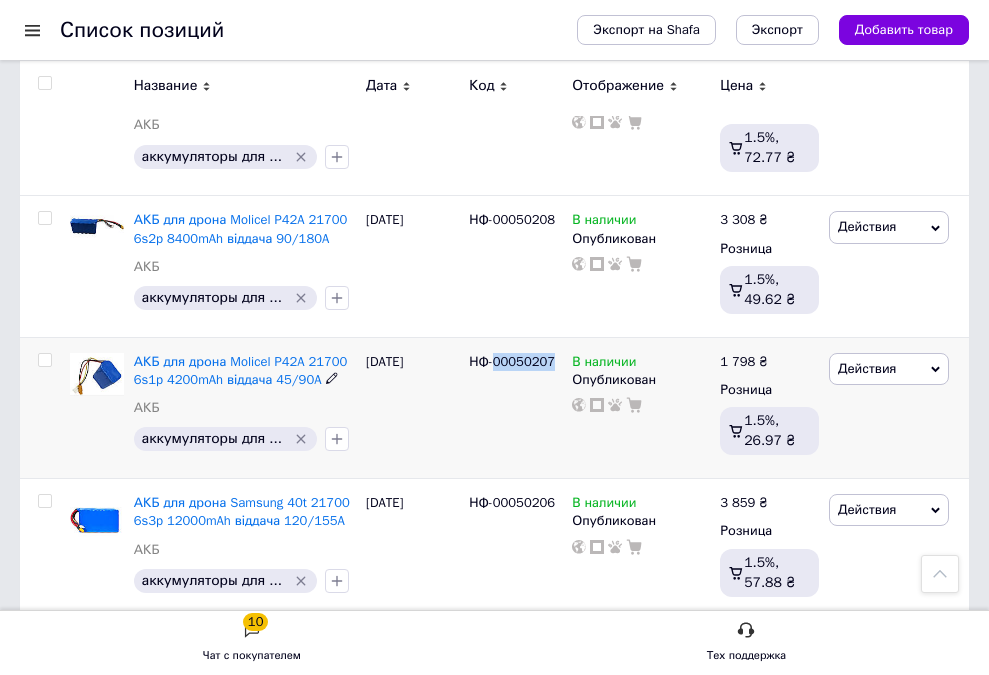 click on "НФ-00050207" at bounding box center (512, 361) 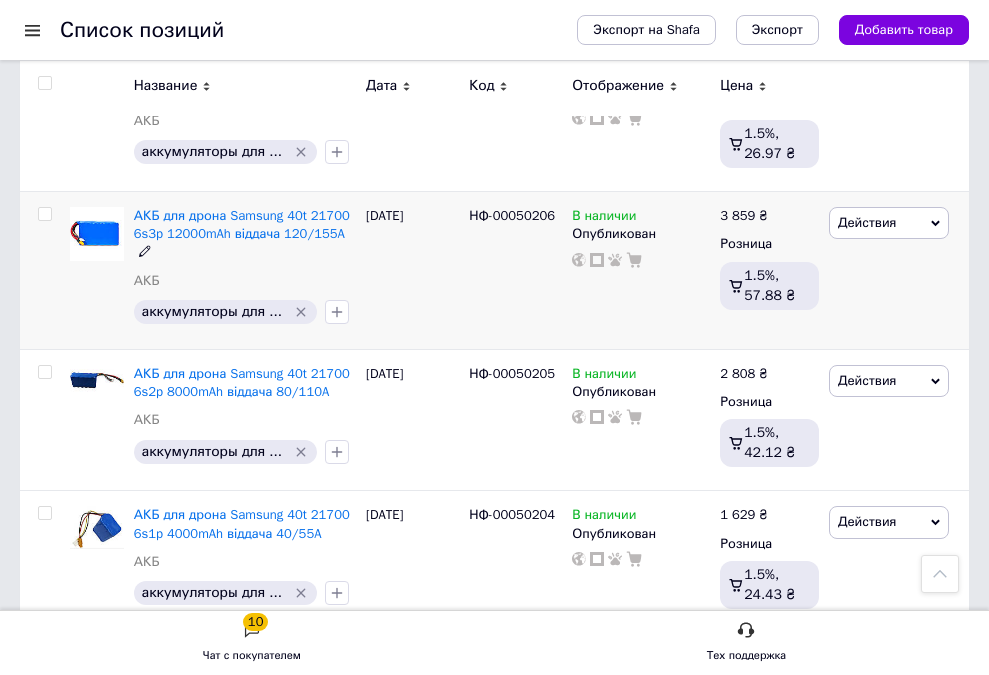scroll, scrollTop: 1500, scrollLeft: 0, axis: vertical 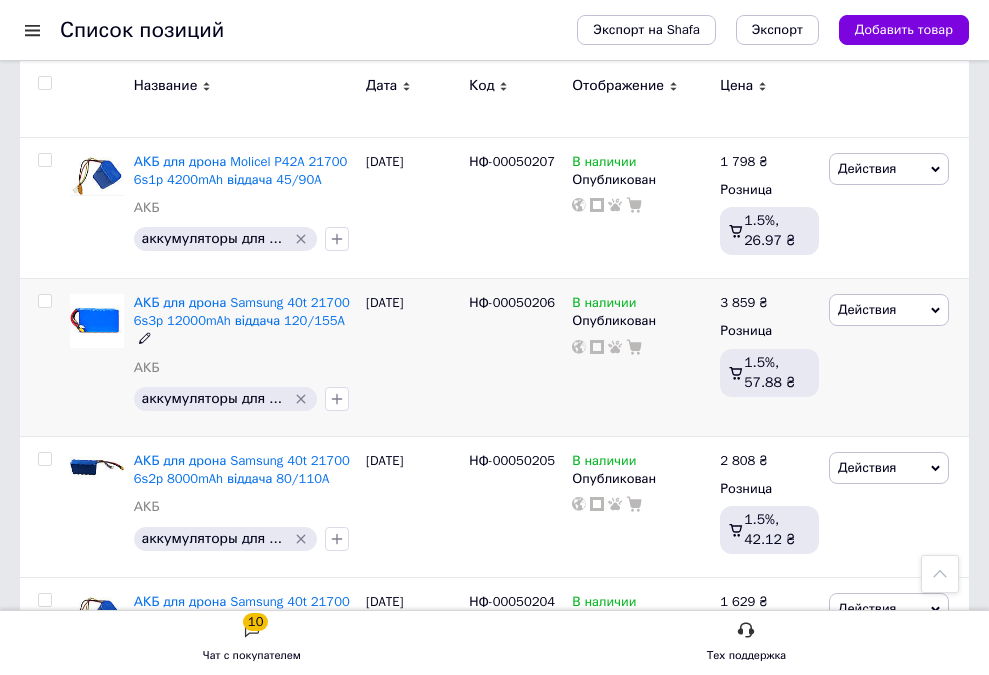 click on "НФ-00050206" at bounding box center (512, 302) 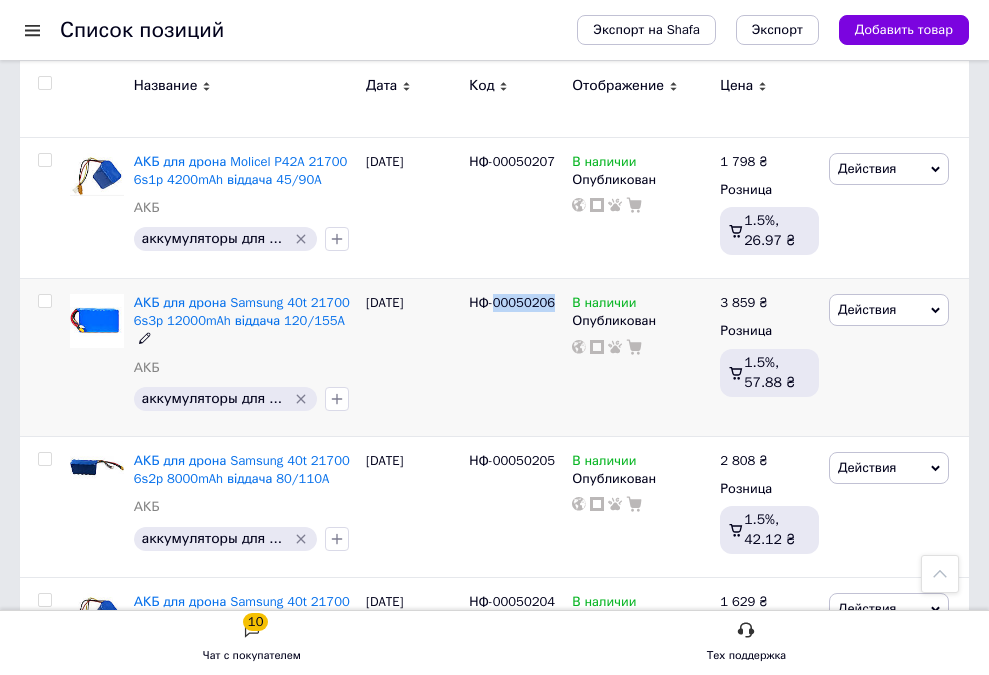 click on "НФ-00050206" at bounding box center [512, 302] 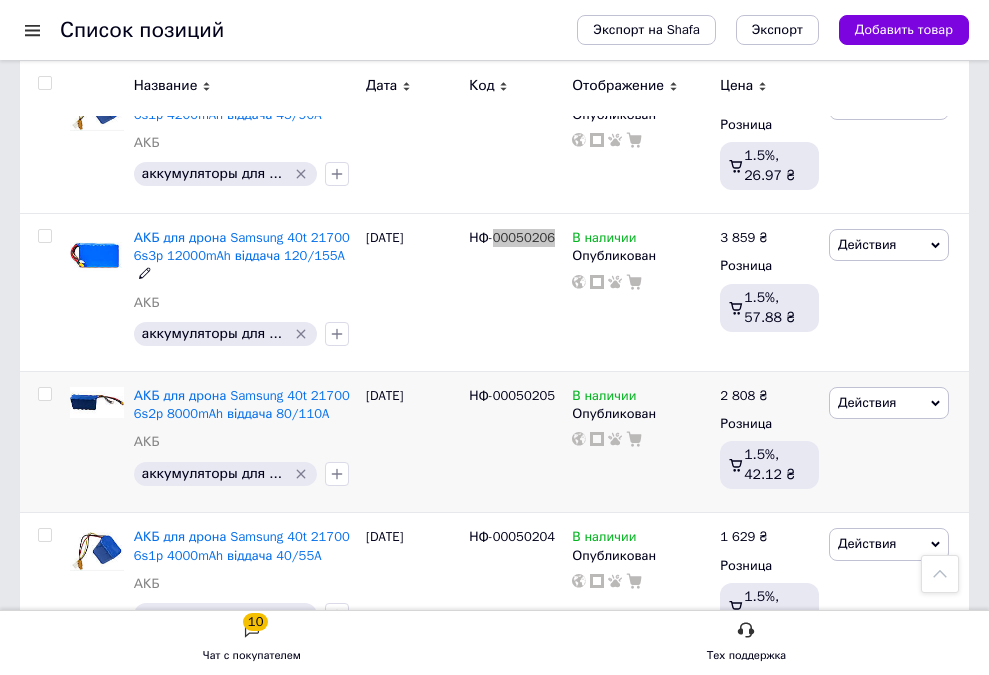 scroll, scrollTop: 1600, scrollLeft: 0, axis: vertical 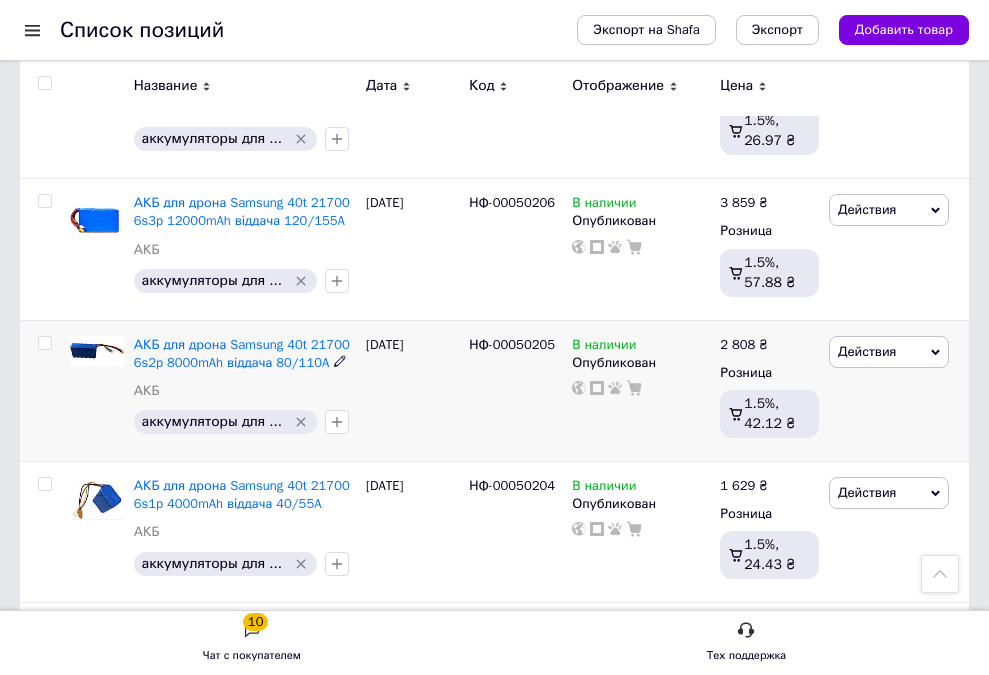 click on "НФ-00050205" at bounding box center (512, 344) 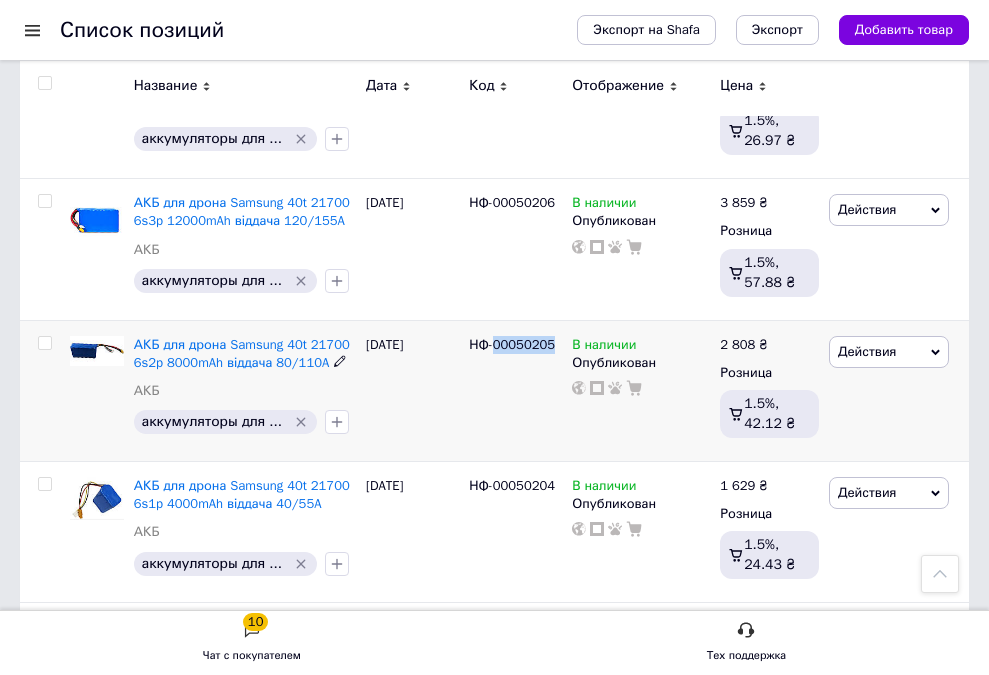click on "НФ-00050205" at bounding box center (512, 344) 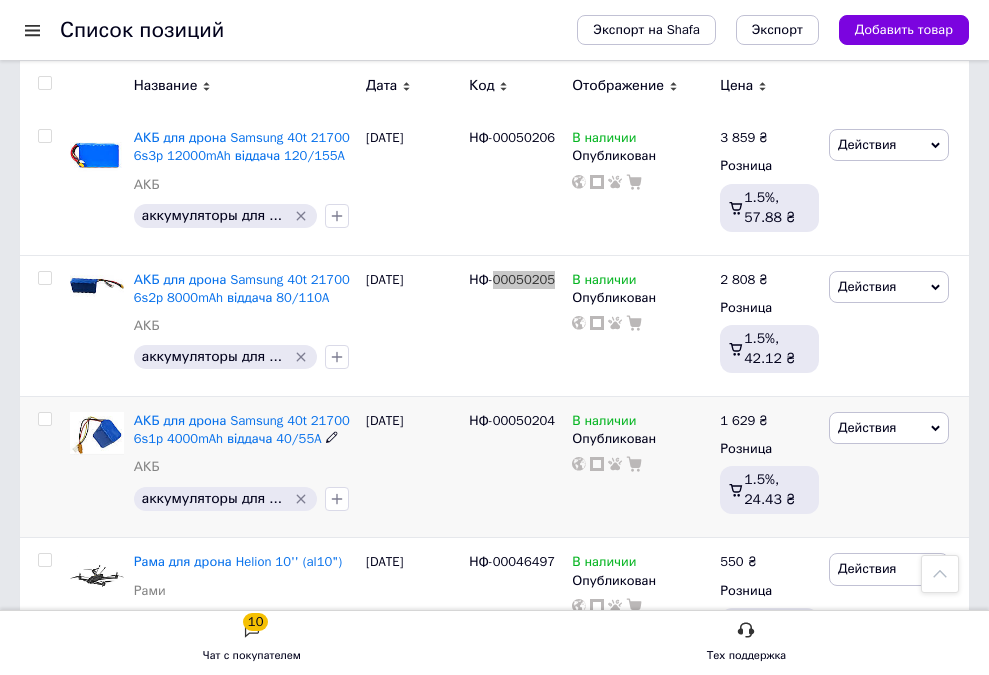 scroll, scrollTop: 1700, scrollLeft: 0, axis: vertical 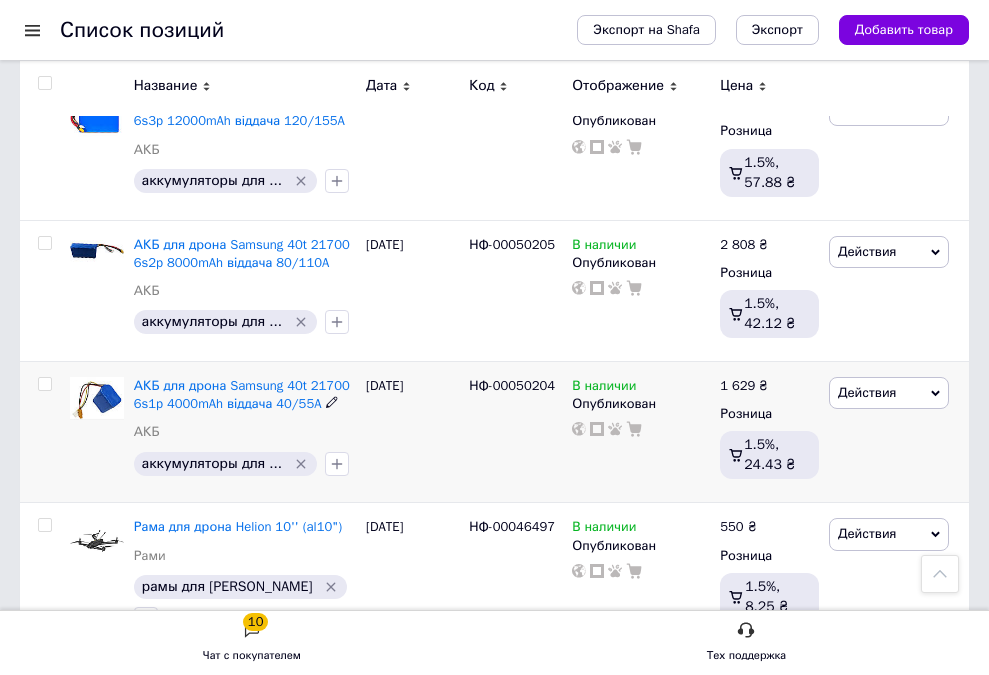 click on "НФ-00050204" at bounding box center (512, 385) 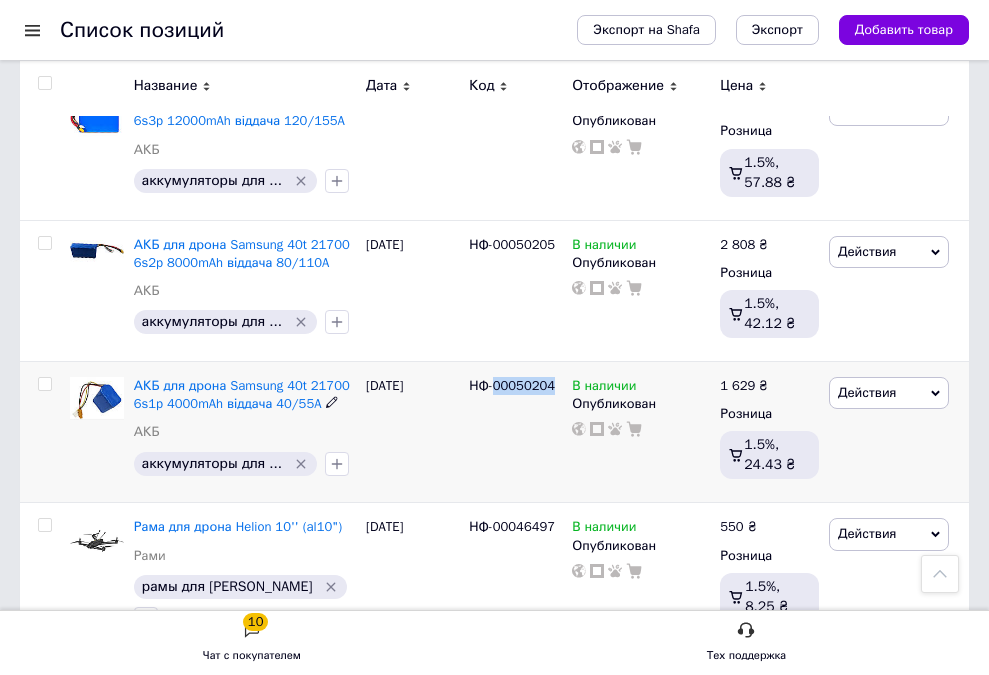 click on "НФ-00050204" at bounding box center (512, 385) 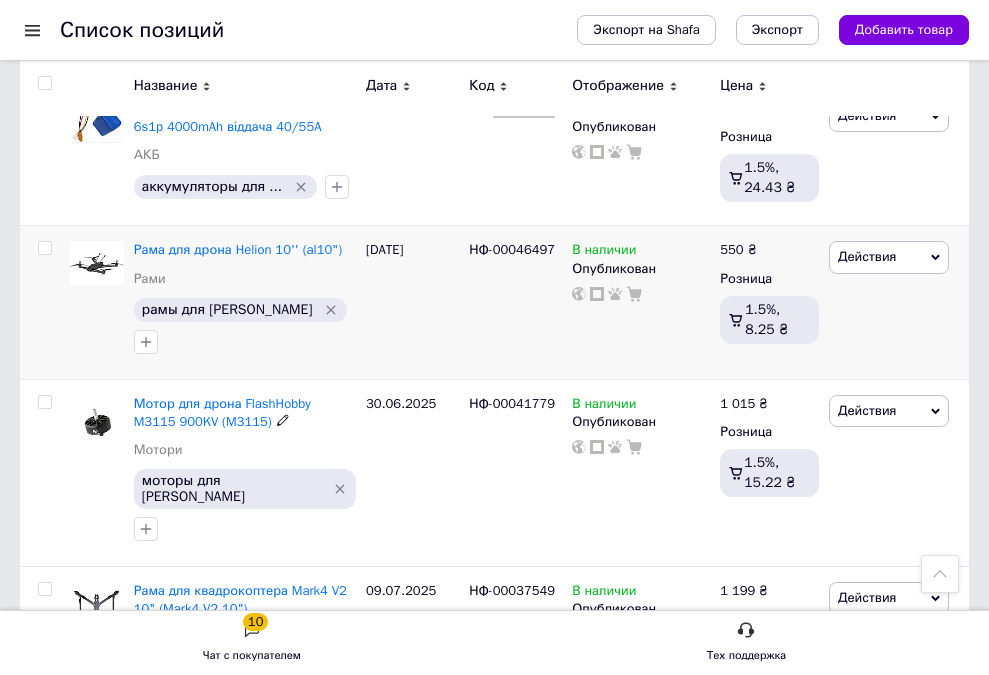 scroll, scrollTop: 1900, scrollLeft: 0, axis: vertical 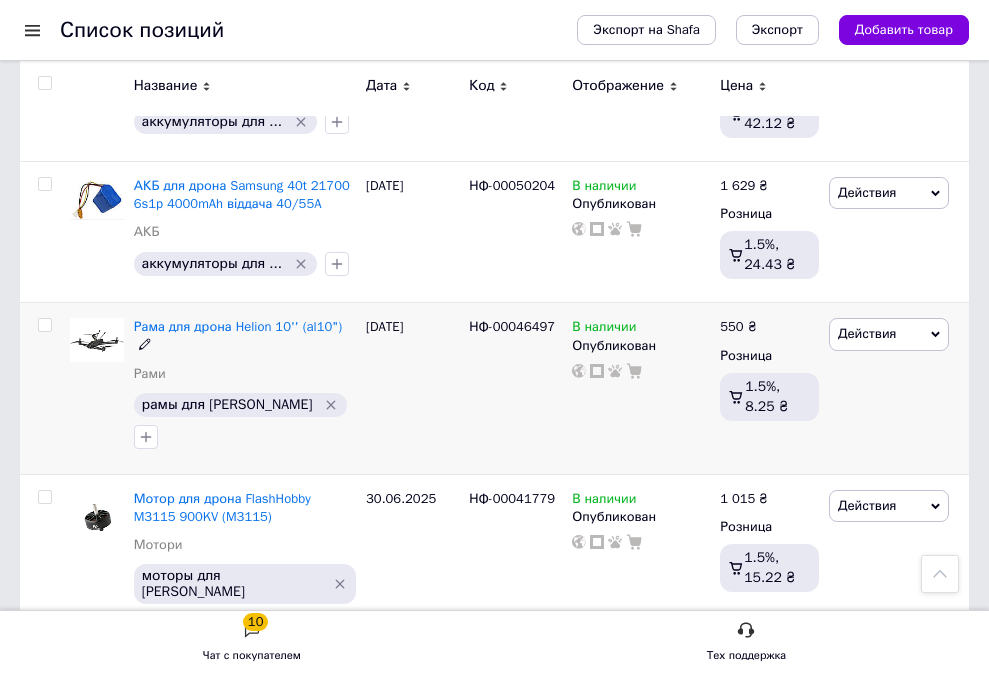 click on "НФ-00046497" at bounding box center (512, 326) 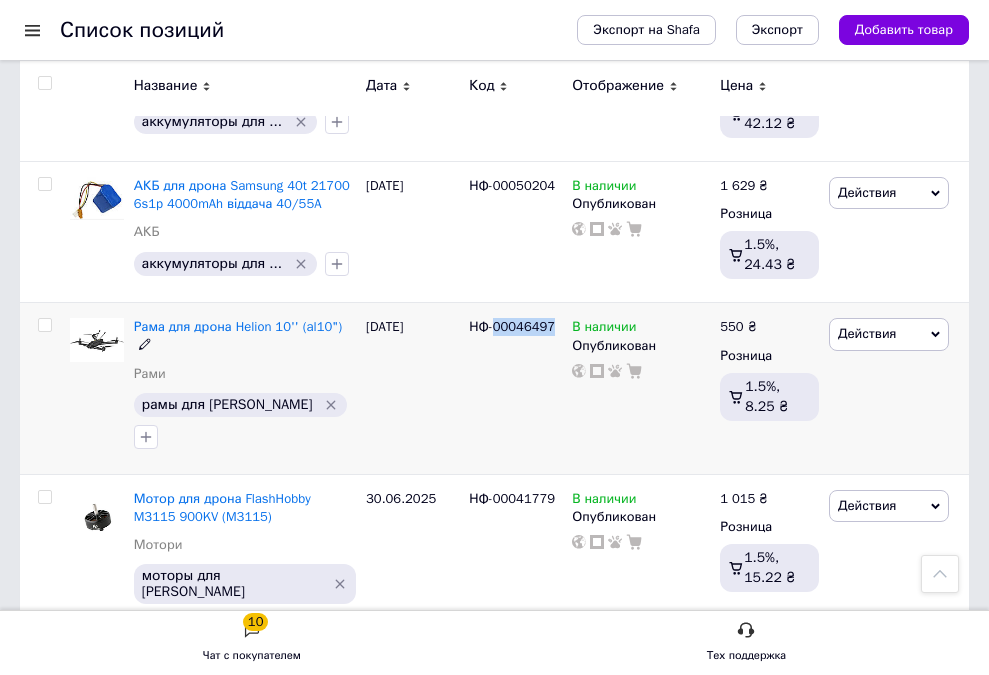 click on "НФ-00046497" at bounding box center [512, 326] 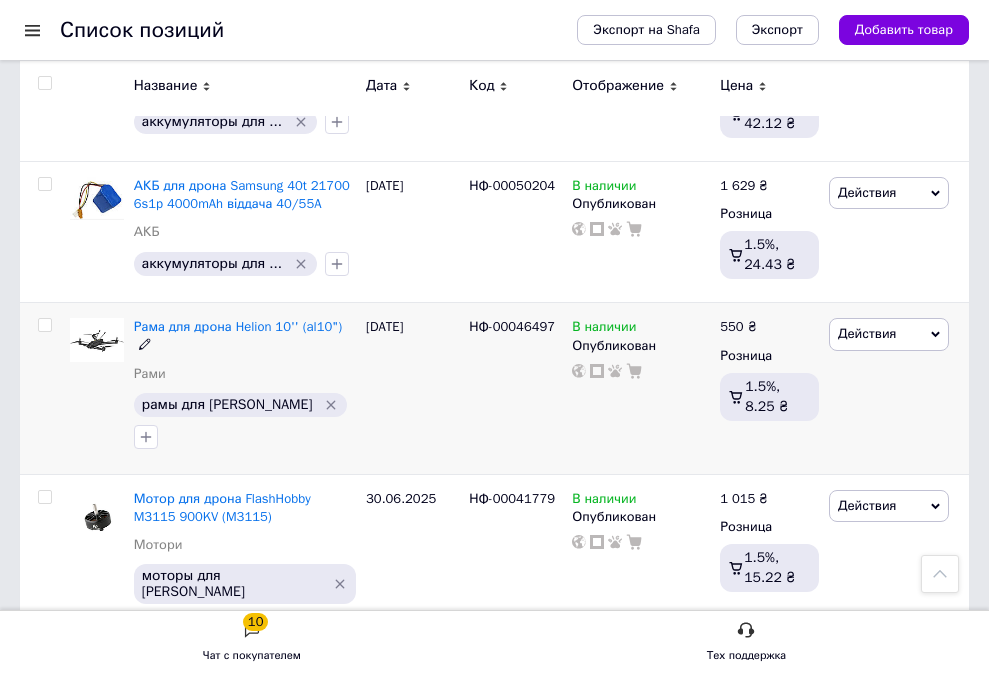 drag, startPoint x: 518, startPoint y: 305, endPoint x: 505, endPoint y: 306, distance: 13.038404 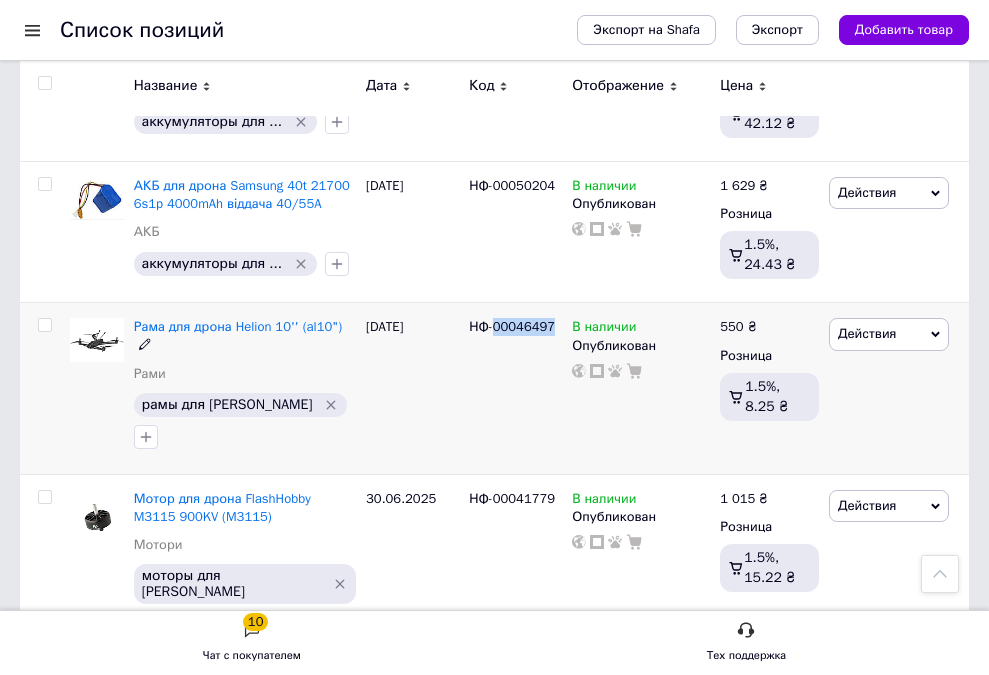 click on "НФ-00046497" at bounding box center [512, 326] 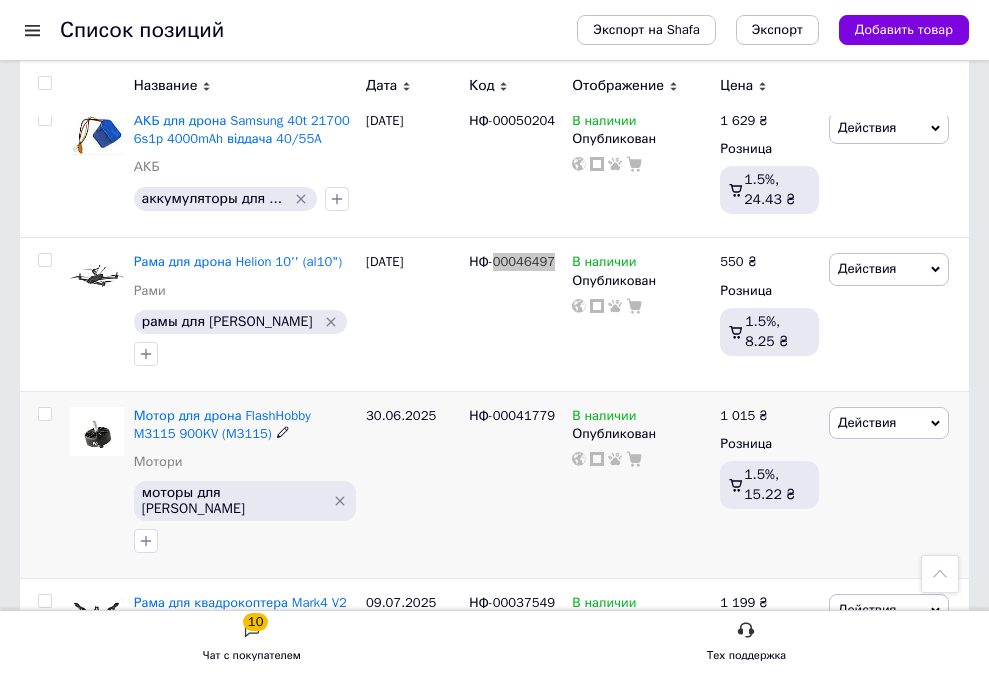scroll, scrollTop: 2000, scrollLeft: 0, axis: vertical 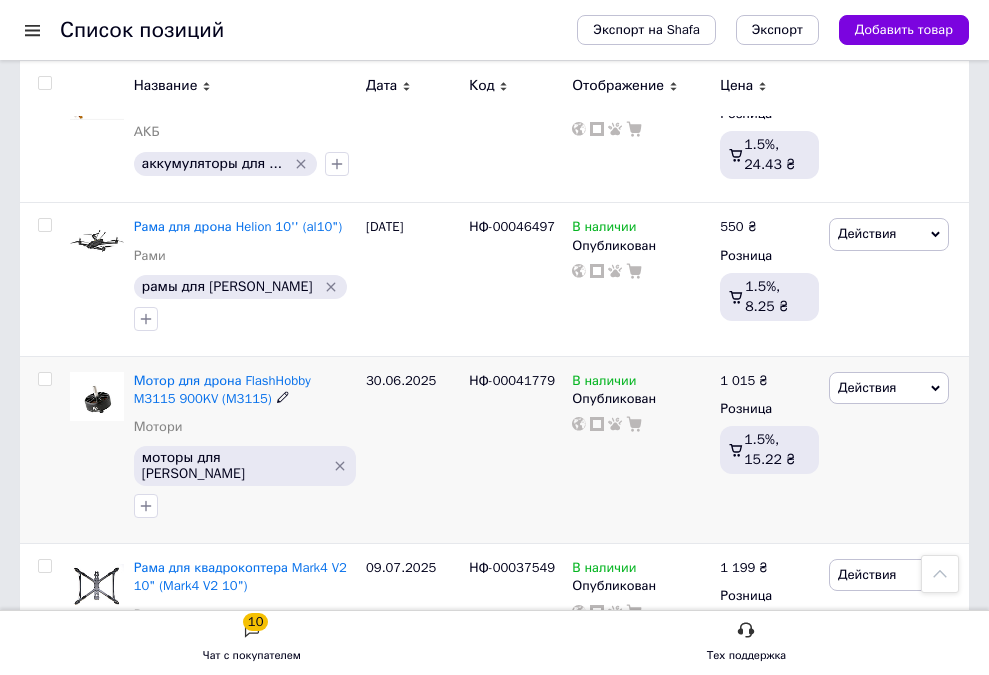 click on "НФ-00041779" at bounding box center (512, 380) 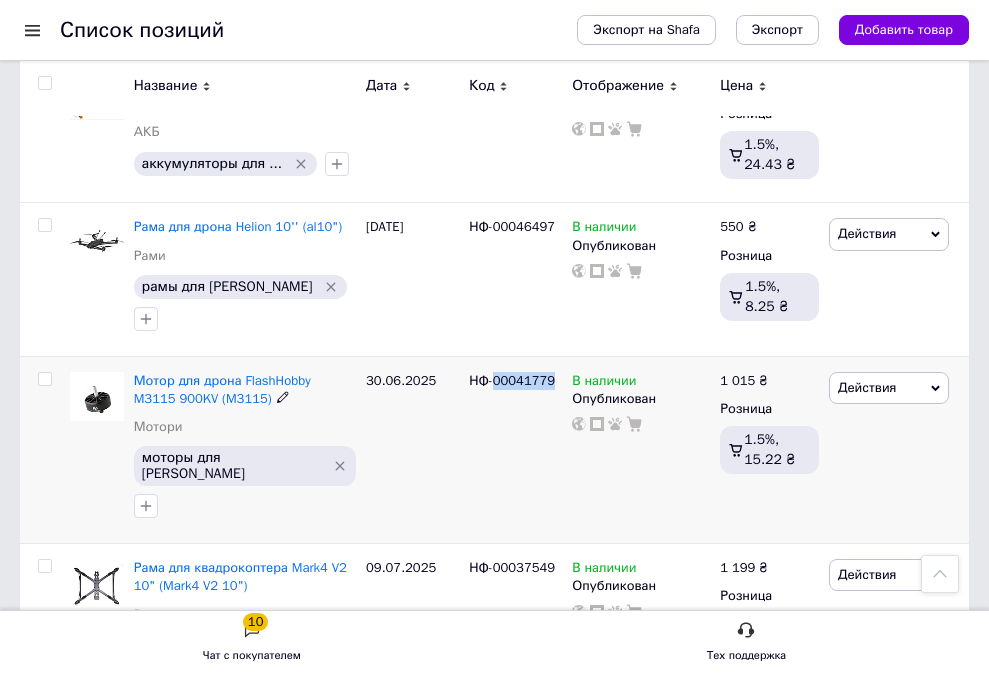 click on "НФ-00041779" at bounding box center (512, 380) 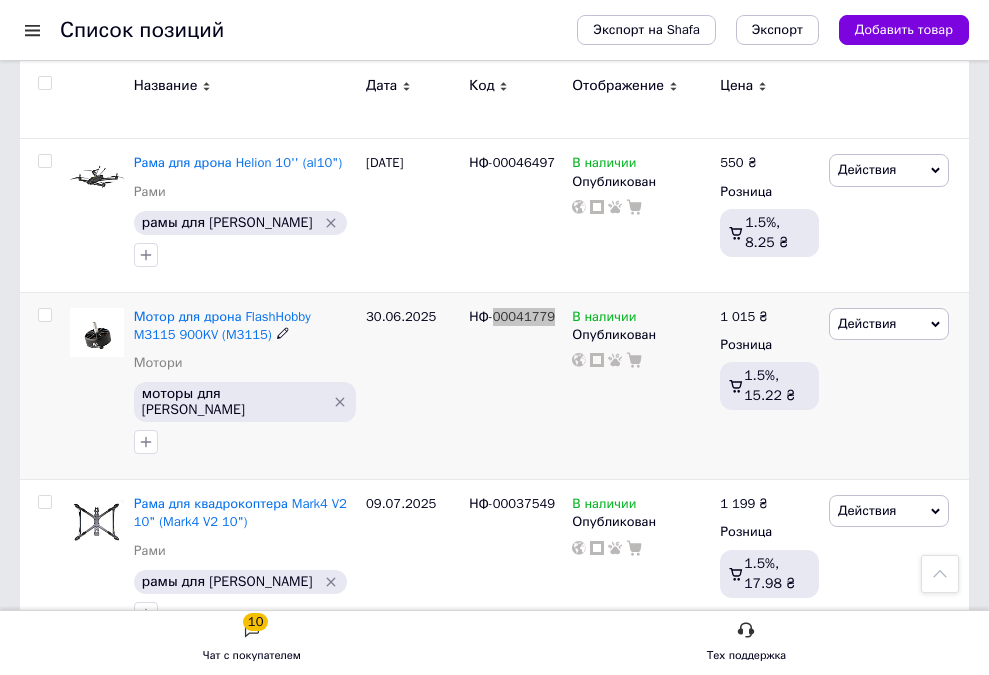 scroll, scrollTop: 2100, scrollLeft: 0, axis: vertical 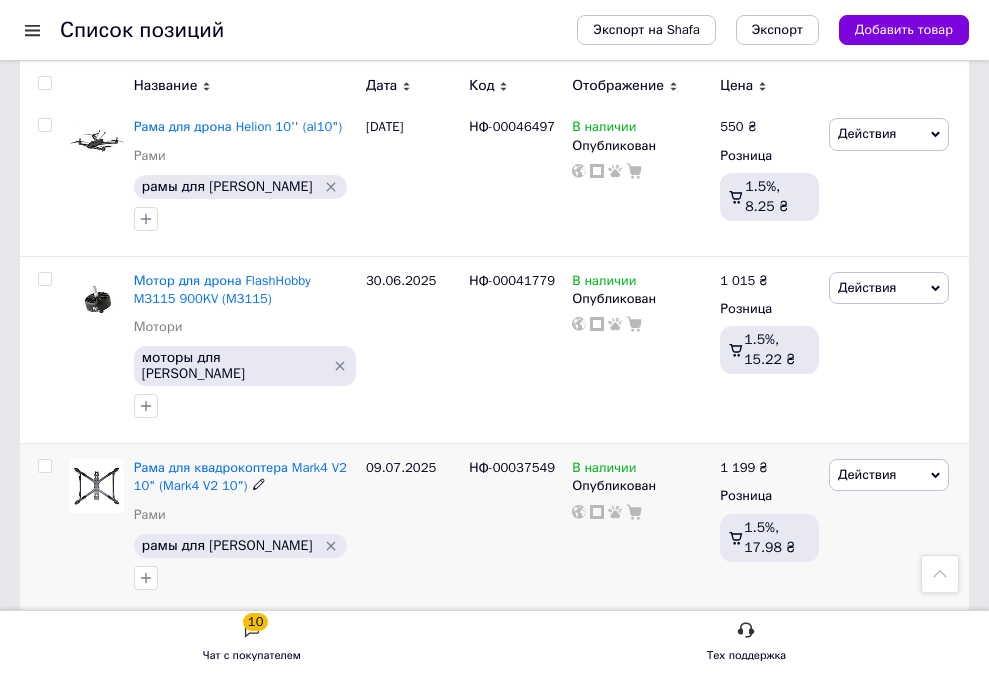 click on "НФ-00037549" at bounding box center [512, 467] 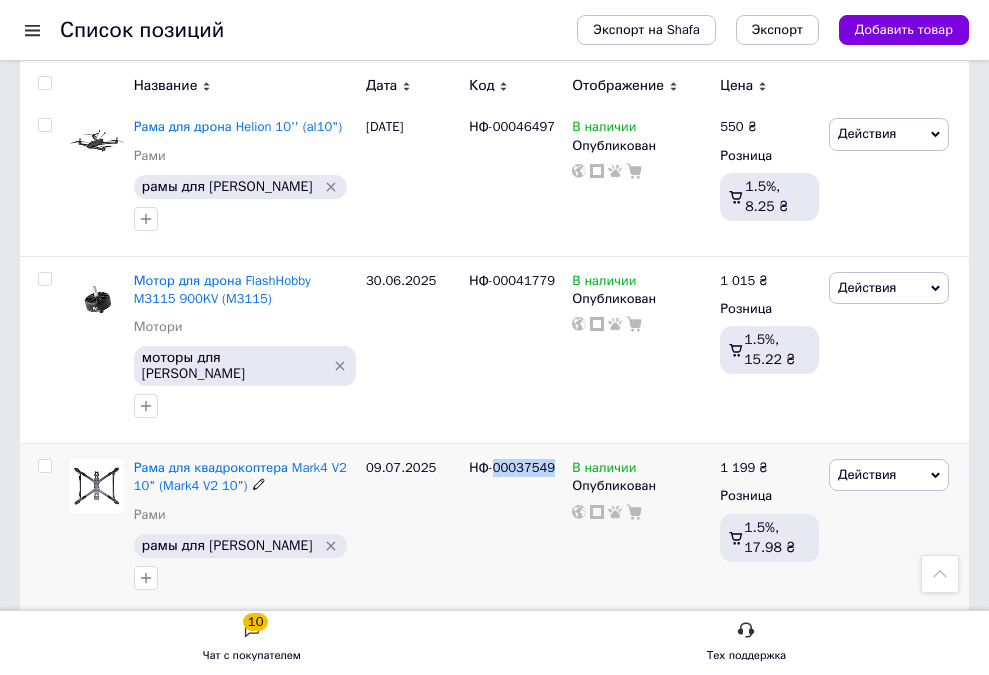 click on "НФ-00037549" at bounding box center [512, 467] 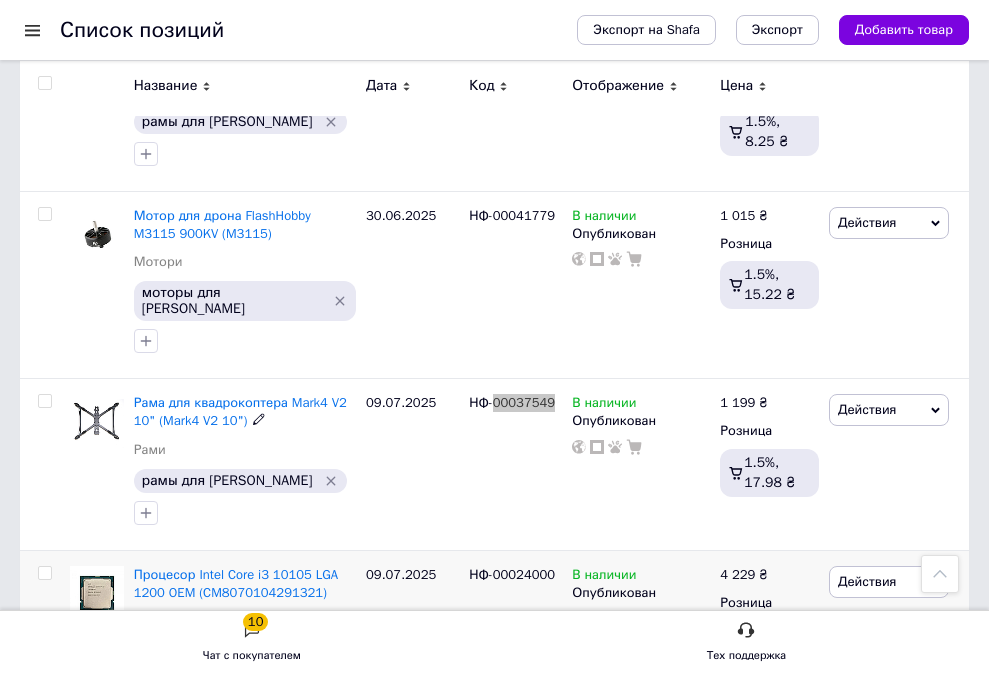 scroll, scrollTop: 2200, scrollLeft: 0, axis: vertical 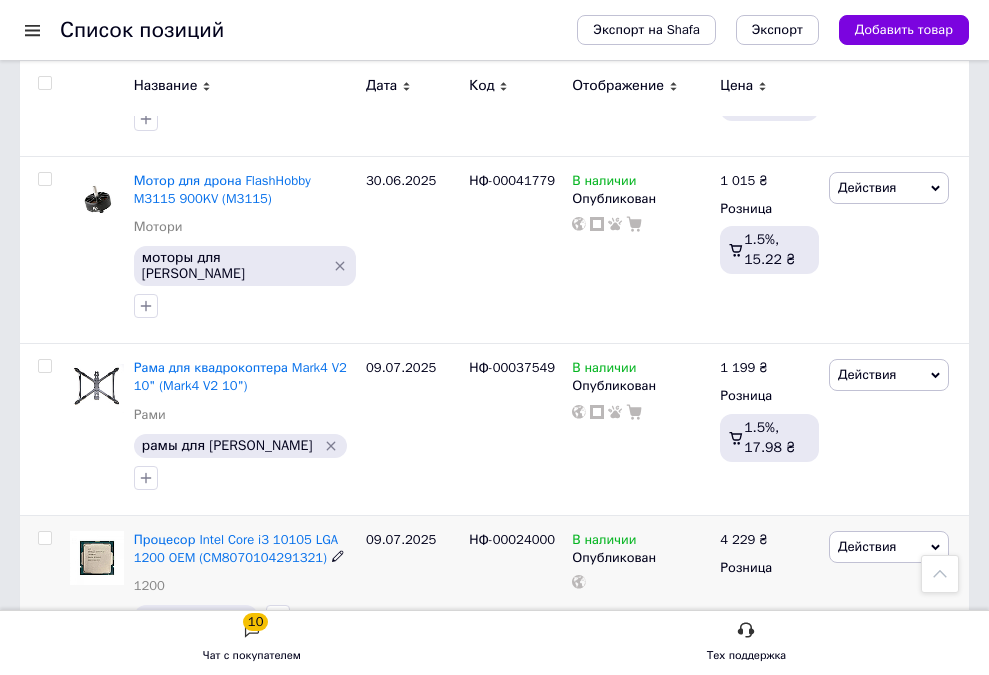 click on "НФ-00024000" at bounding box center [512, 539] 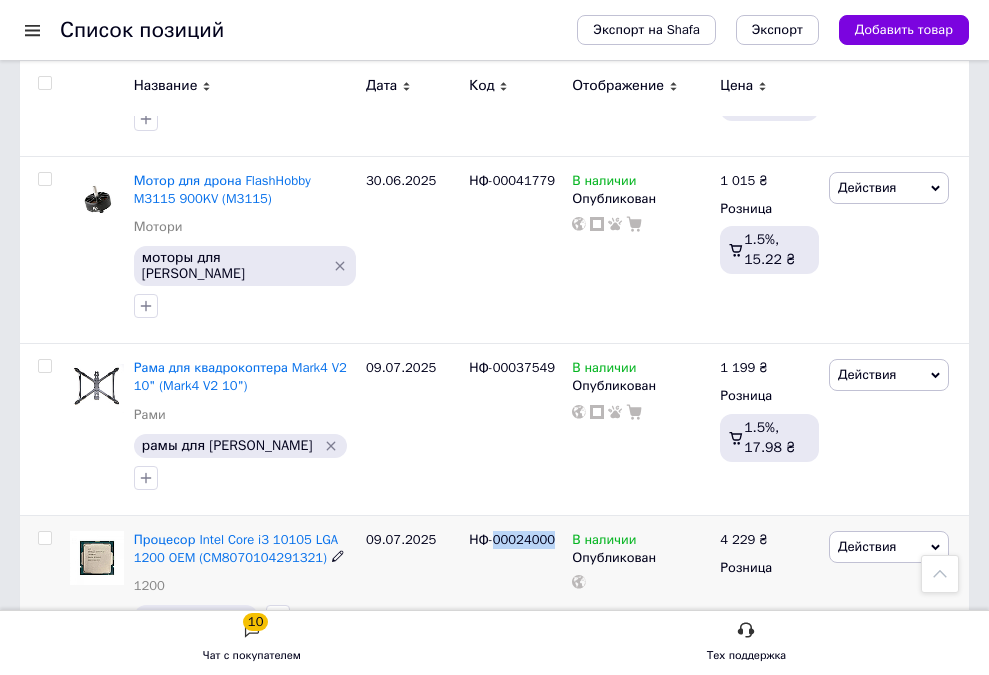 click on "НФ-00024000" at bounding box center (512, 539) 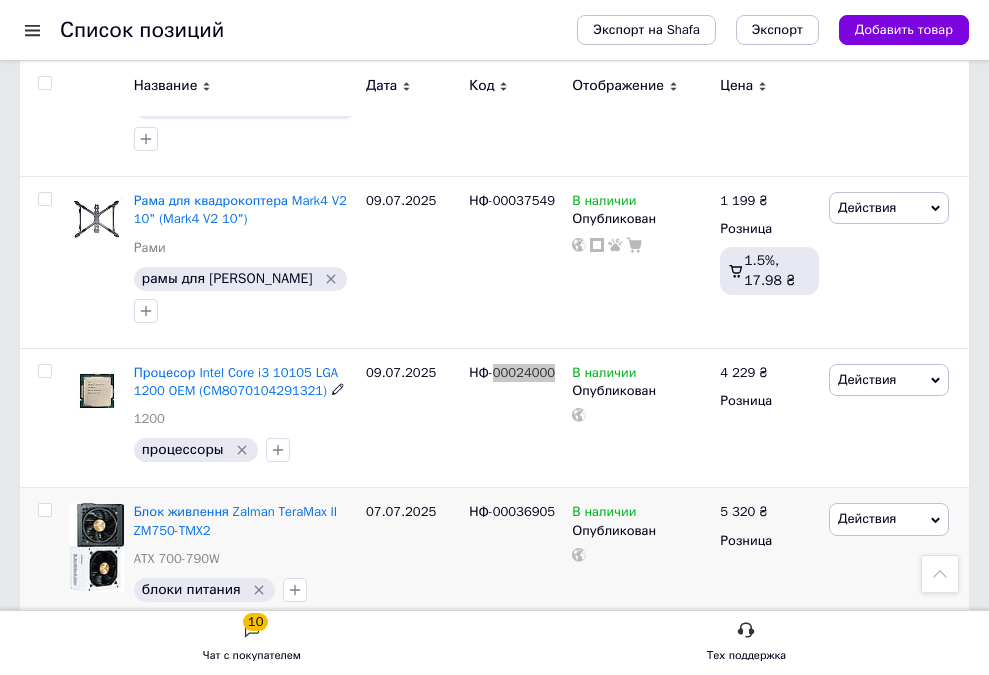 scroll, scrollTop: 2400, scrollLeft: 0, axis: vertical 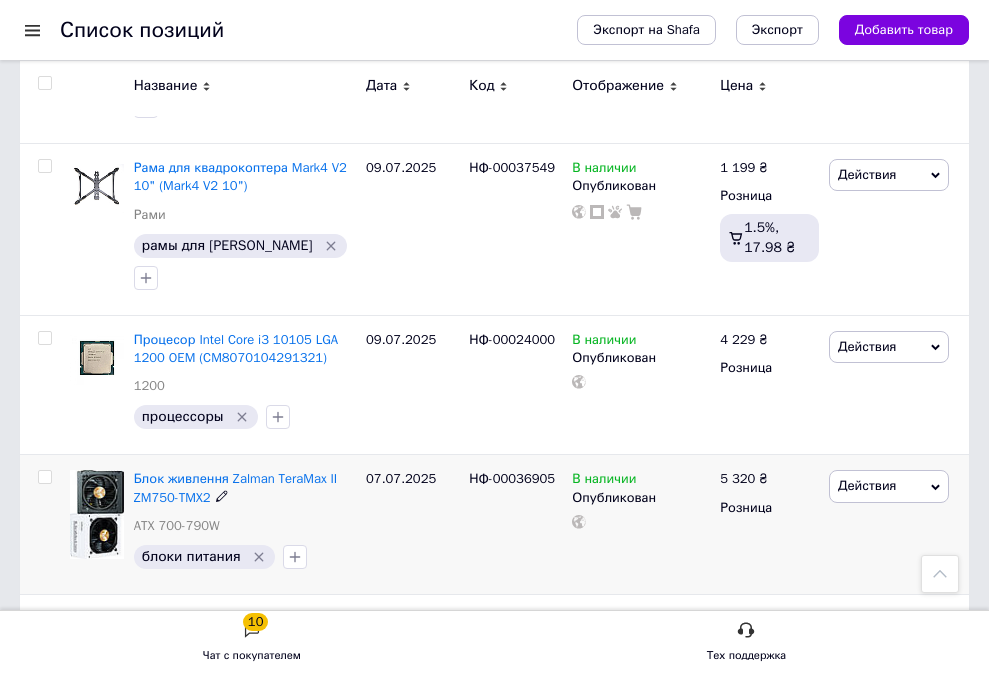 click on "НФ-00036905" at bounding box center [512, 478] 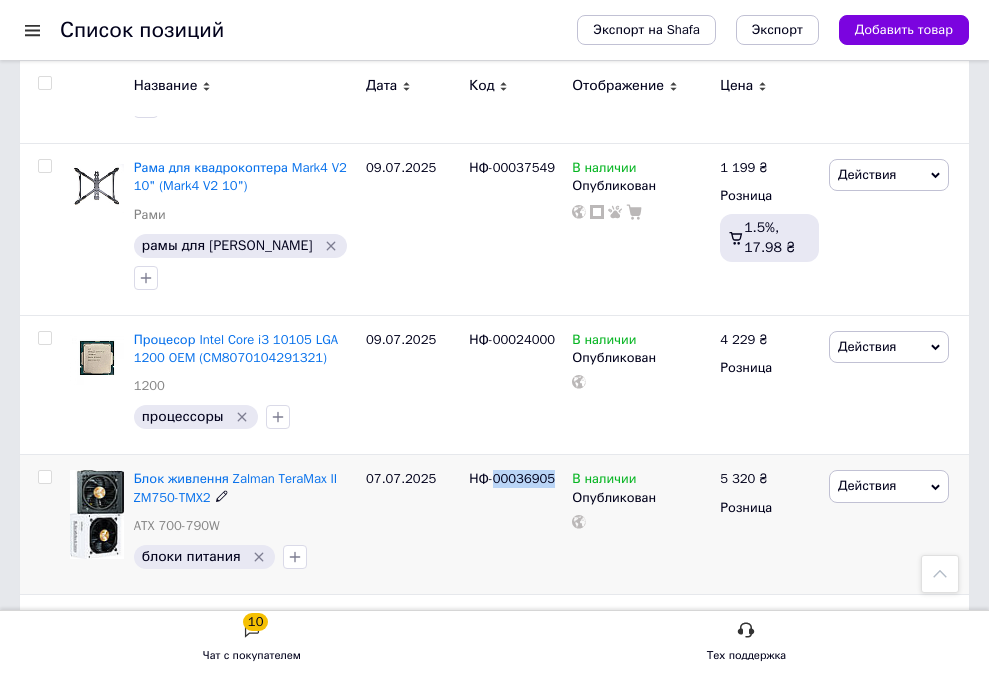 click on "НФ-00036905" at bounding box center (512, 478) 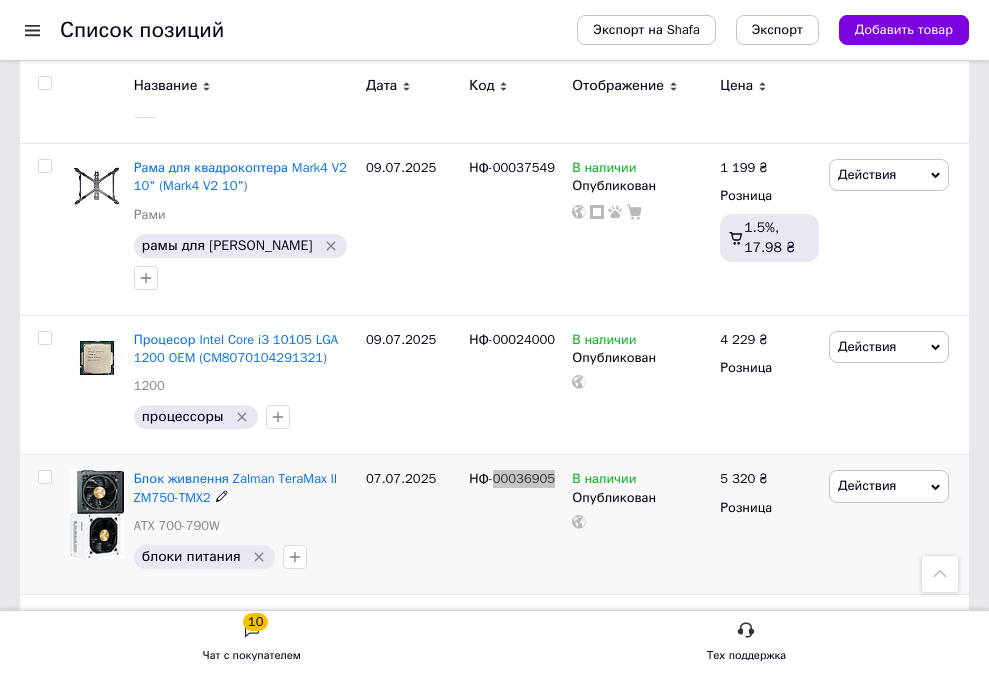 scroll, scrollTop: 2500, scrollLeft: 0, axis: vertical 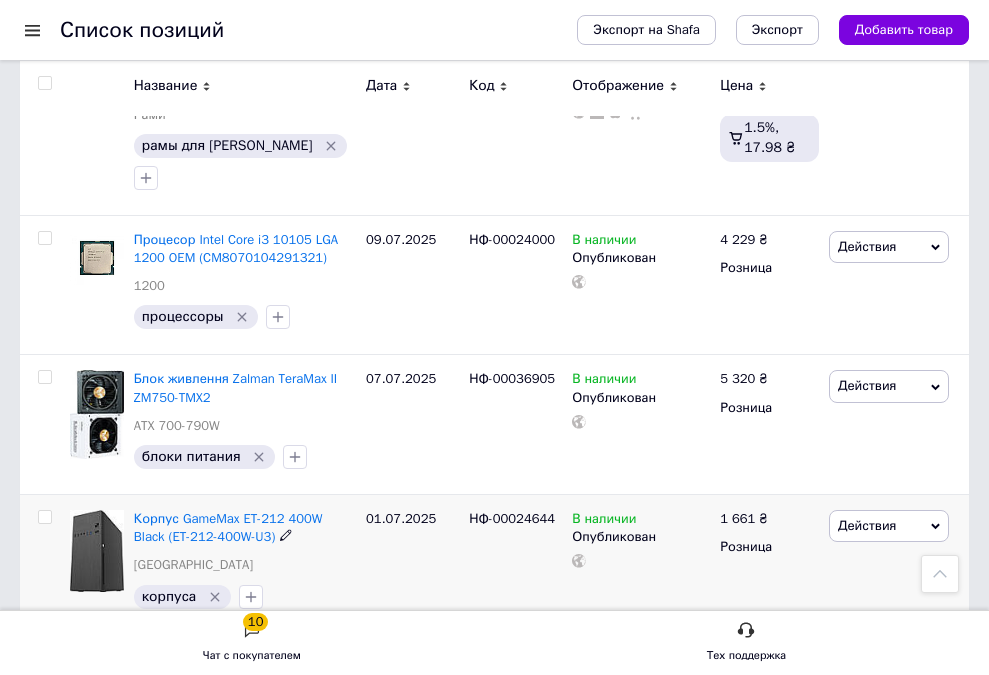 click on "НФ-00024644" at bounding box center [512, 518] 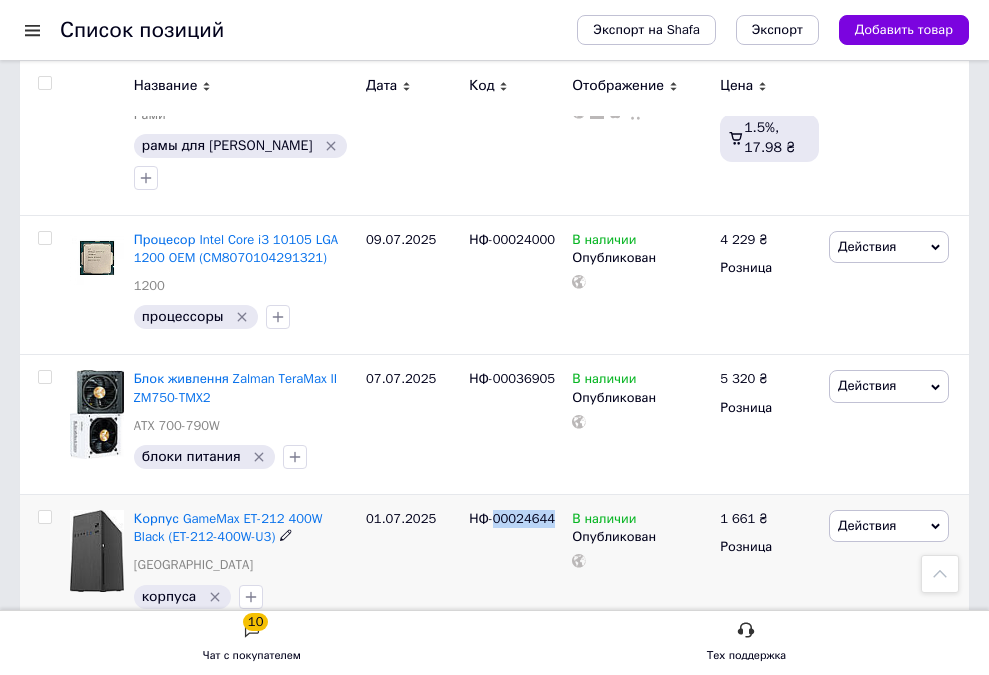 click on "НФ-00024644" at bounding box center (512, 518) 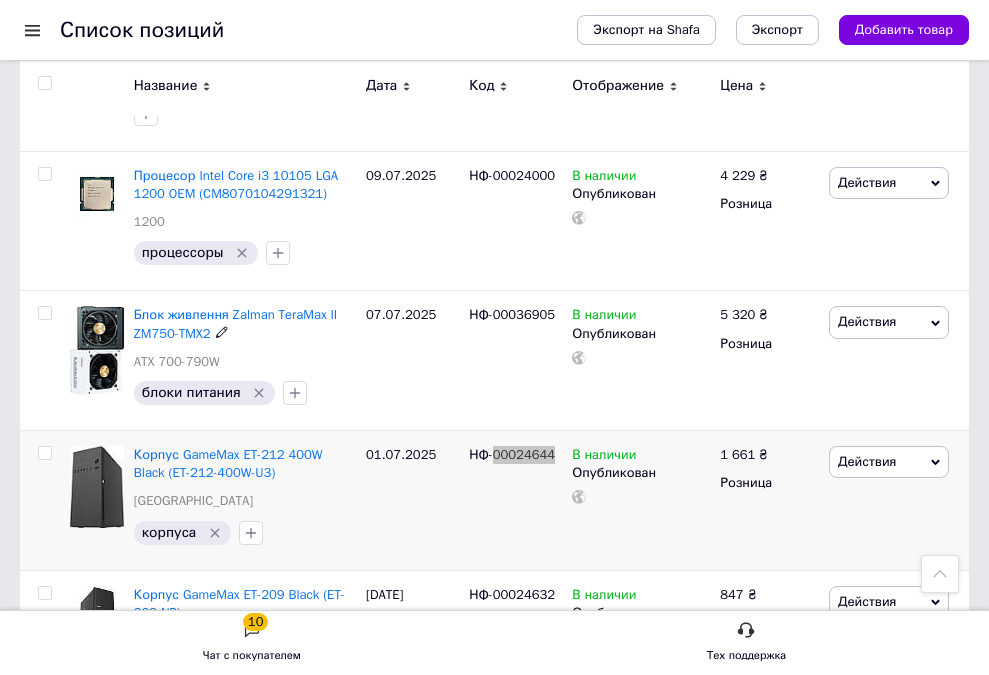 scroll, scrollTop: 2600, scrollLeft: 0, axis: vertical 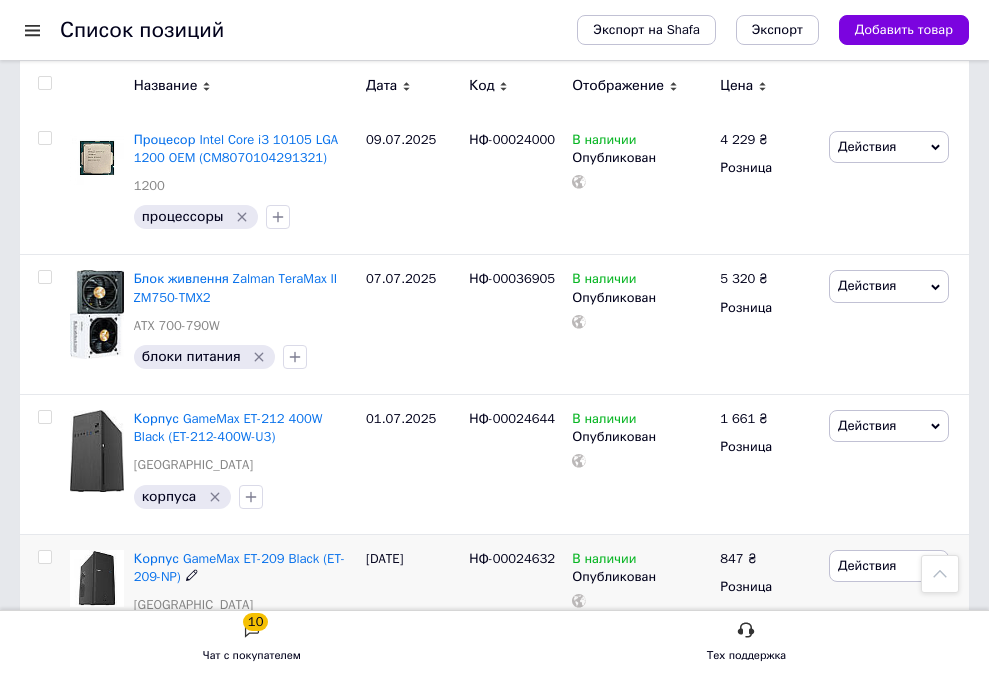 click on "НФ-00024632" at bounding box center [512, 558] 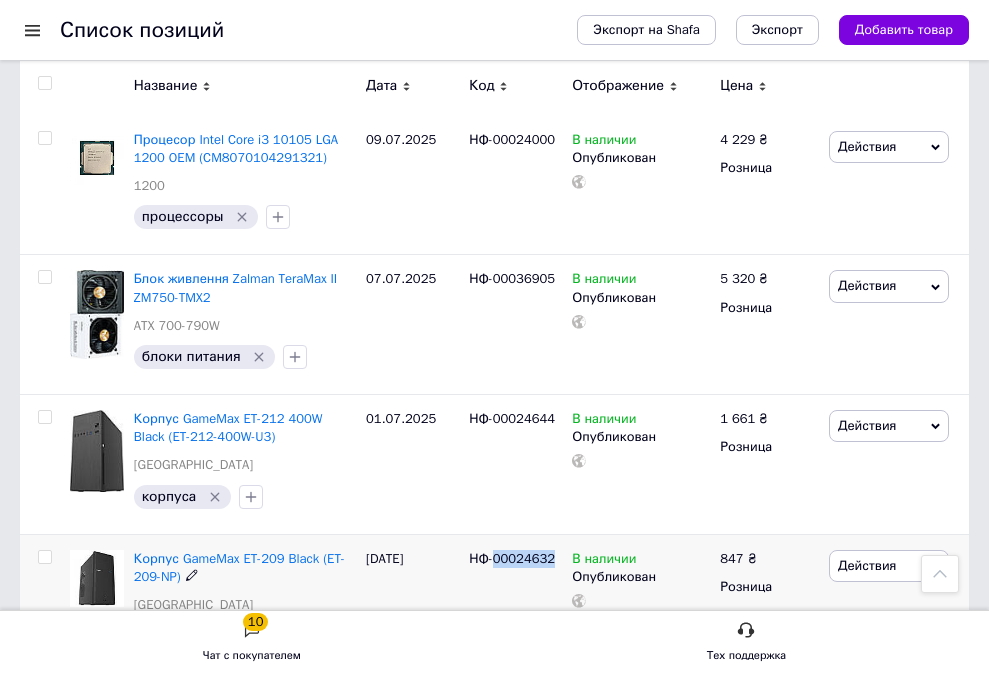 click on "НФ-00024632" at bounding box center (512, 558) 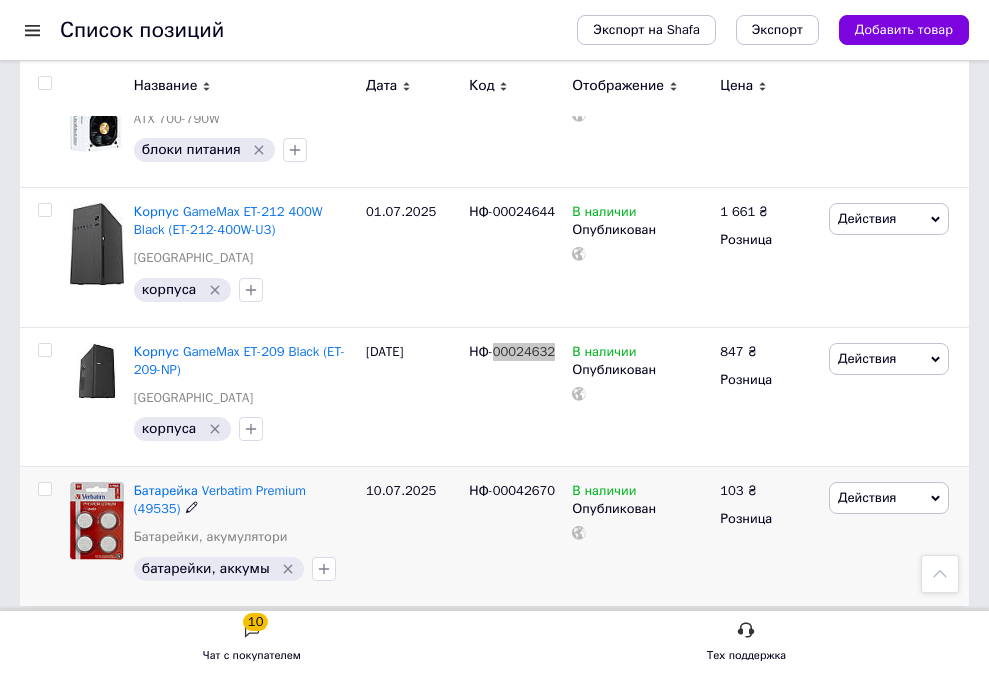 scroll, scrollTop: 2831, scrollLeft: 0, axis: vertical 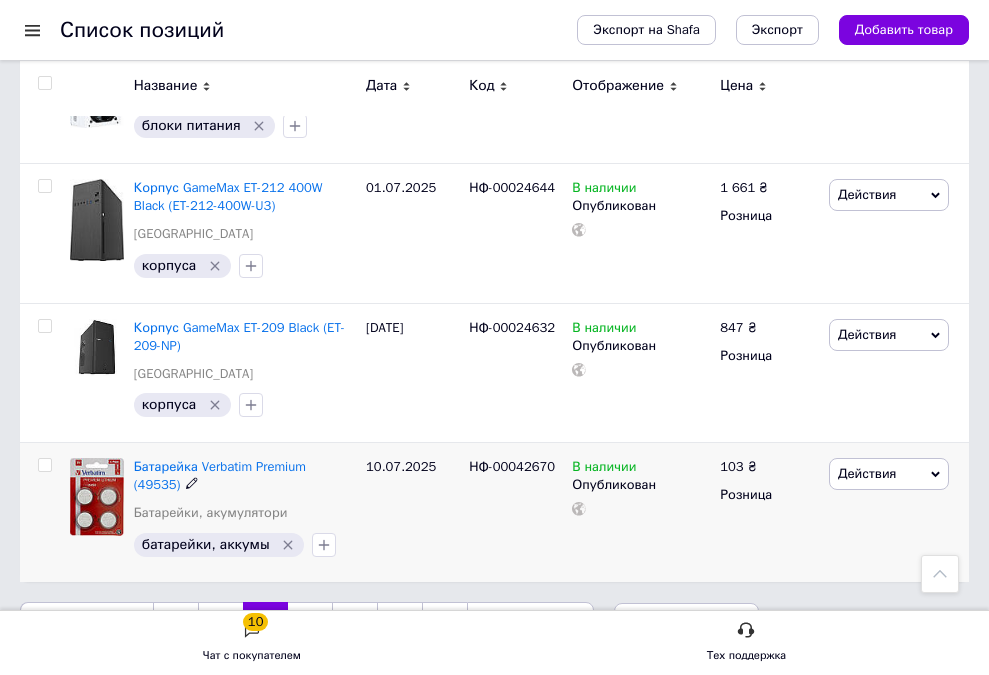 click on "НФ-00042670" at bounding box center [512, 466] 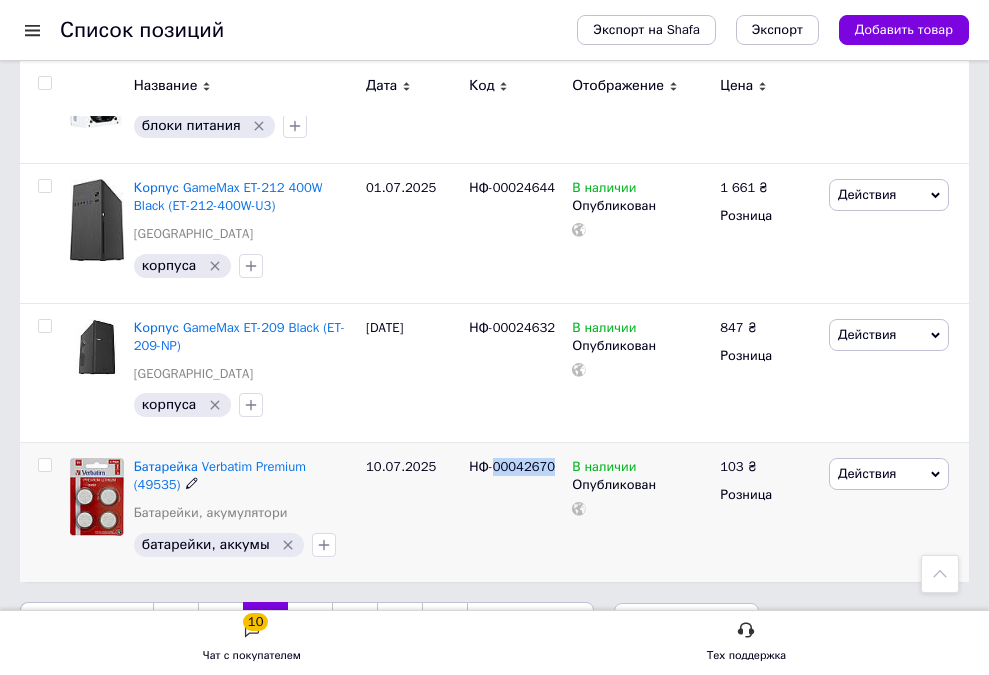 click on "НФ-00042670" at bounding box center [512, 466] 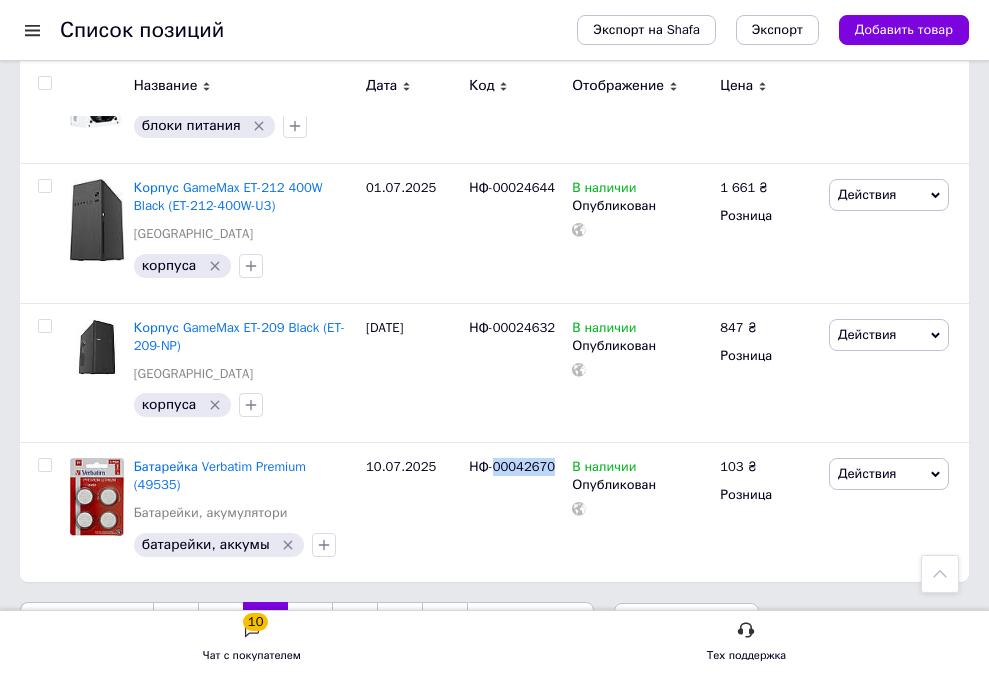 scroll, scrollTop: 2813, scrollLeft: 0, axis: vertical 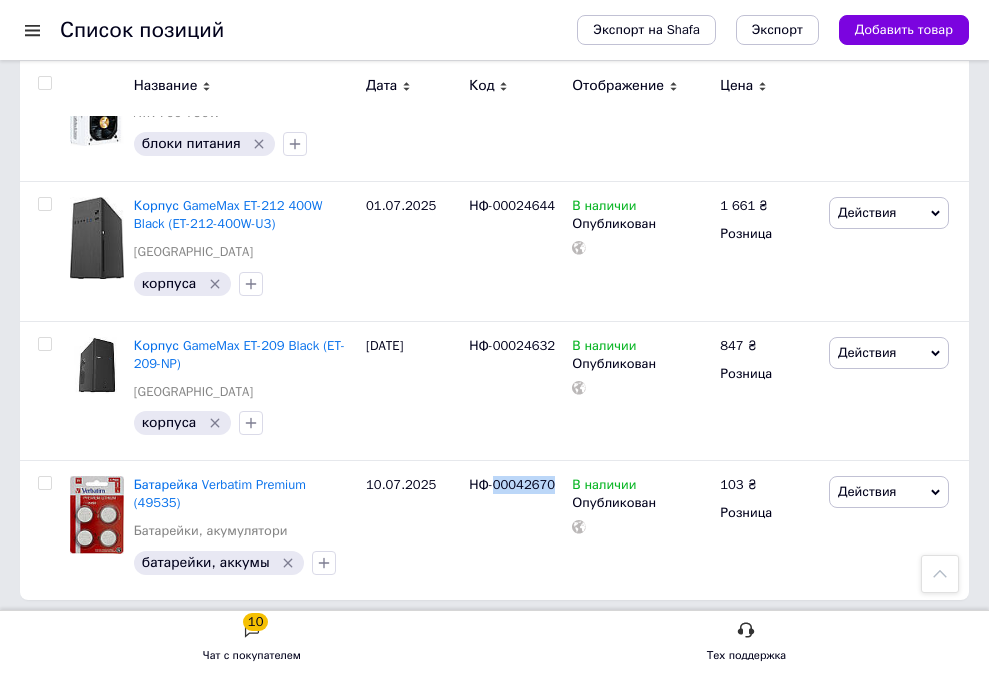 click on "4" at bounding box center [310, 641] 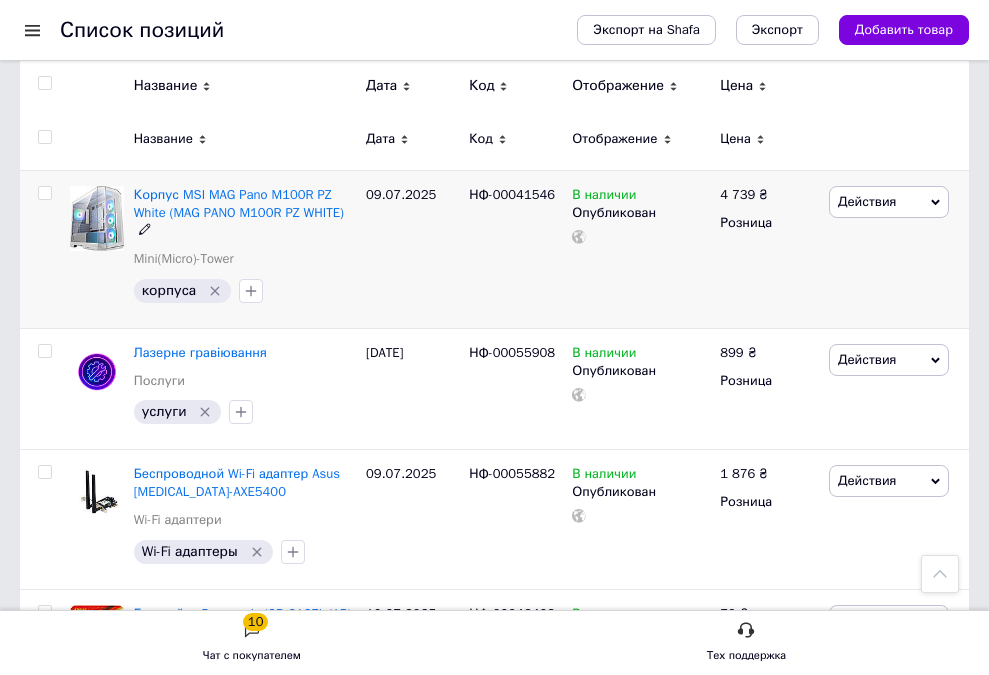 scroll, scrollTop: 300, scrollLeft: 0, axis: vertical 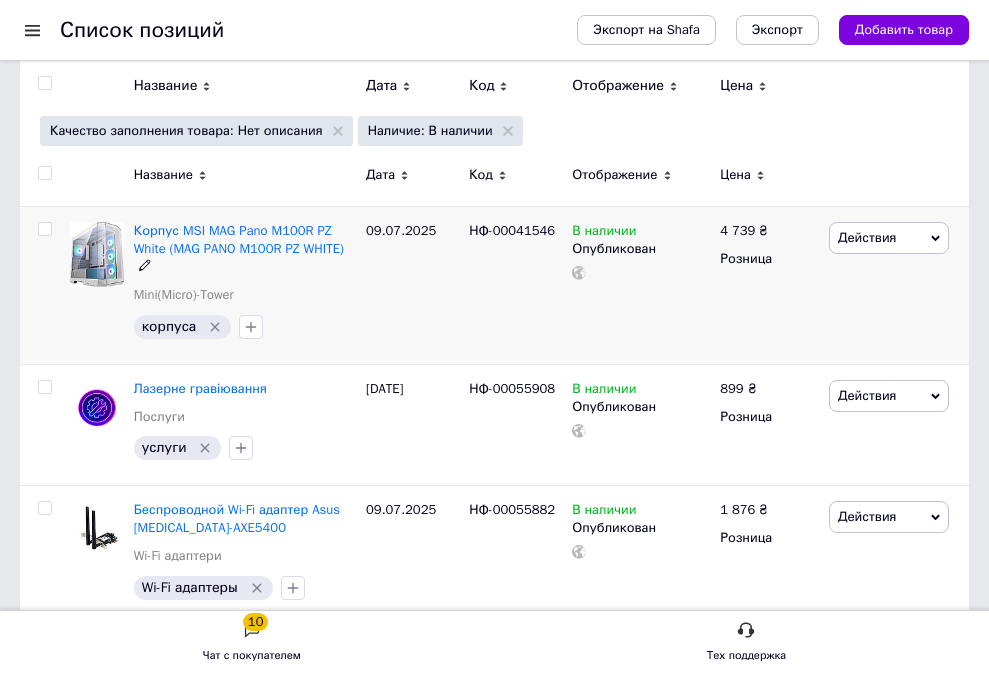 click on "НФ-00041546" at bounding box center [512, 230] 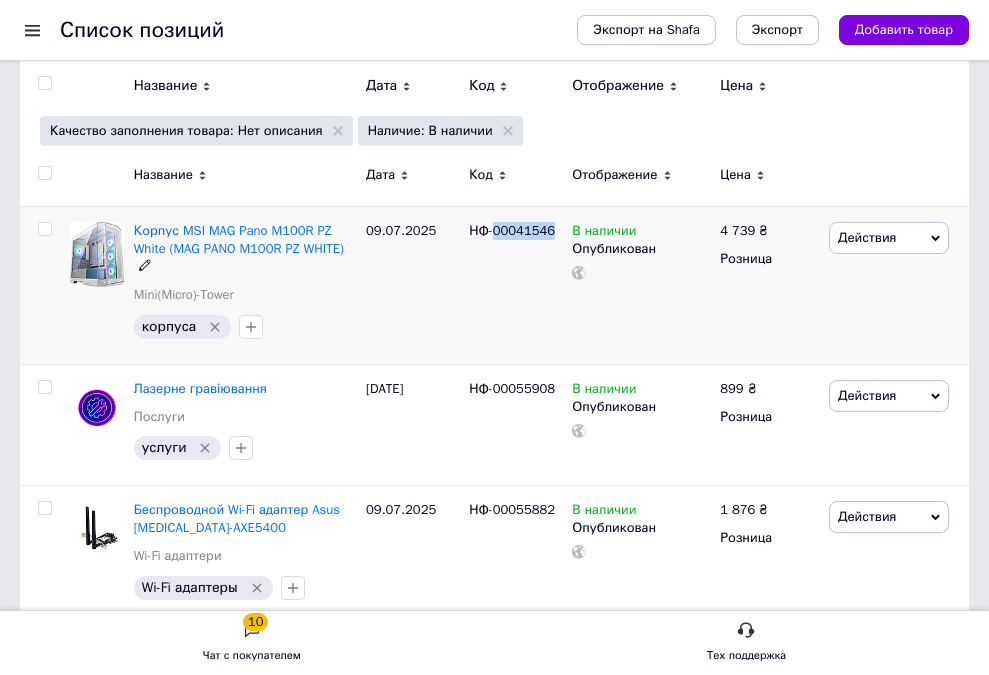 click on "НФ-00041546" at bounding box center (512, 230) 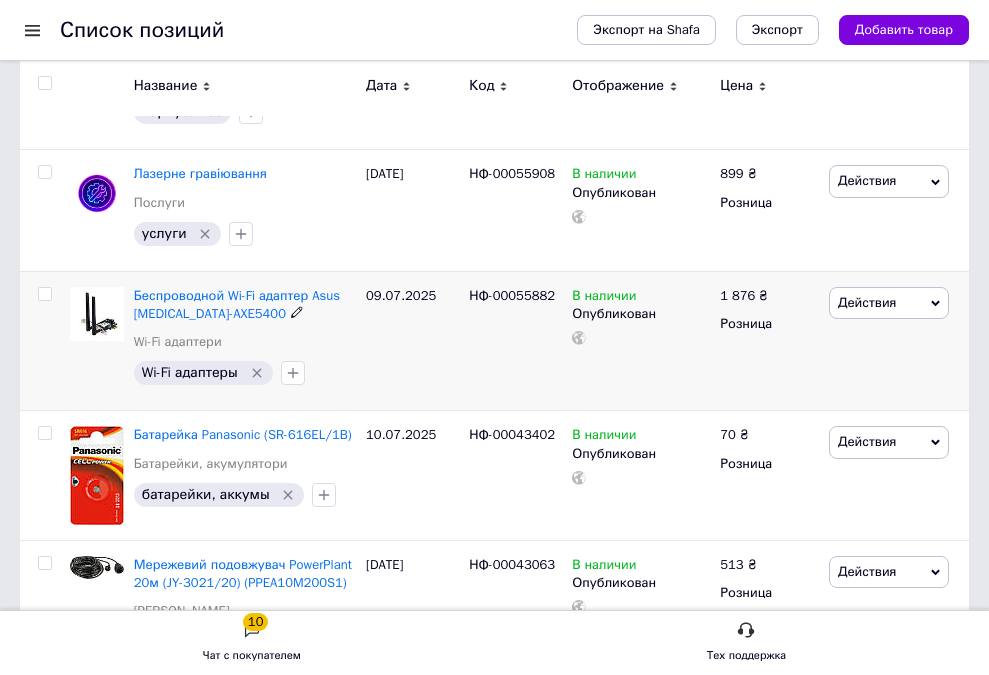 scroll, scrollTop: 500, scrollLeft: 0, axis: vertical 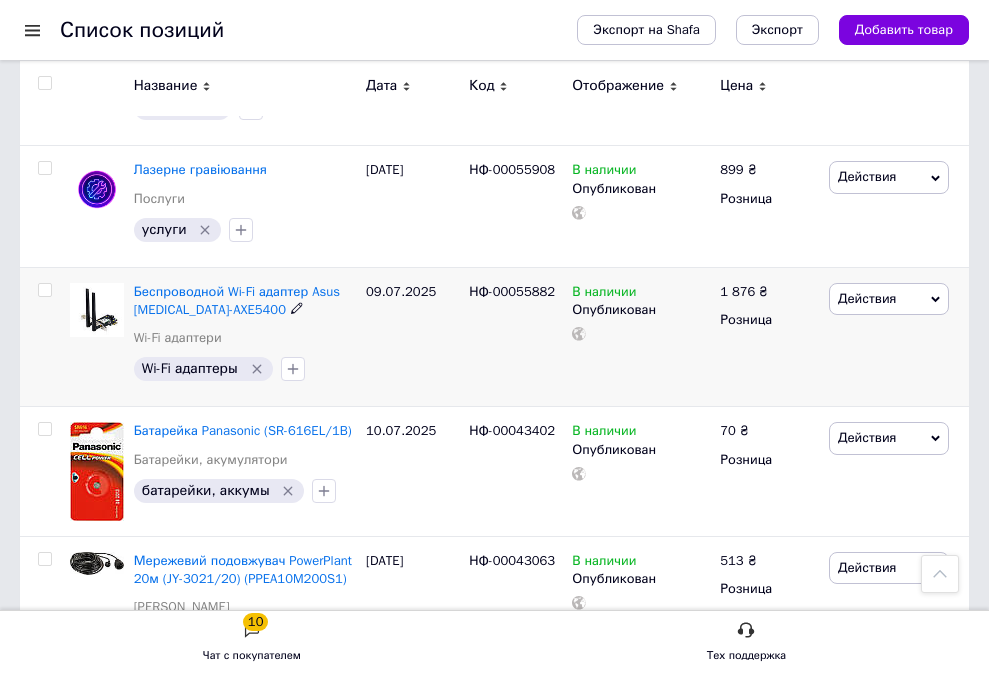 click on "НФ-00055882" at bounding box center [512, 291] 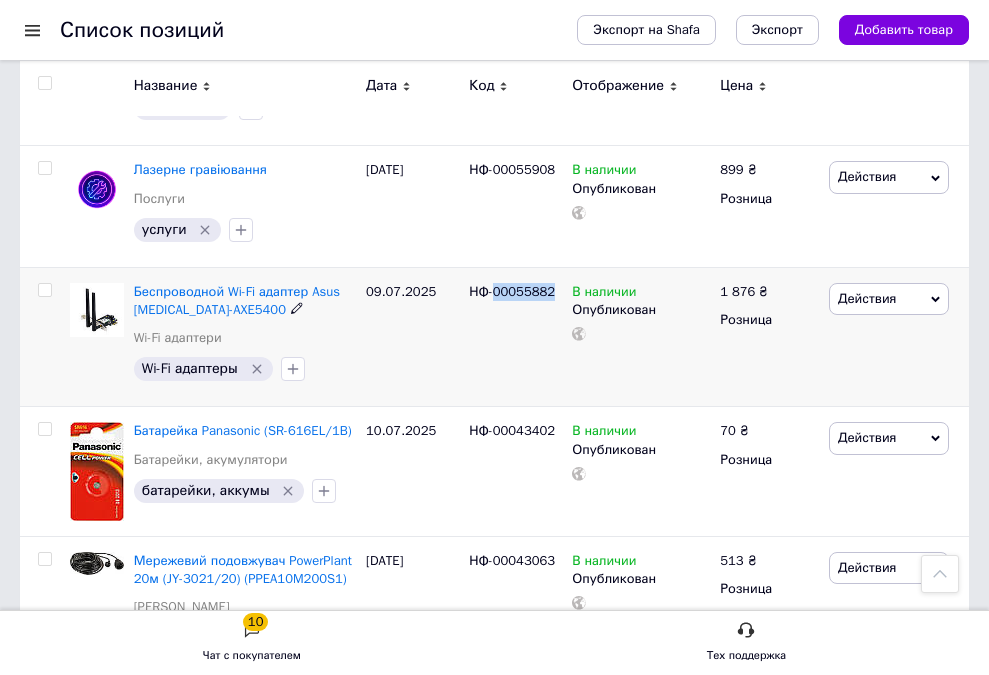 click on "НФ-00055882" at bounding box center [512, 291] 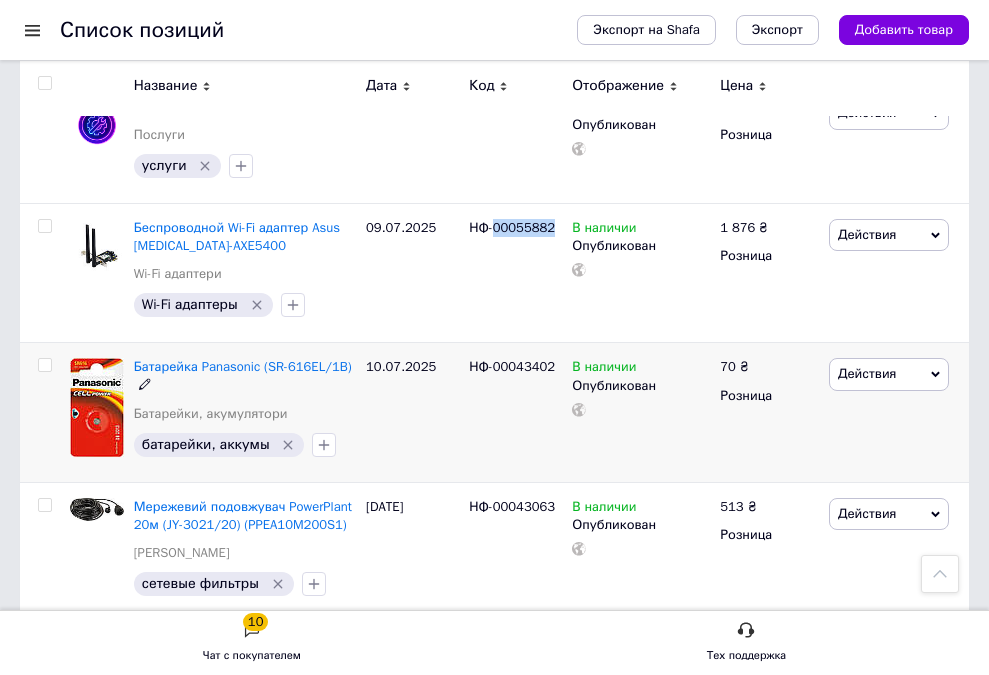 scroll, scrollTop: 600, scrollLeft: 0, axis: vertical 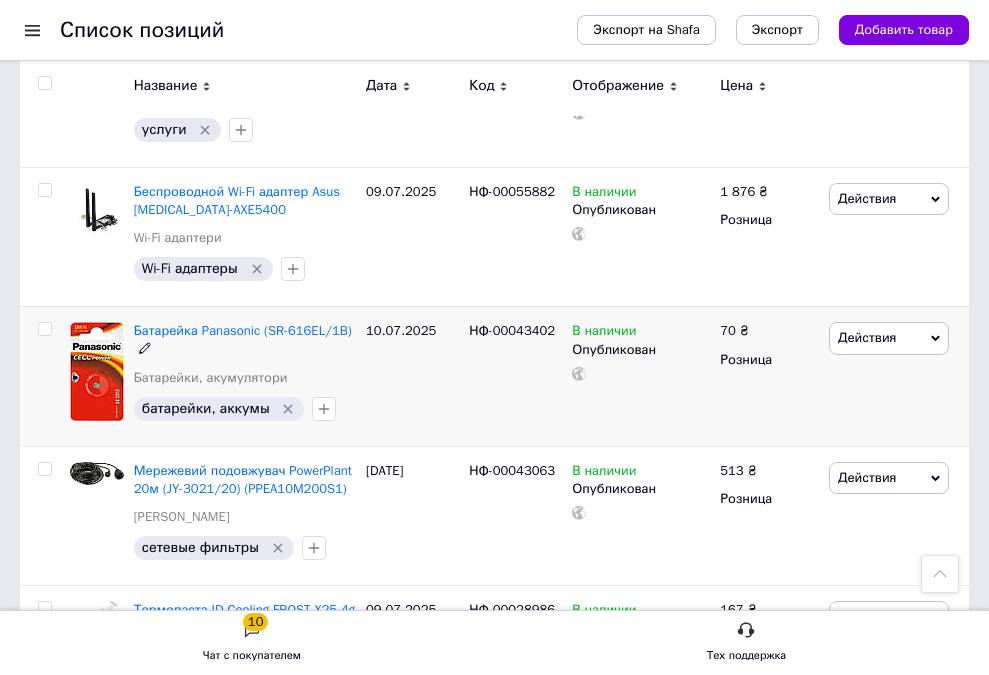 click on "НФ-00043402" at bounding box center (512, 330) 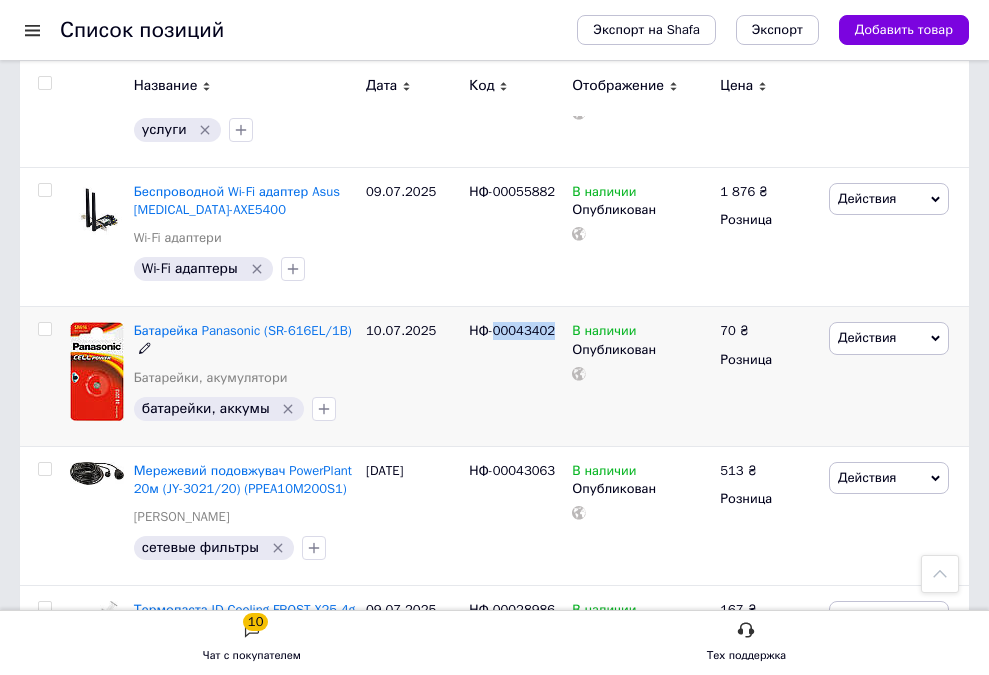 click on "НФ-00043402" at bounding box center (512, 330) 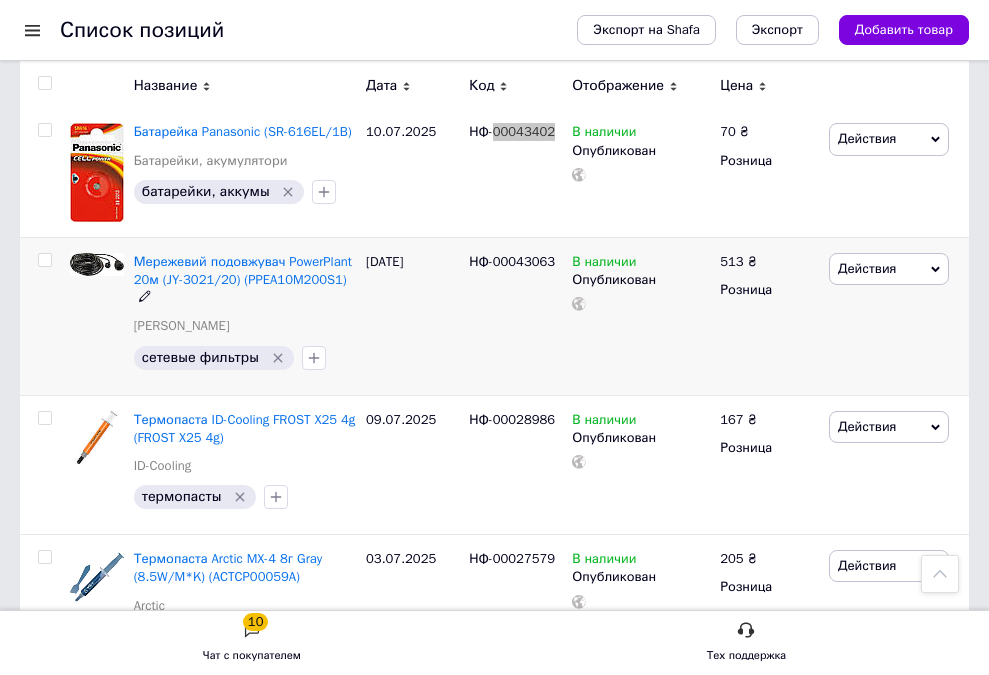 scroll, scrollTop: 800, scrollLeft: 0, axis: vertical 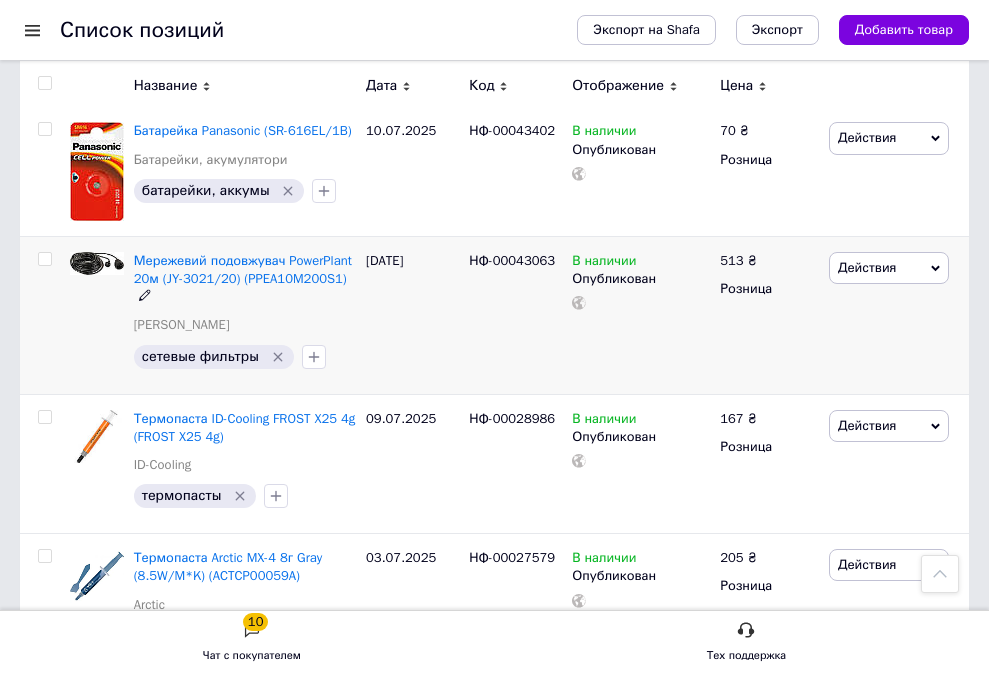 click on "НФ-00043063" at bounding box center (512, 260) 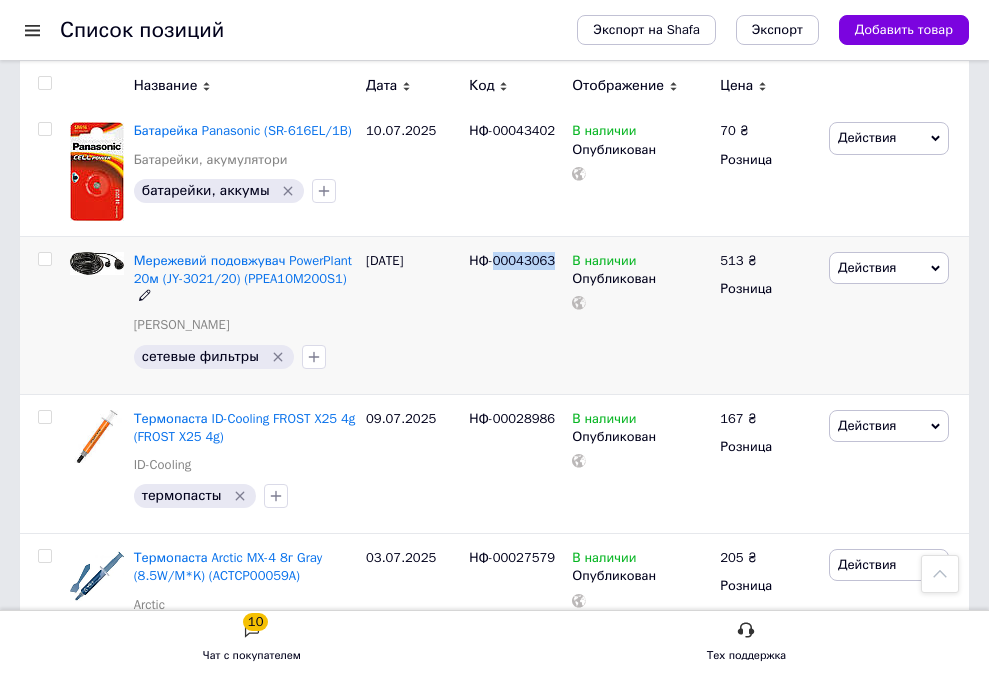 click on "НФ-00043063" at bounding box center (512, 260) 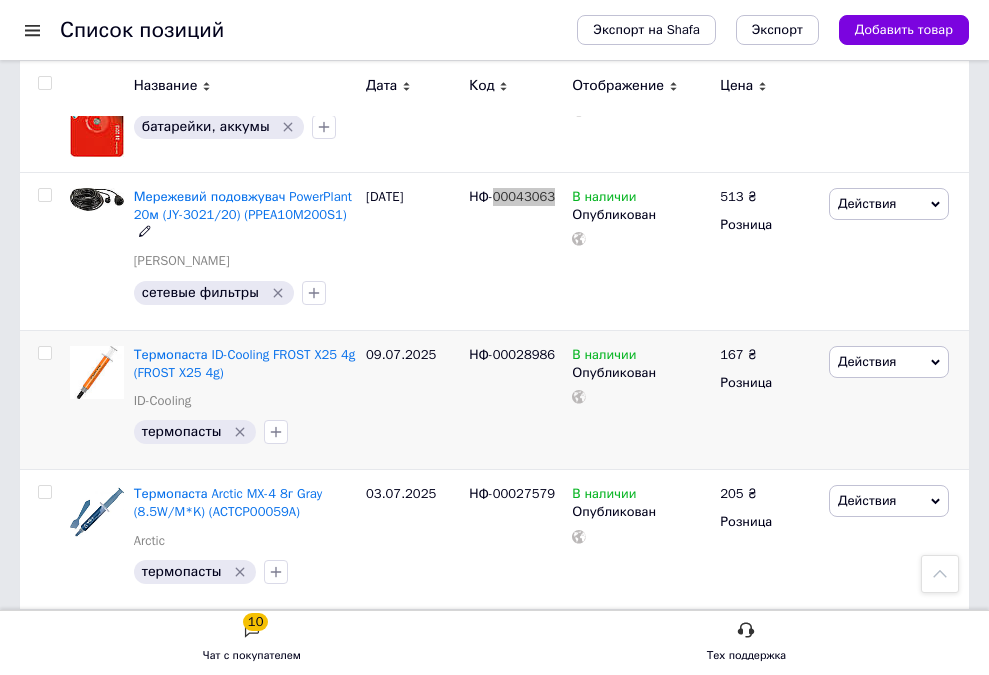 scroll, scrollTop: 900, scrollLeft: 0, axis: vertical 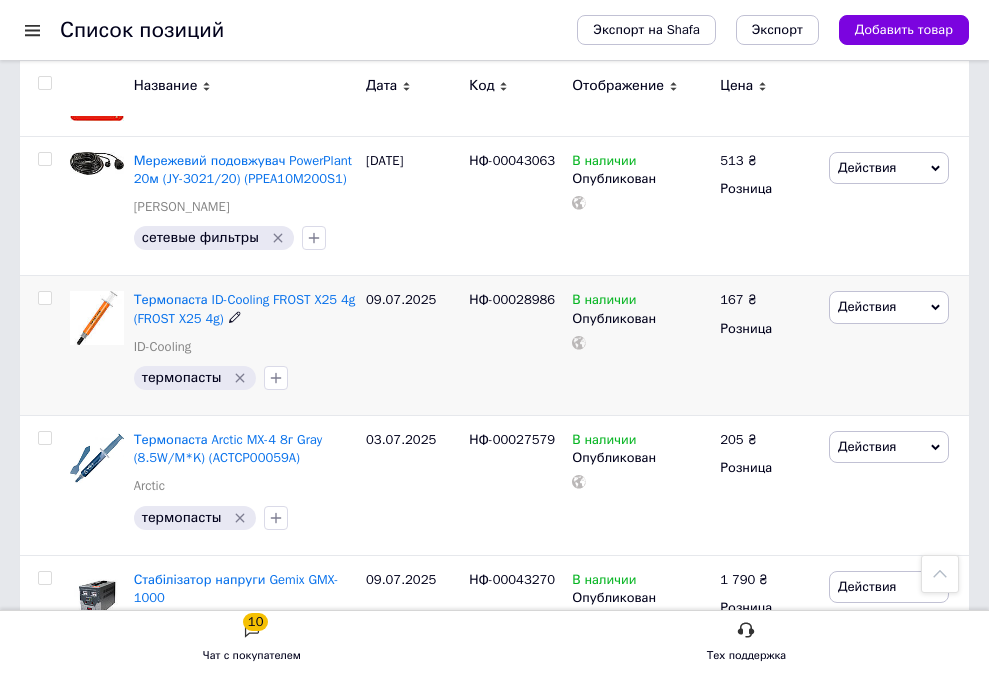 click on "НФ-00028986" at bounding box center (512, 299) 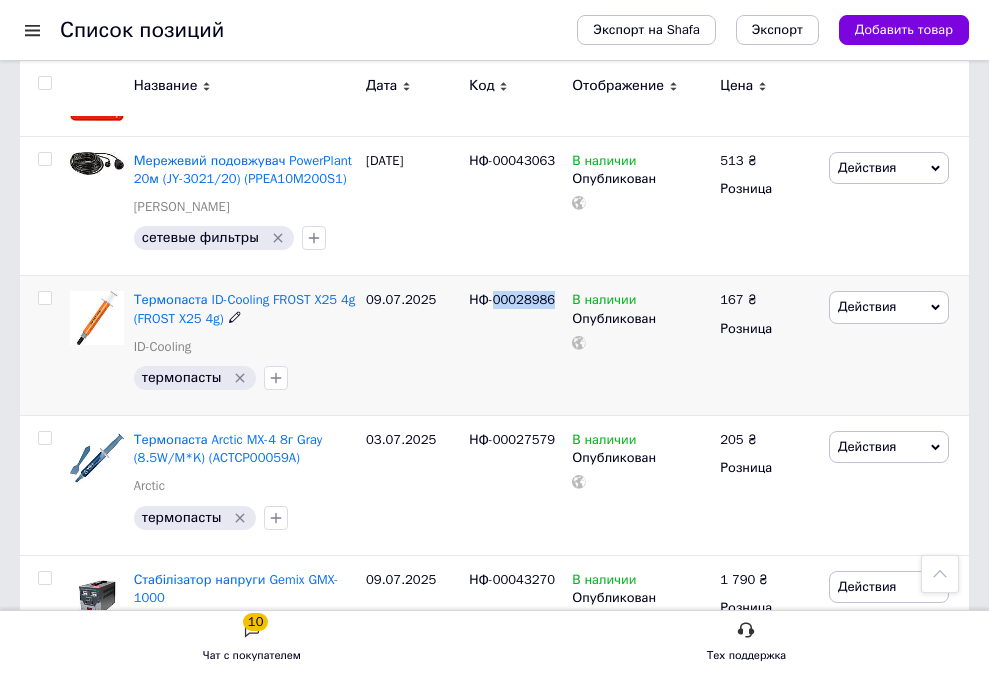 click on "НФ-00028986" at bounding box center [512, 299] 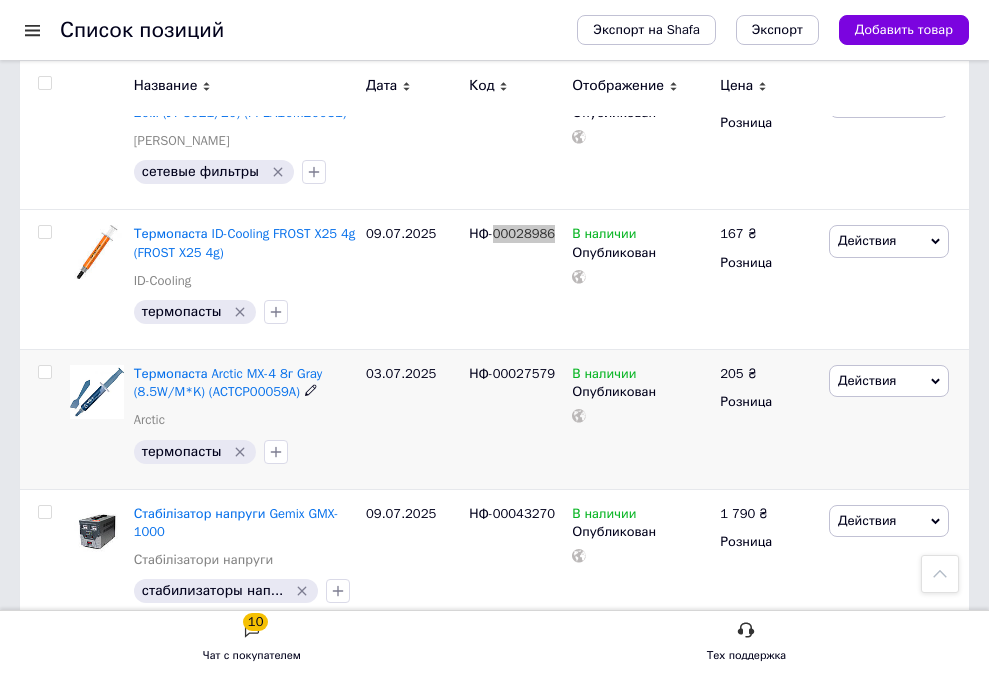 scroll, scrollTop: 1000, scrollLeft: 0, axis: vertical 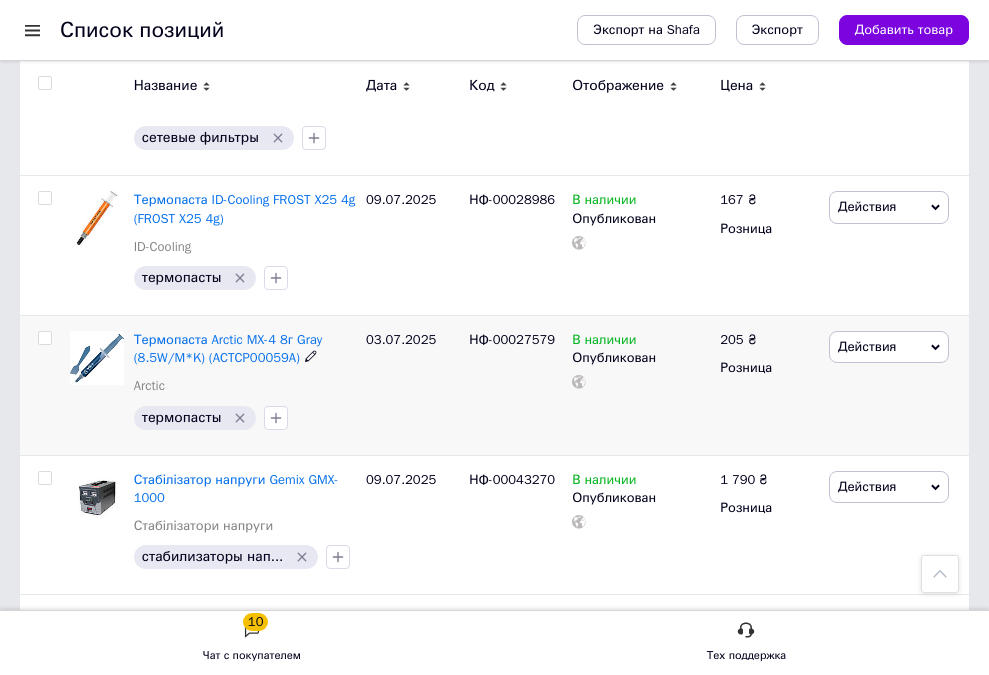 click on "НФ-00027579" at bounding box center [512, 339] 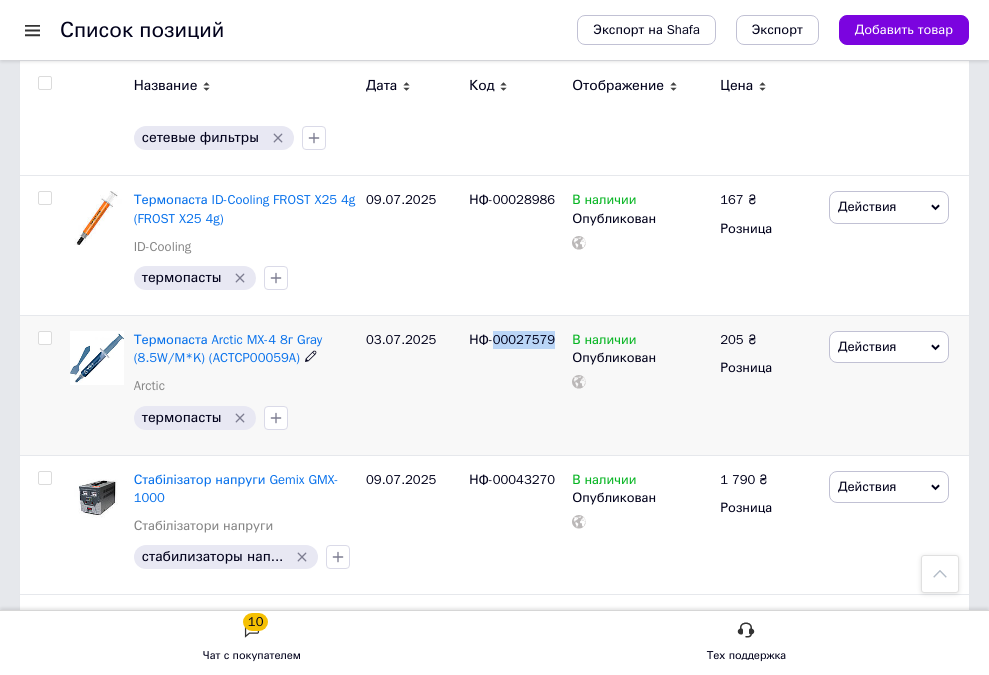 click on "НФ-00027579" at bounding box center (512, 339) 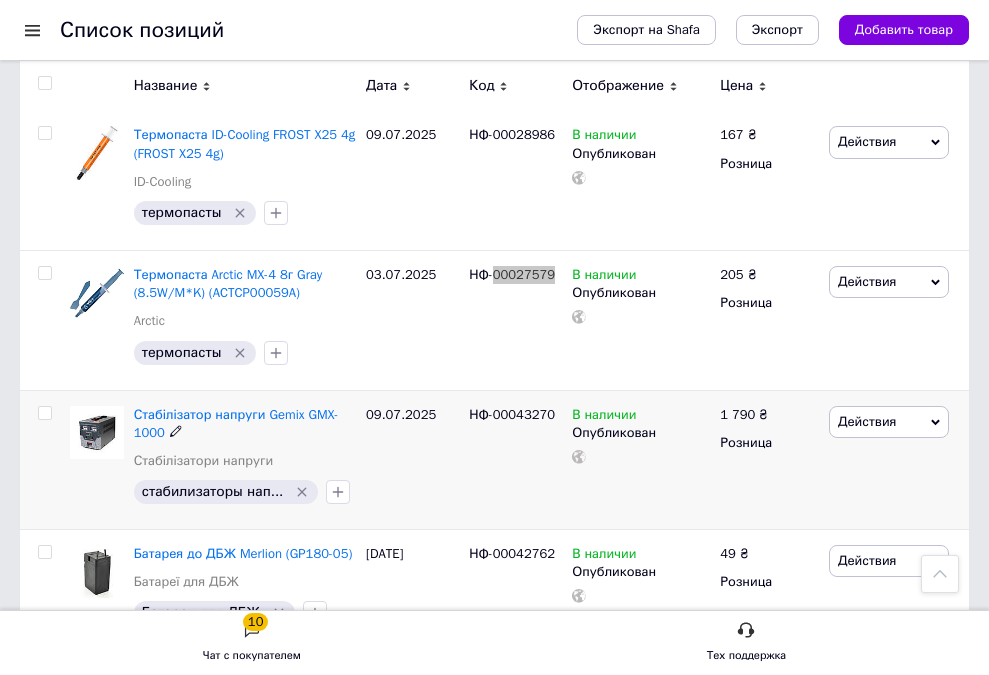 scroll, scrollTop: 1100, scrollLeft: 0, axis: vertical 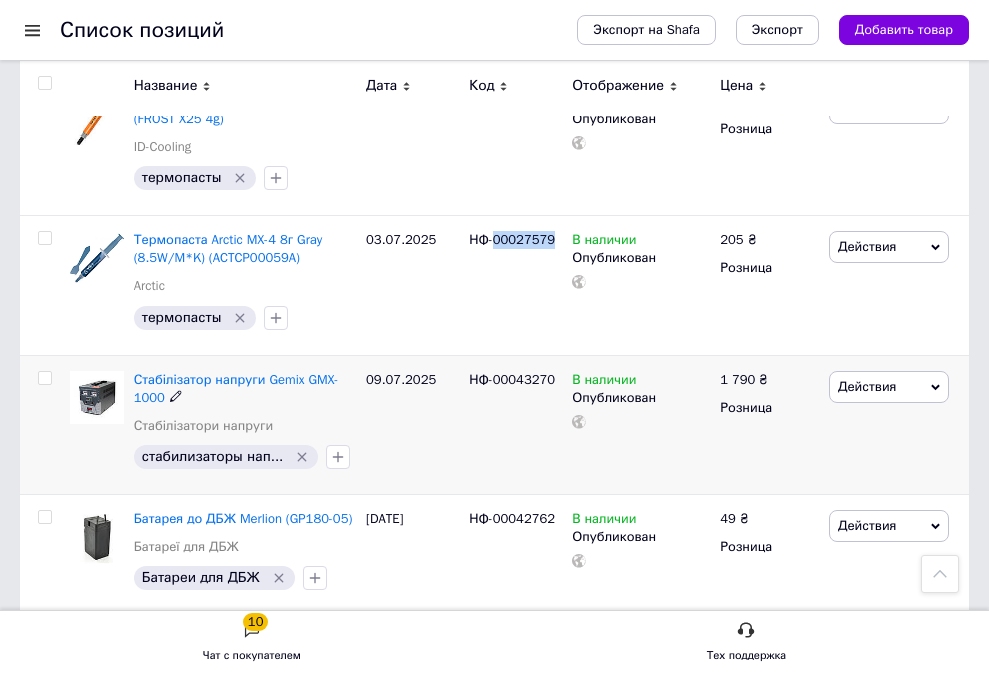 click on "НФ-00043270" at bounding box center [512, 379] 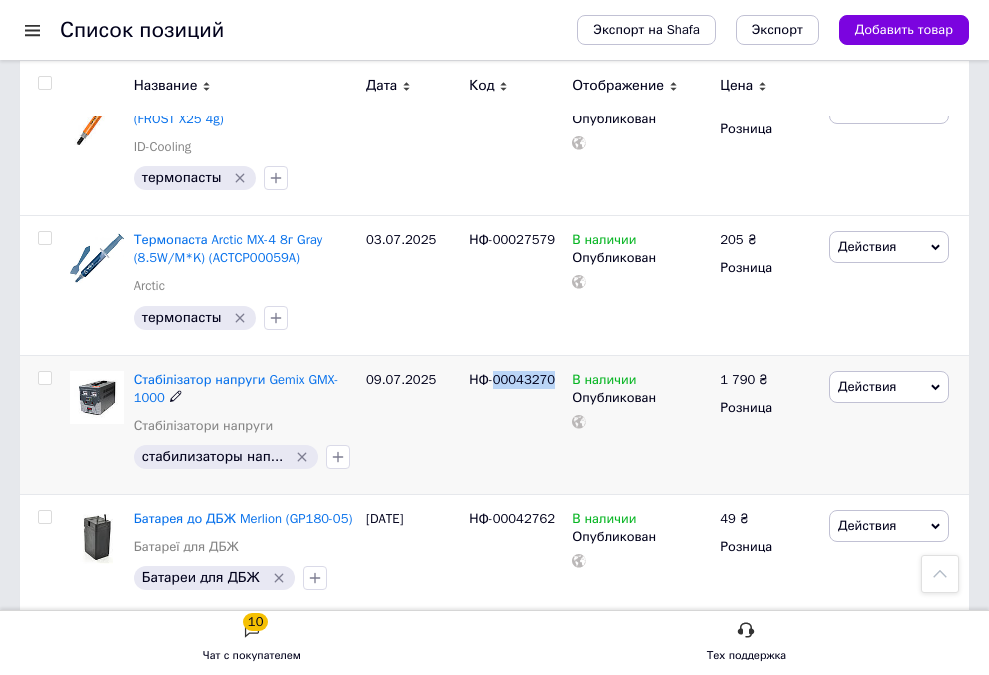 click on "НФ-00043270" at bounding box center (512, 379) 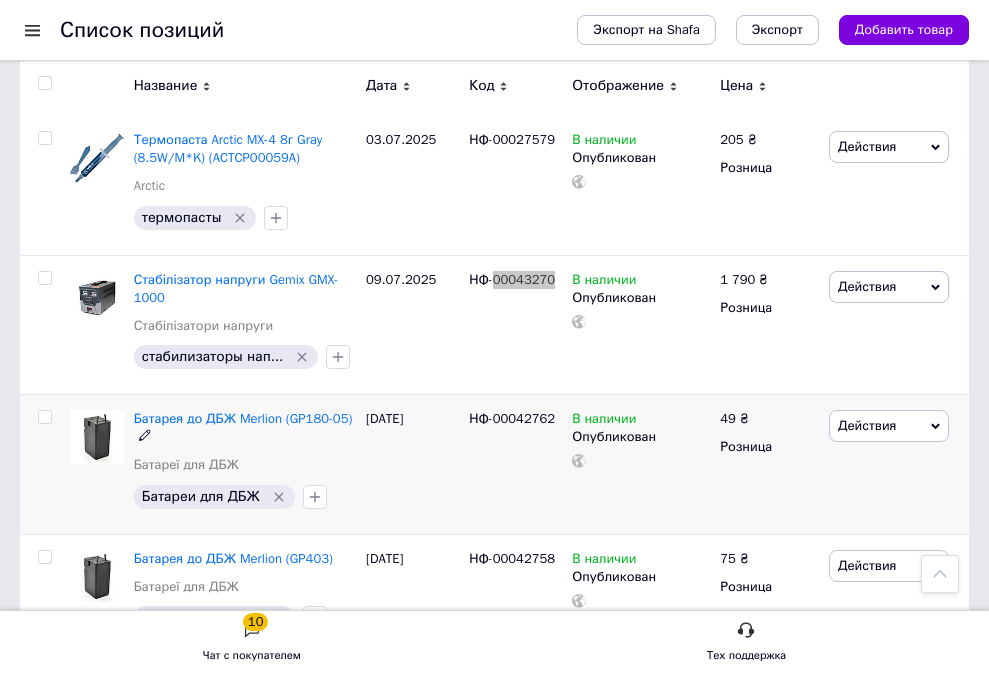 scroll, scrollTop: 1300, scrollLeft: 0, axis: vertical 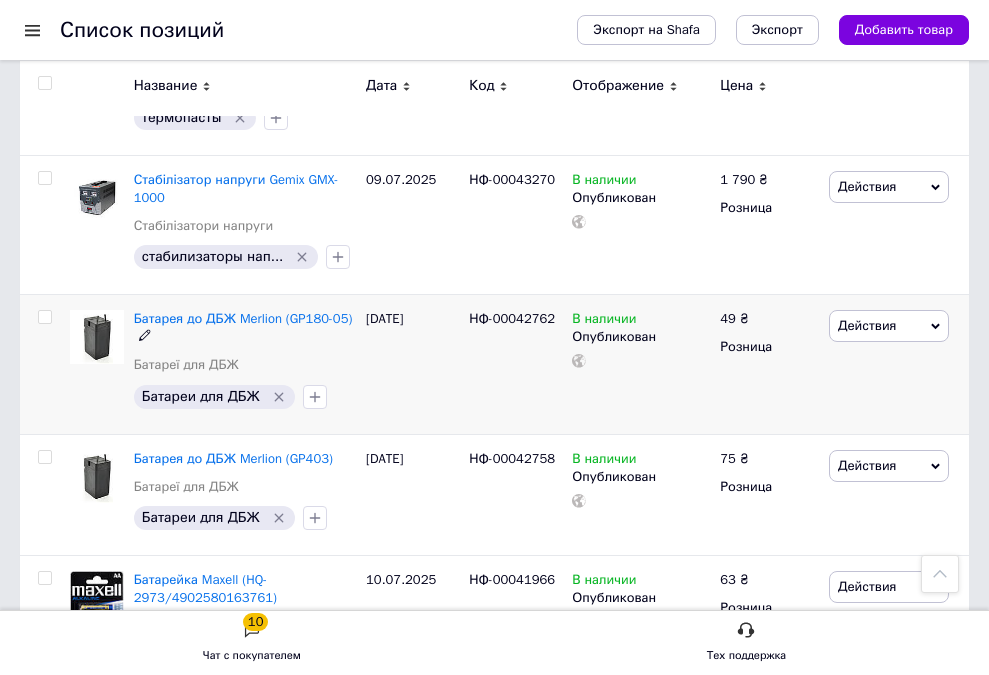 click on "НФ-00042762" at bounding box center (512, 318) 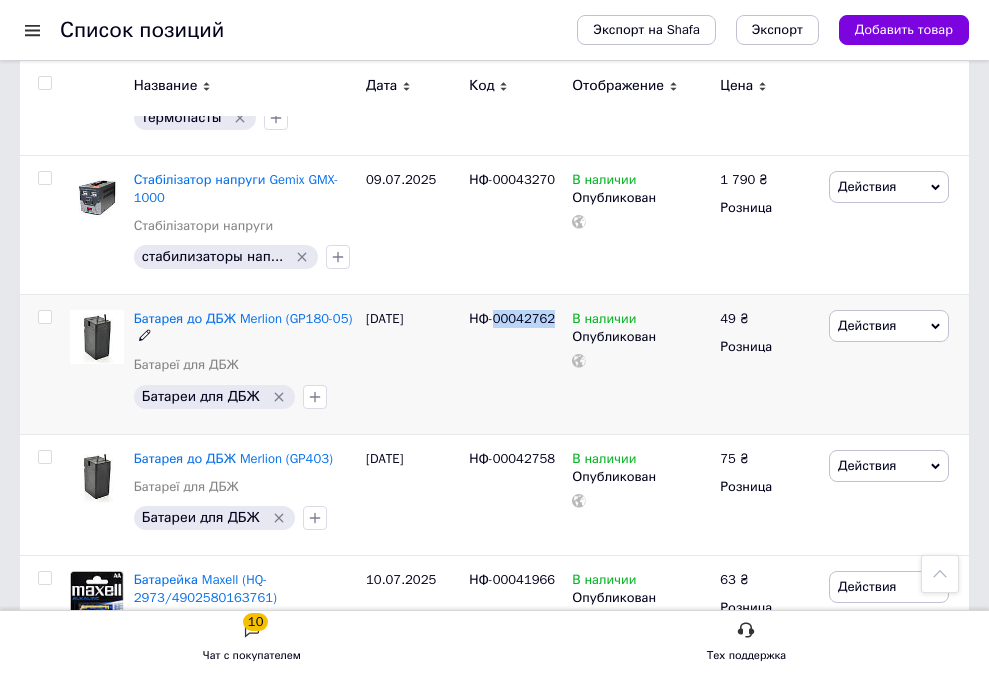 click on "НФ-00042762" at bounding box center [512, 318] 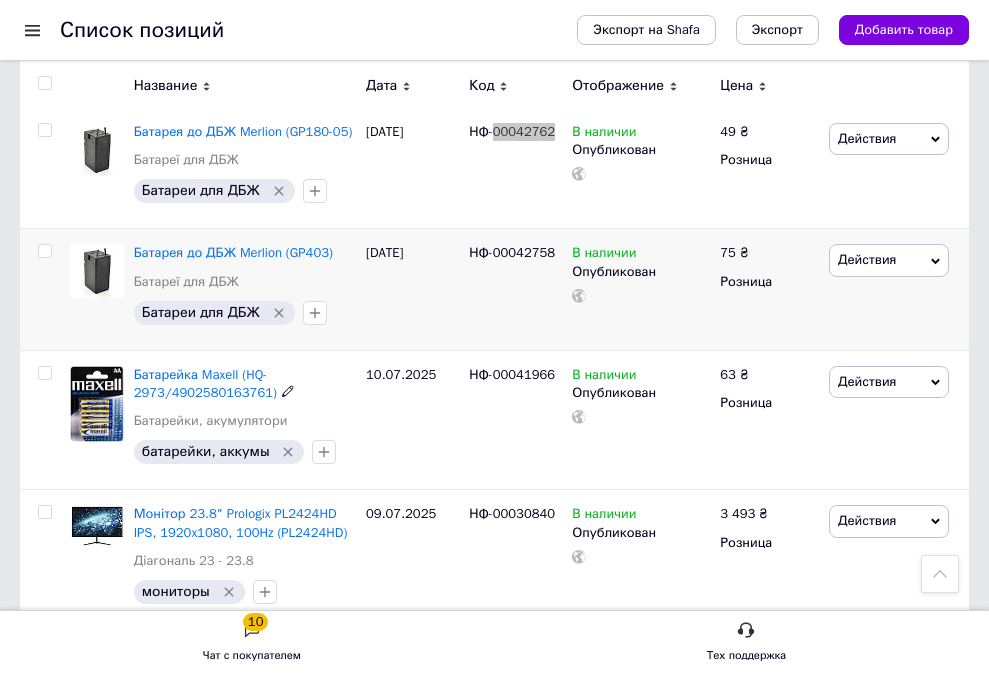 scroll, scrollTop: 1500, scrollLeft: 0, axis: vertical 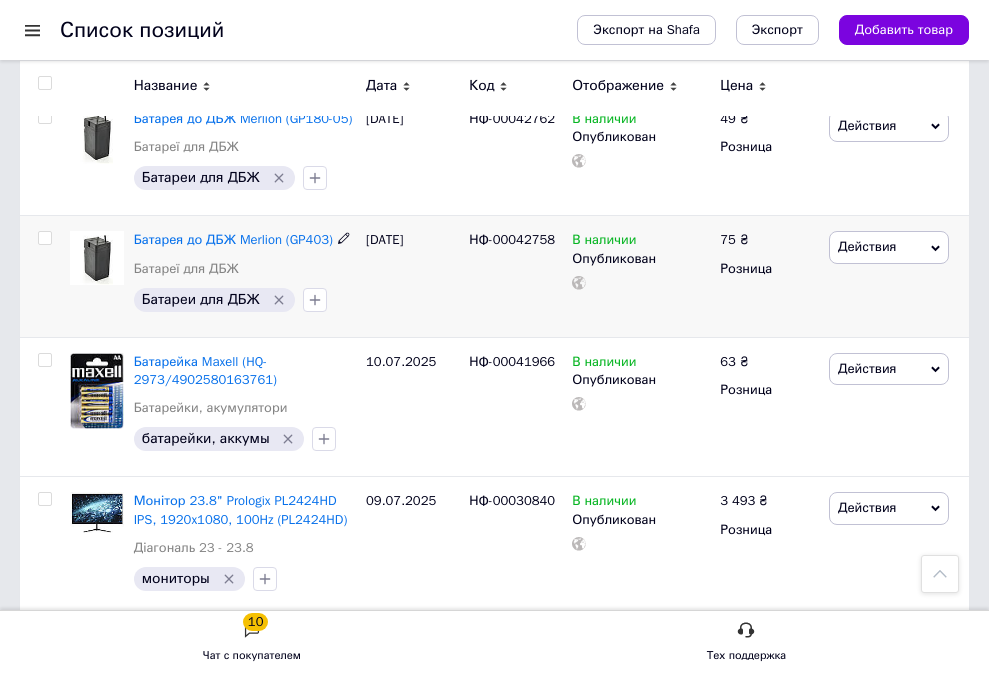 click on "НФ-00042758" at bounding box center [512, 239] 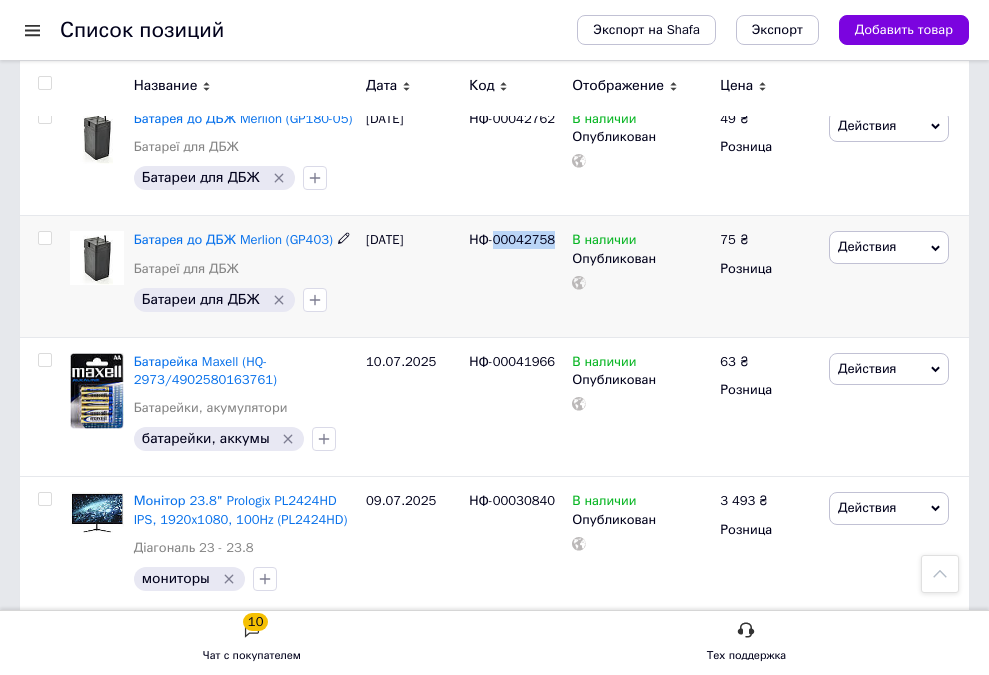 click on "НФ-00042758" at bounding box center (512, 239) 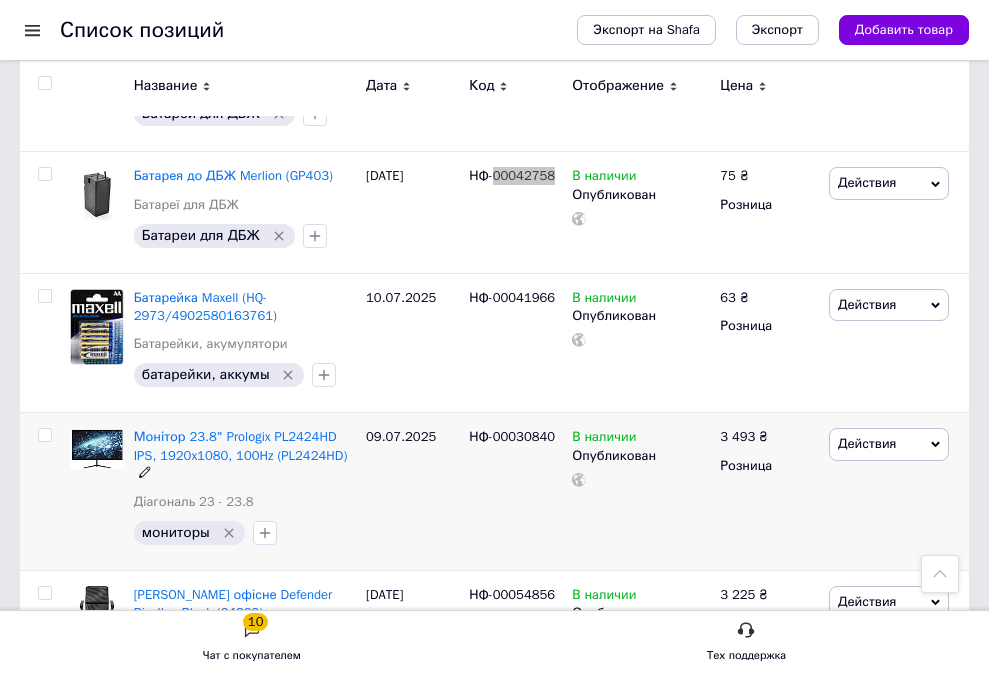 scroll, scrollTop: 1600, scrollLeft: 0, axis: vertical 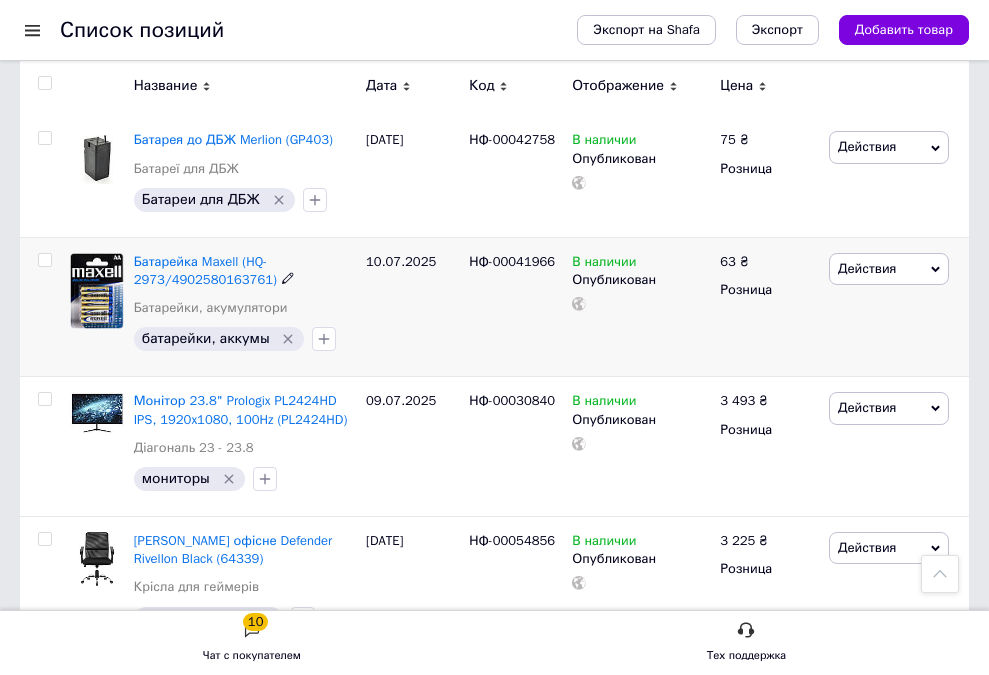 click on "НФ-00041966" at bounding box center (512, 261) 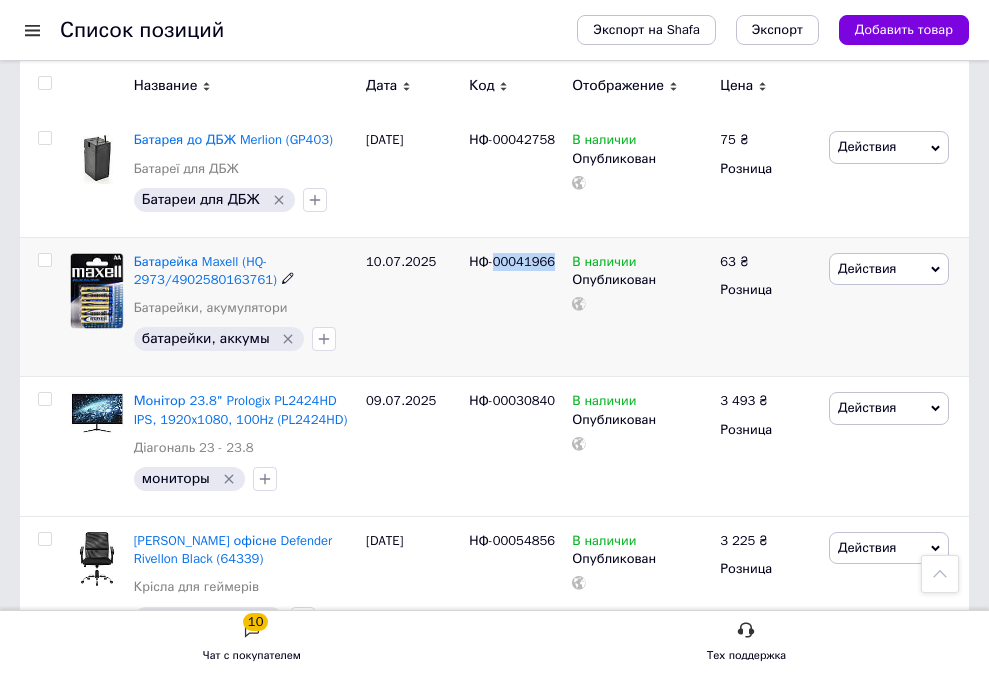 click on "НФ-00041966" at bounding box center (512, 261) 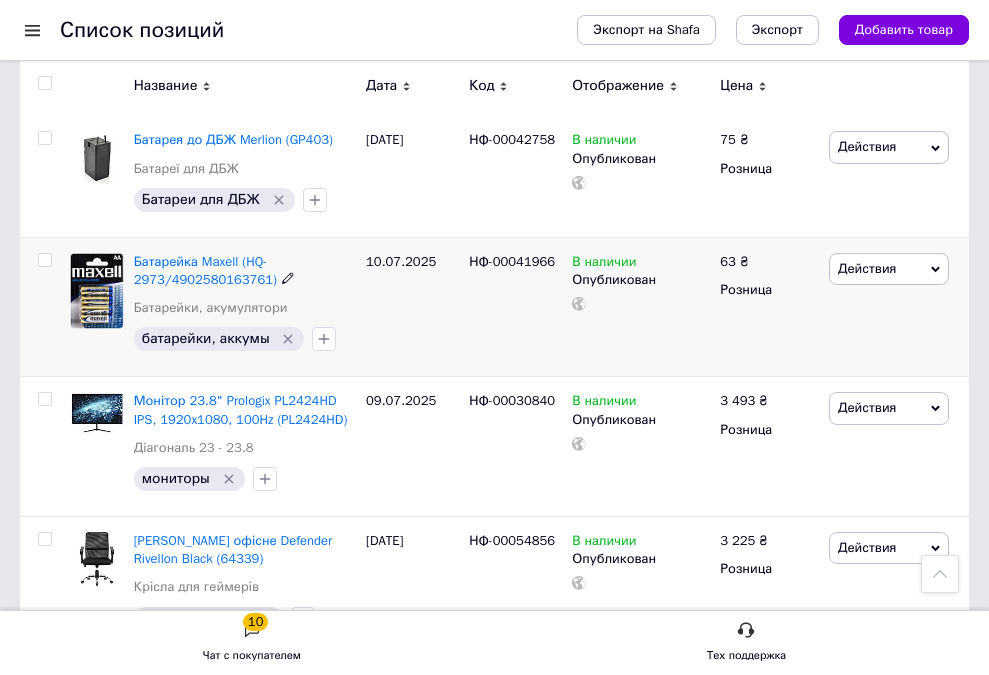 drag, startPoint x: 515, startPoint y: 246, endPoint x: 498, endPoint y: 235, distance: 20.248457 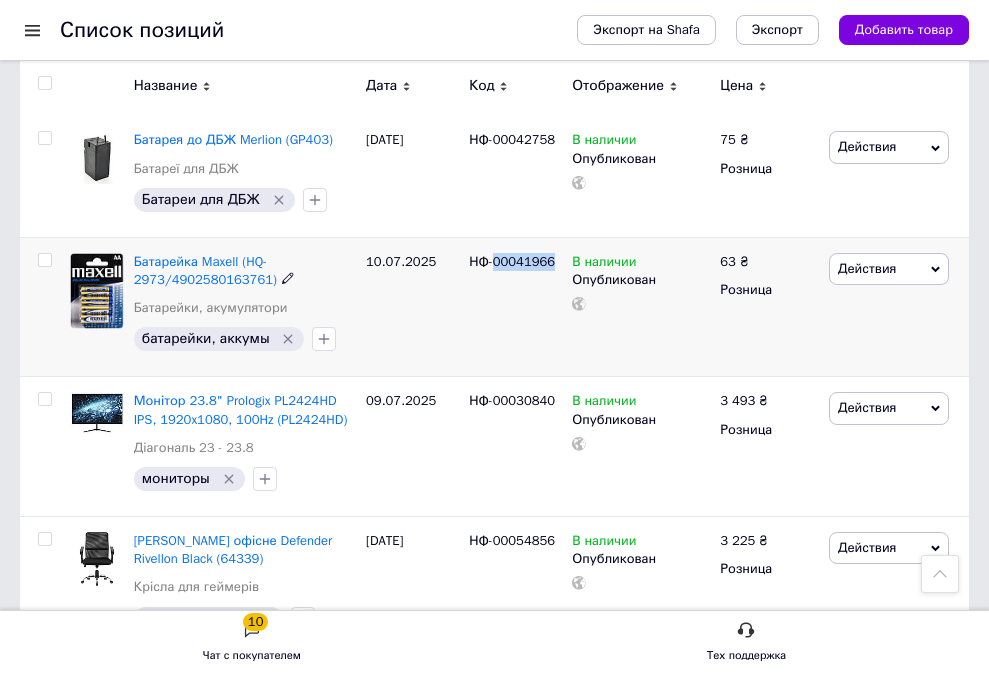 click on "НФ-00041966" at bounding box center [512, 261] 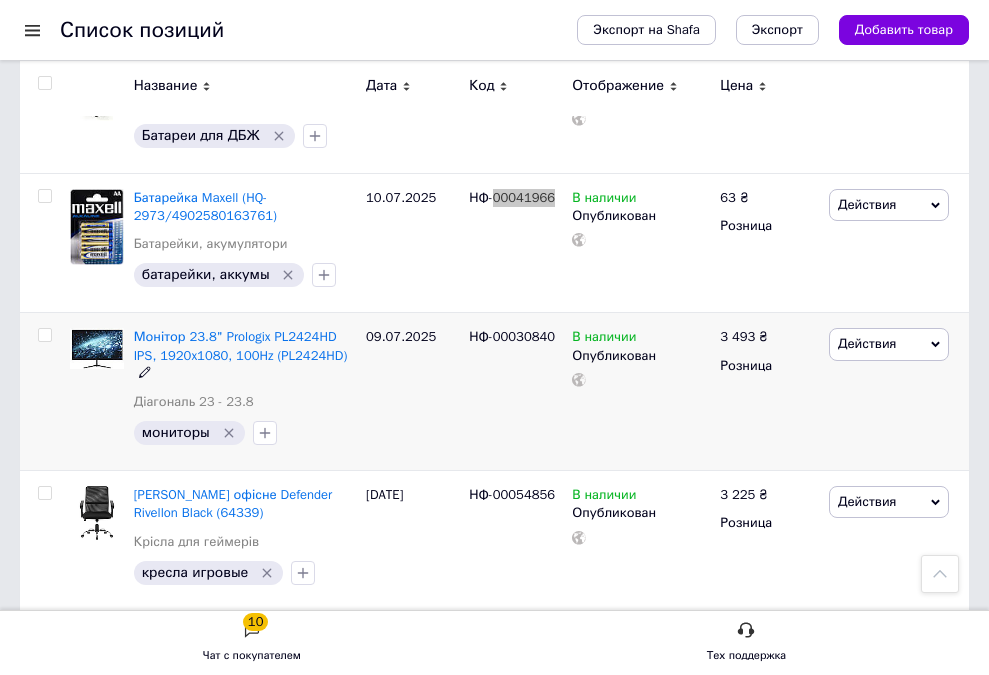 scroll, scrollTop: 1700, scrollLeft: 0, axis: vertical 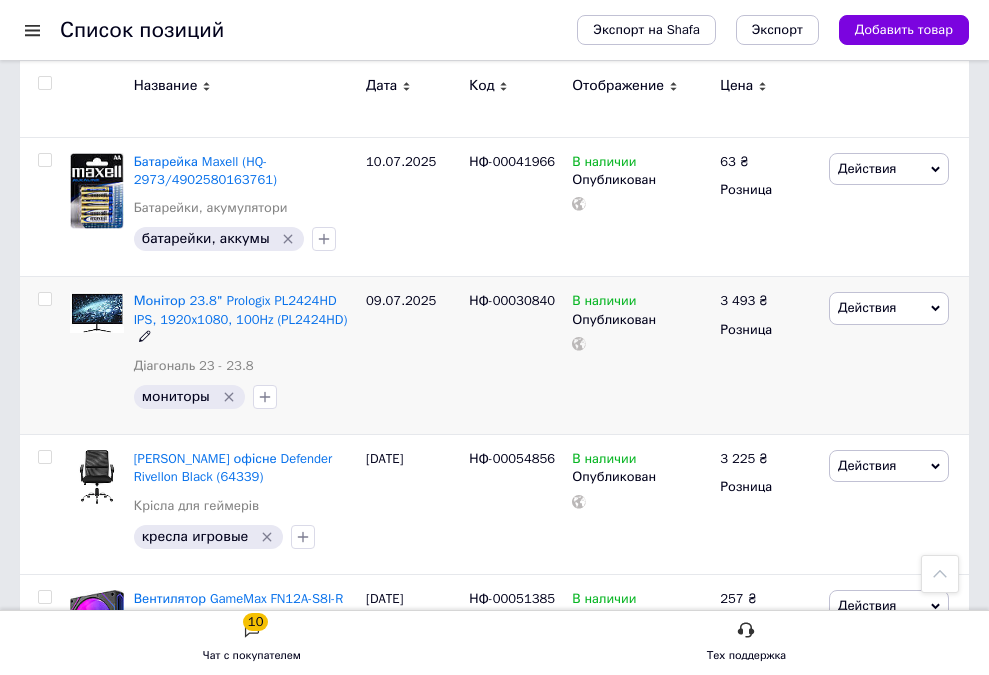 click on "НФ-00030840" at bounding box center [512, 300] 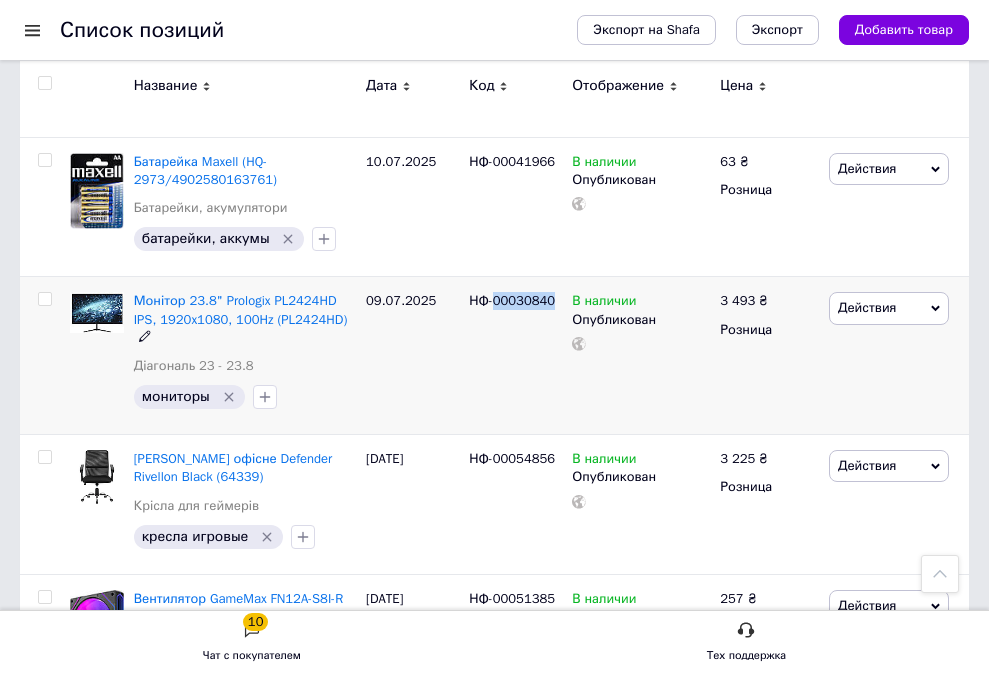 click on "НФ-00030840" at bounding box center (512, 300) 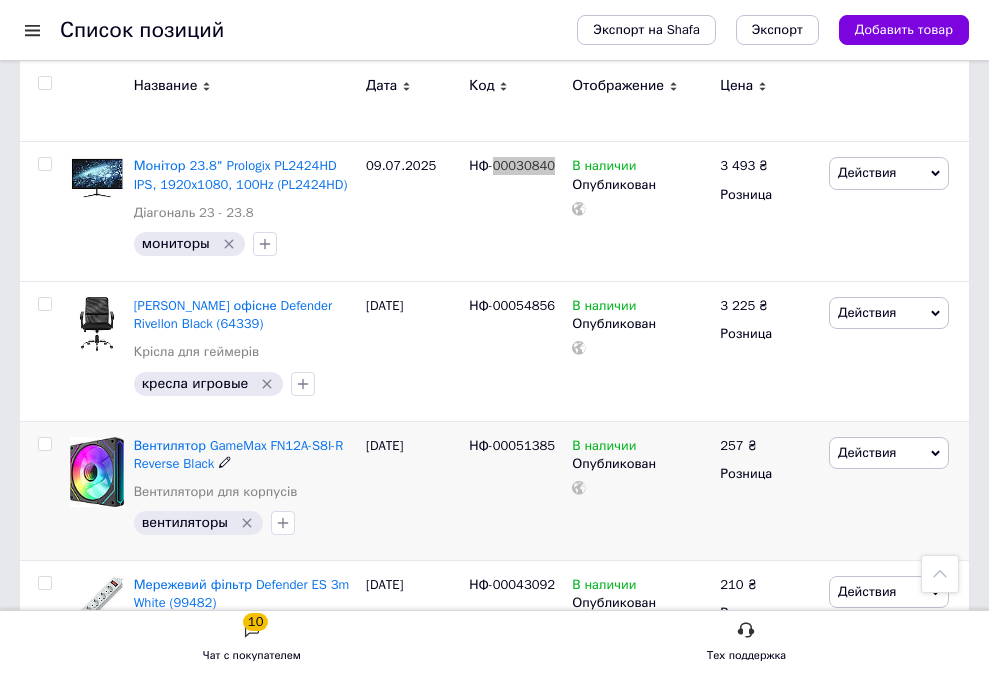 scroll, scrollTop: 1800, scrollLeft: 0, axis: vertical 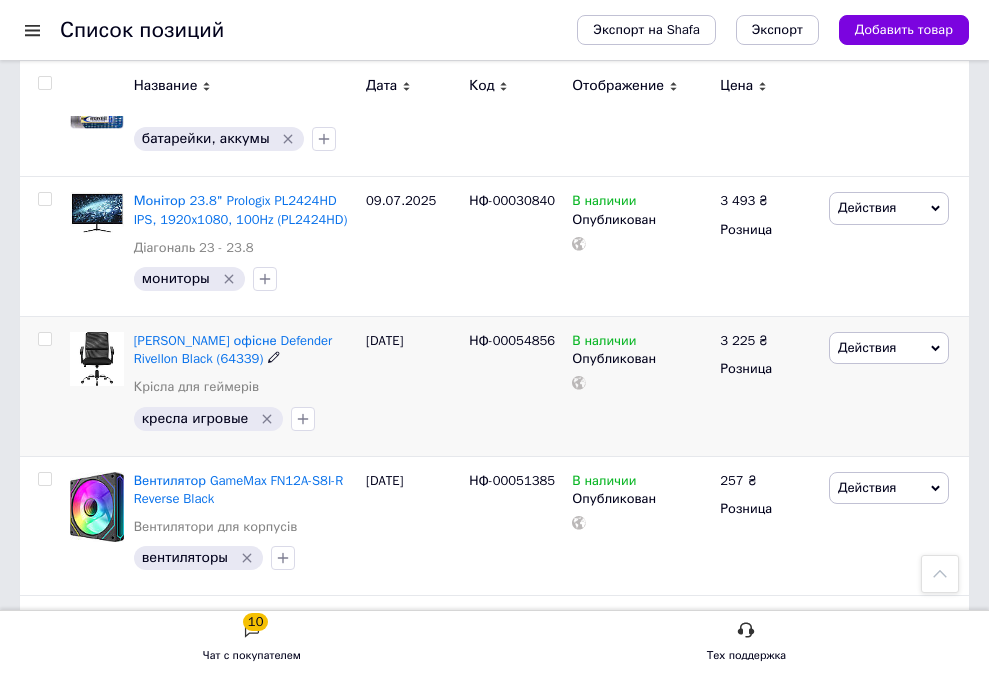 click on "НФ-00054856" at bounding box center (512, 340) 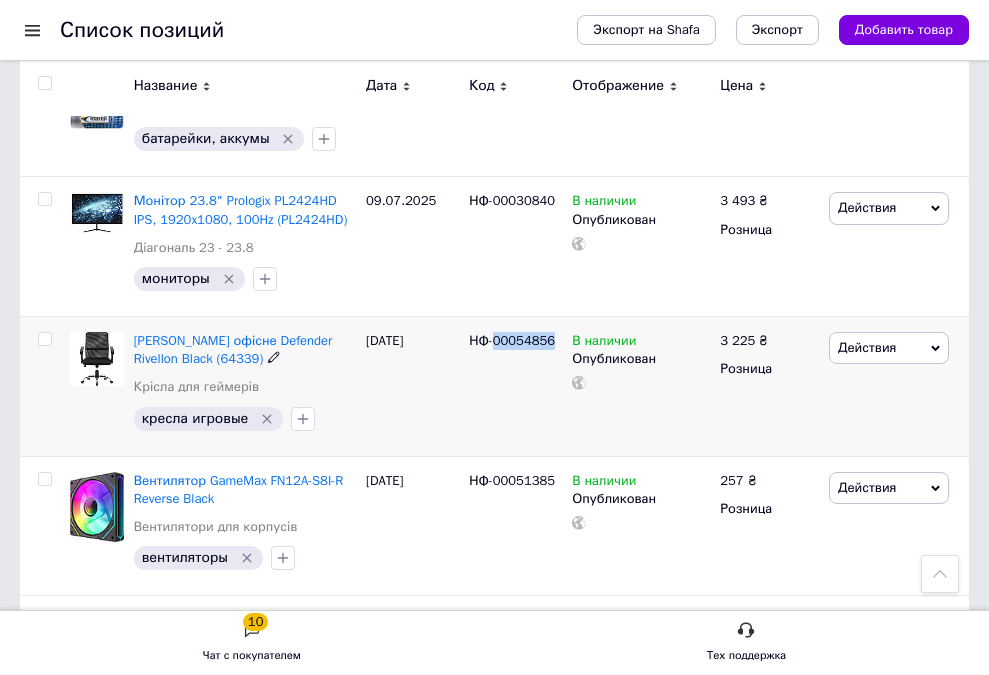 click on "НФ-00054856" at bounding box center (512, 340) 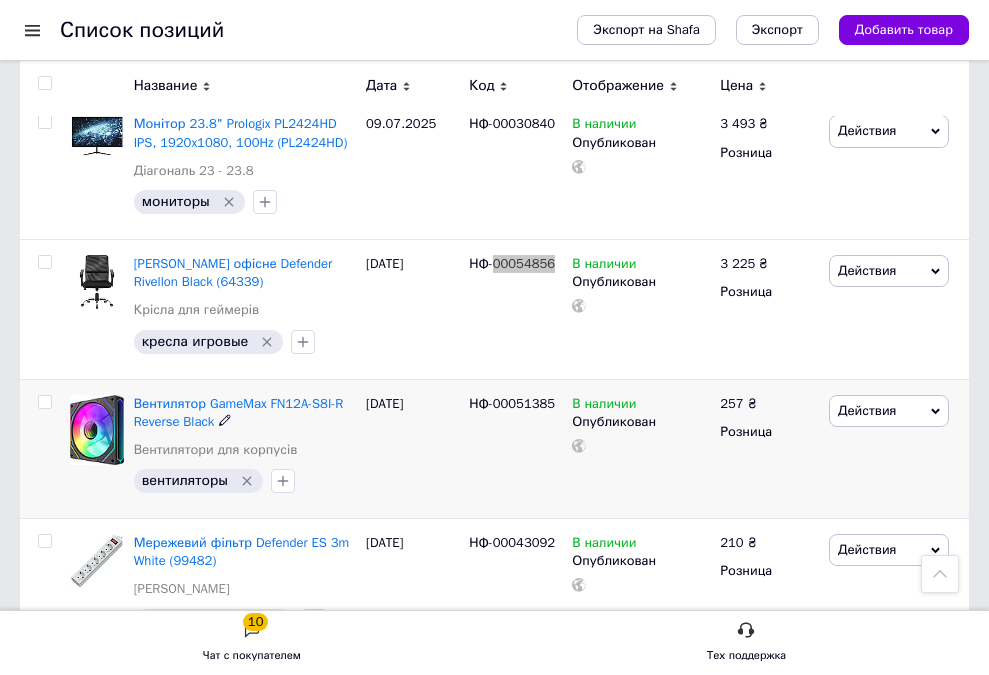 scroll, scrollTop: 1900, scrollLeft: 0, axis: vertical 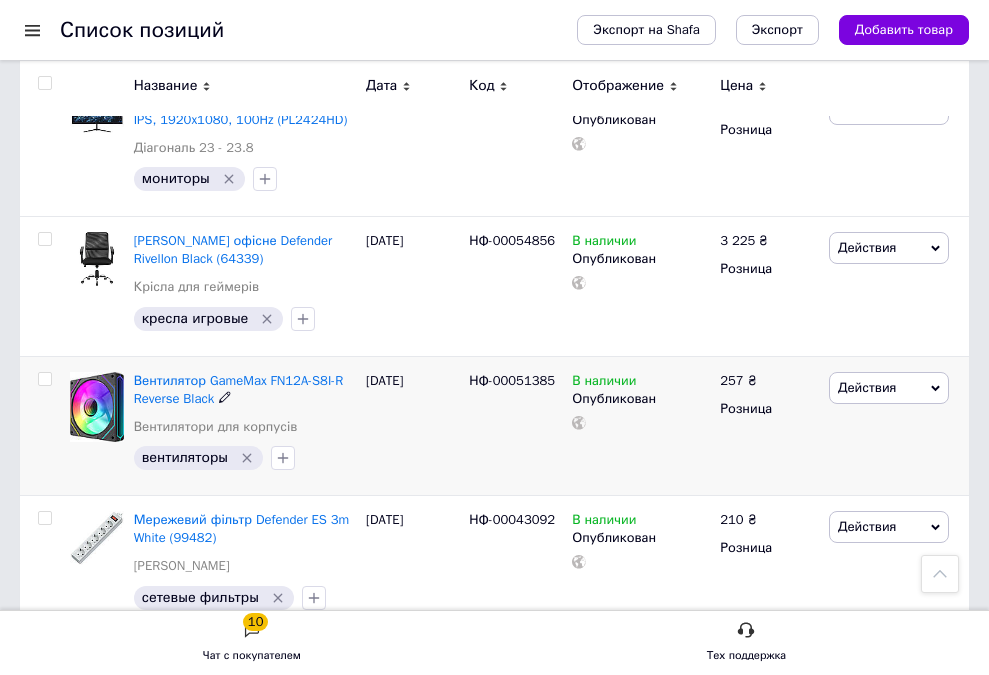 click on "НФ-00051385" at bounding box center [512, 380] 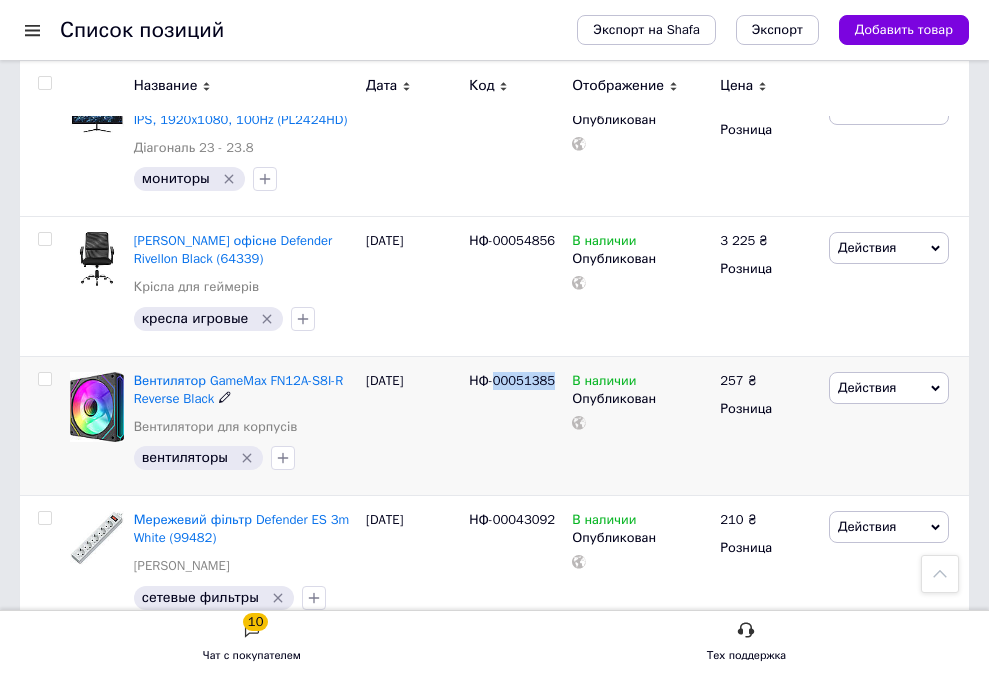 click on "НФ-00051385" at bounding box center [512, 380] 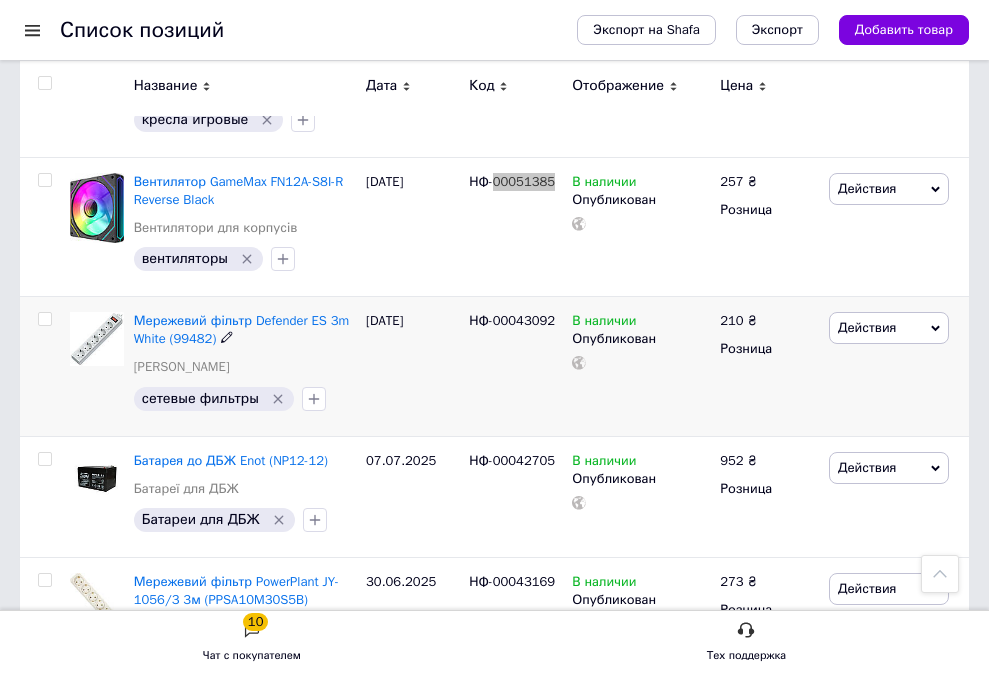 scroll, scrollTop: 2100, scrollLeft: 0, axis: vertical 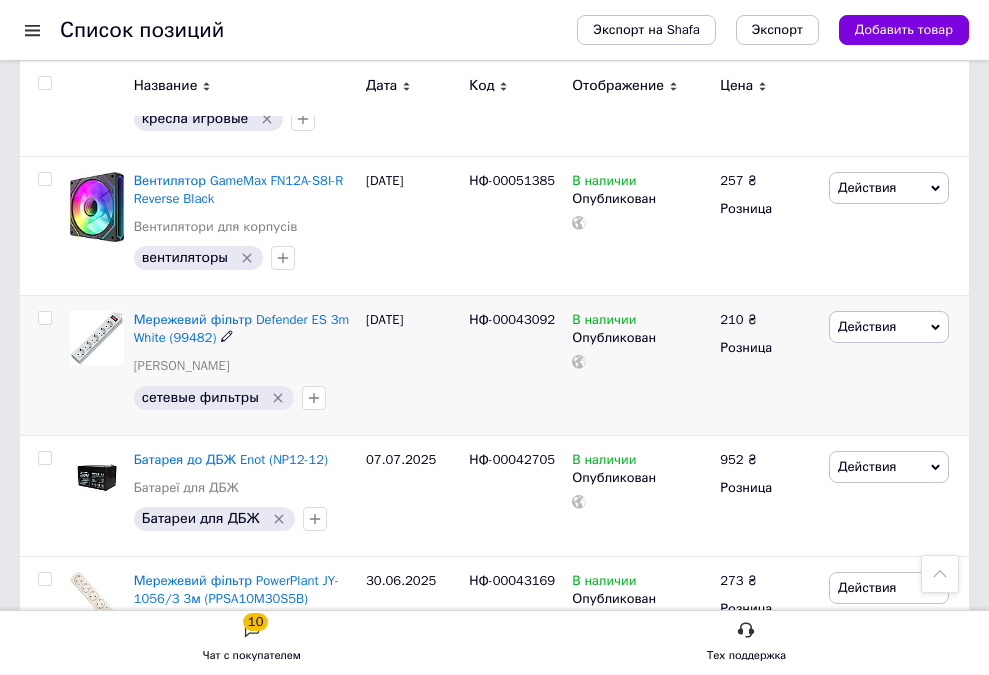 click on "НФ-00043092" at bounding box center (512, 319) 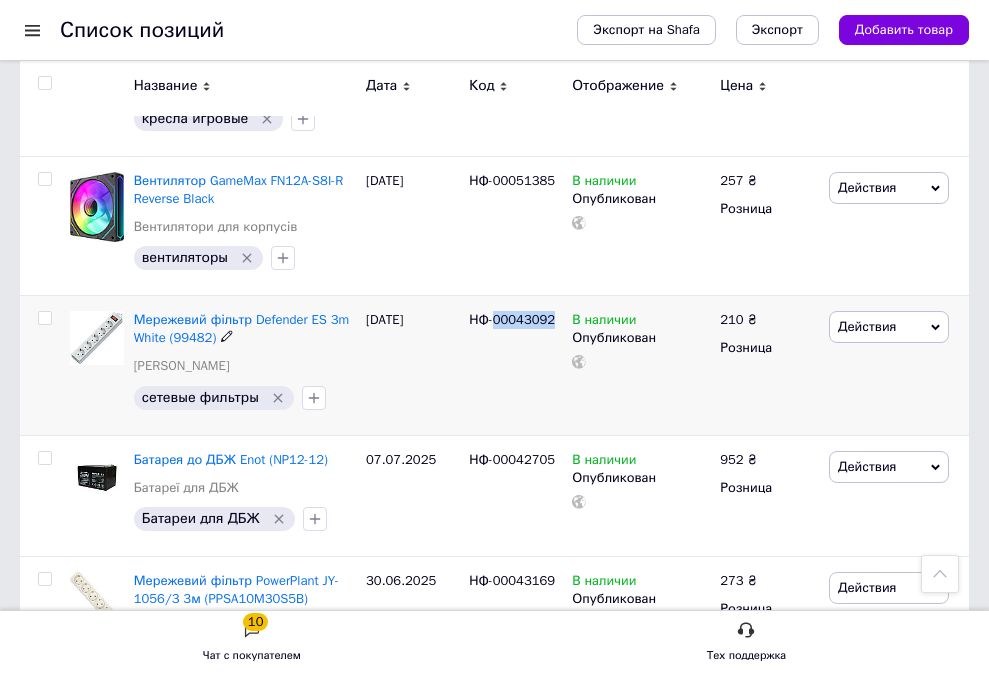 click on "НФ-00043092" at bounding box center [512, 319] 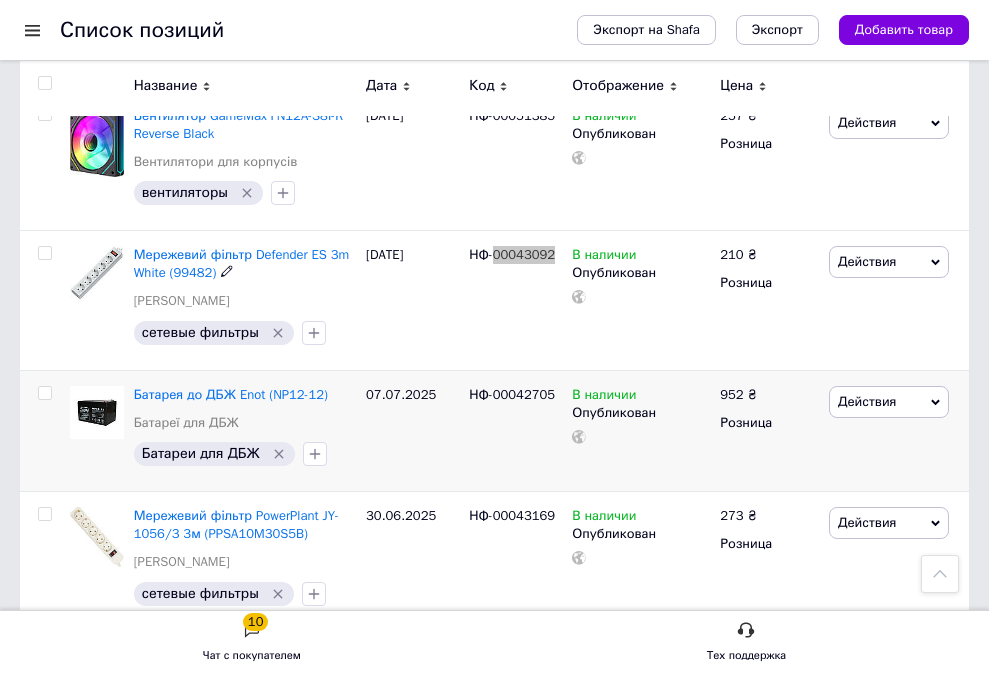 scroll, scrollTop: 2200, scrollLeft: 0, axis: vertical 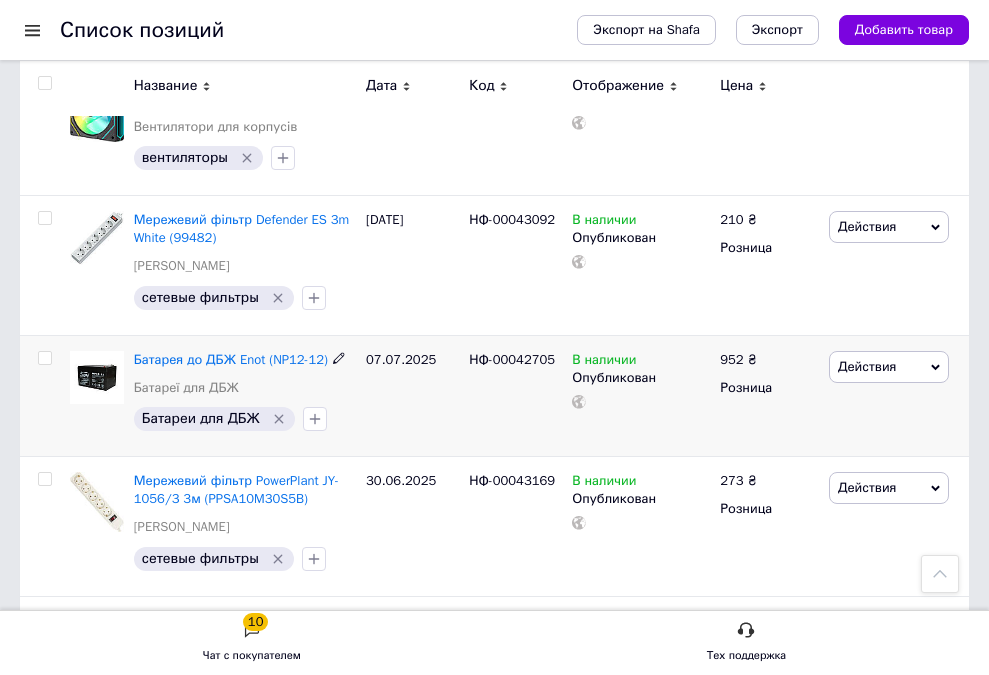 click on "НФ-00042705" at bounding box center (512, 359) 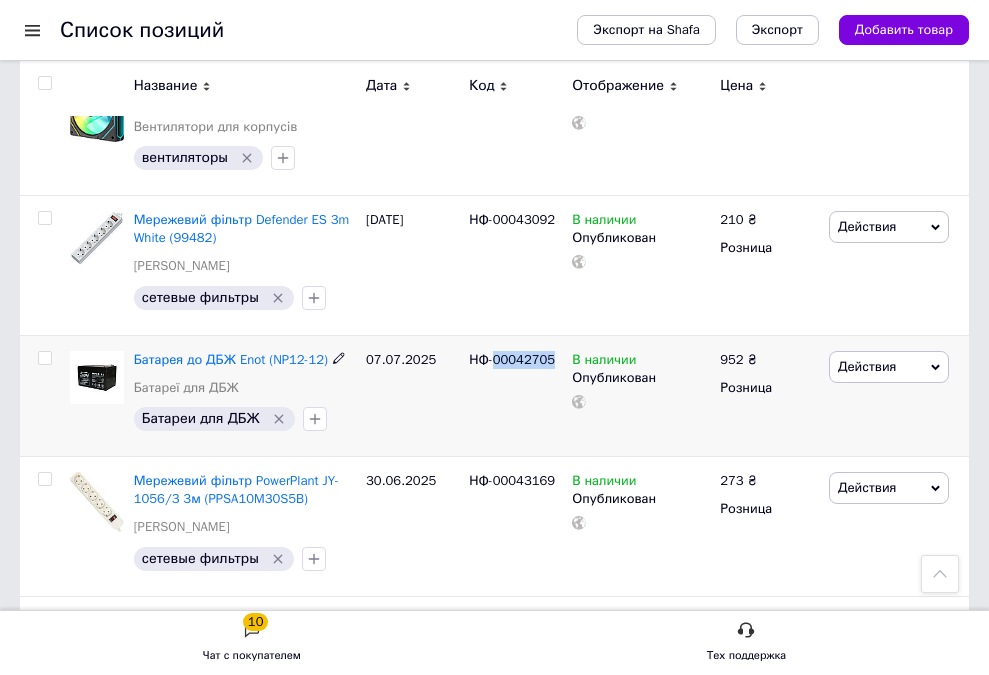 click on "НФ-00042705" at bounding box center [512, 359] 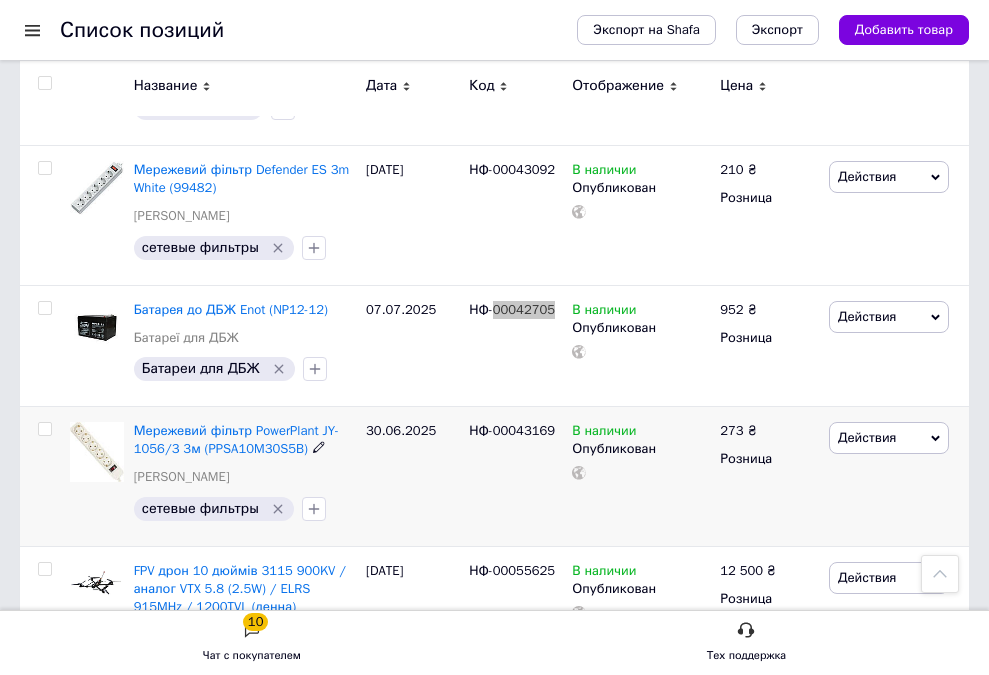 scroll, scrollTop: 2300, scrollLeft: 0, axis: vertical 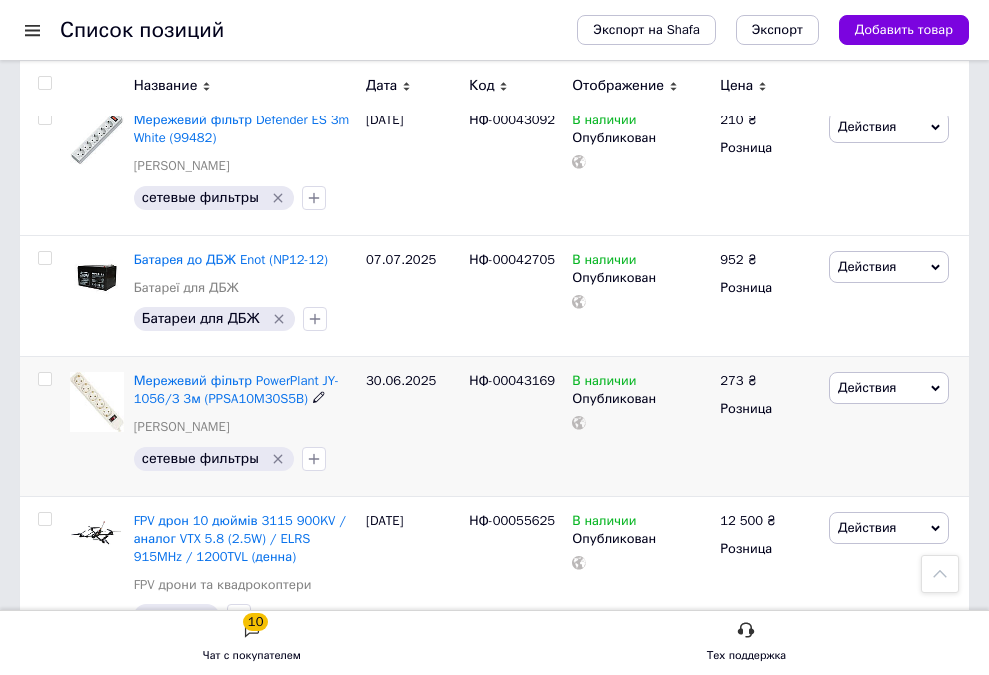 click on "НФ-00043169" at bounding box center [512, 380] 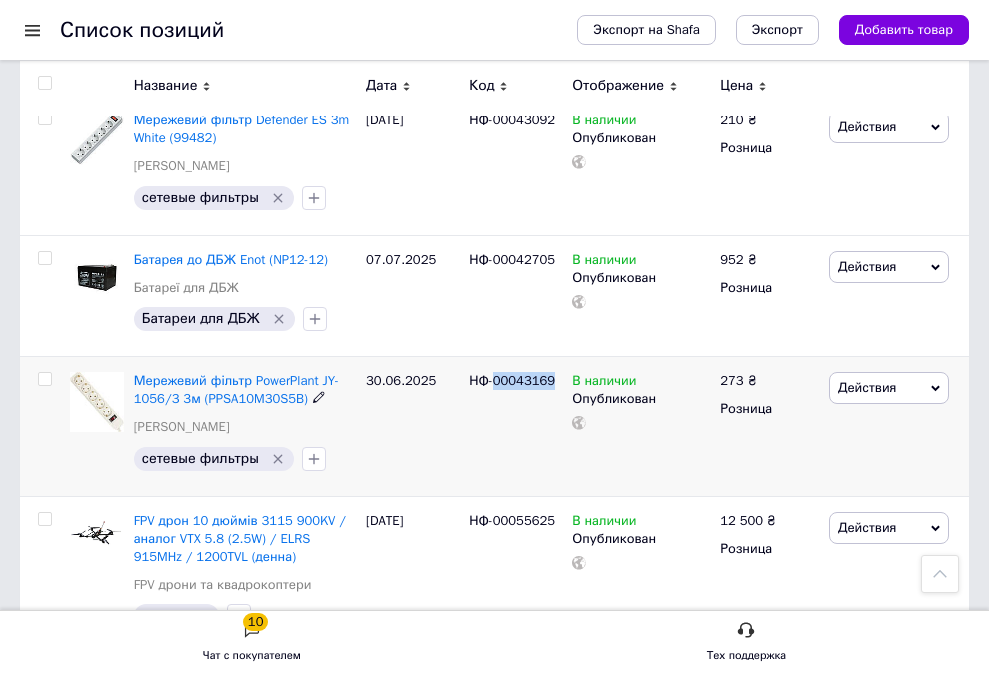 click on "НФ-00043169" at bounding box center (512, 380) 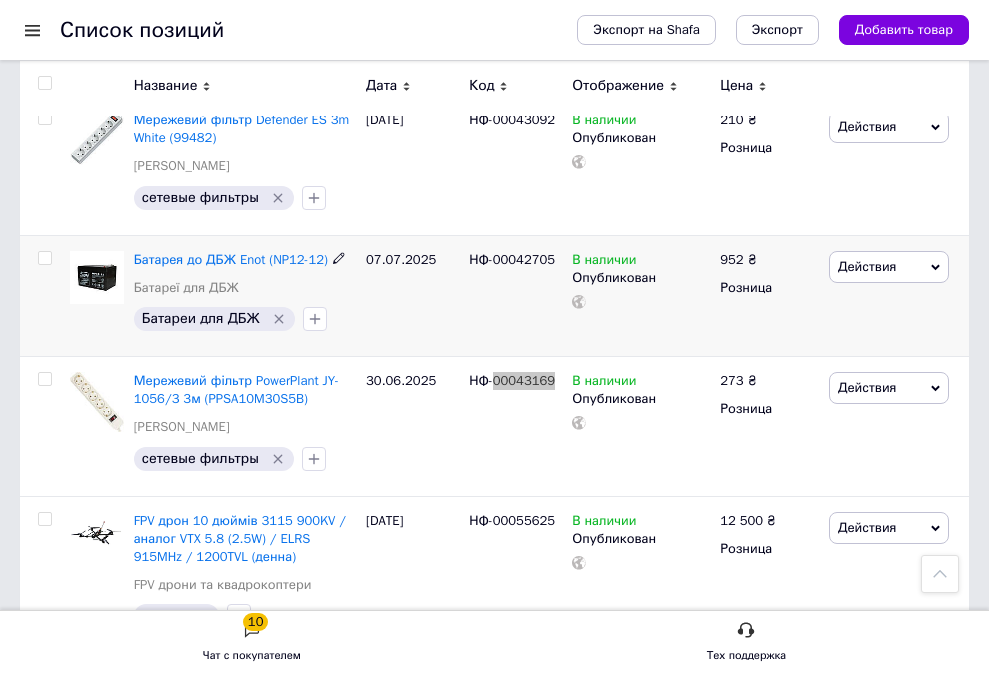 scroll, scrollTop: 2400, scrollLeft: 0, axis: vertical 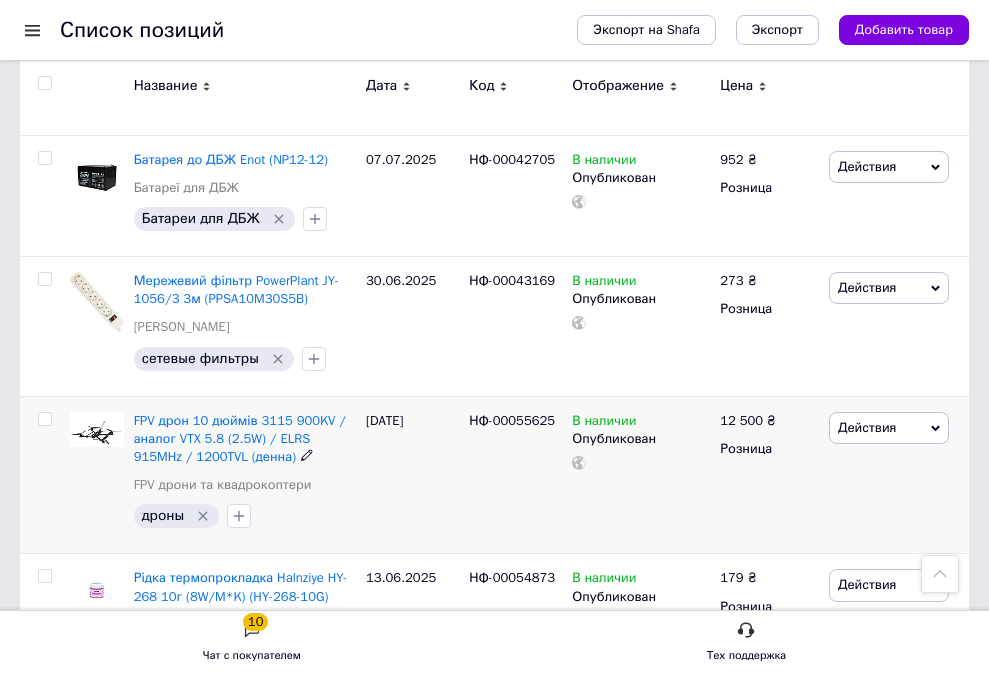 click on "НФ-00055625" at bounding box center [512, 420] 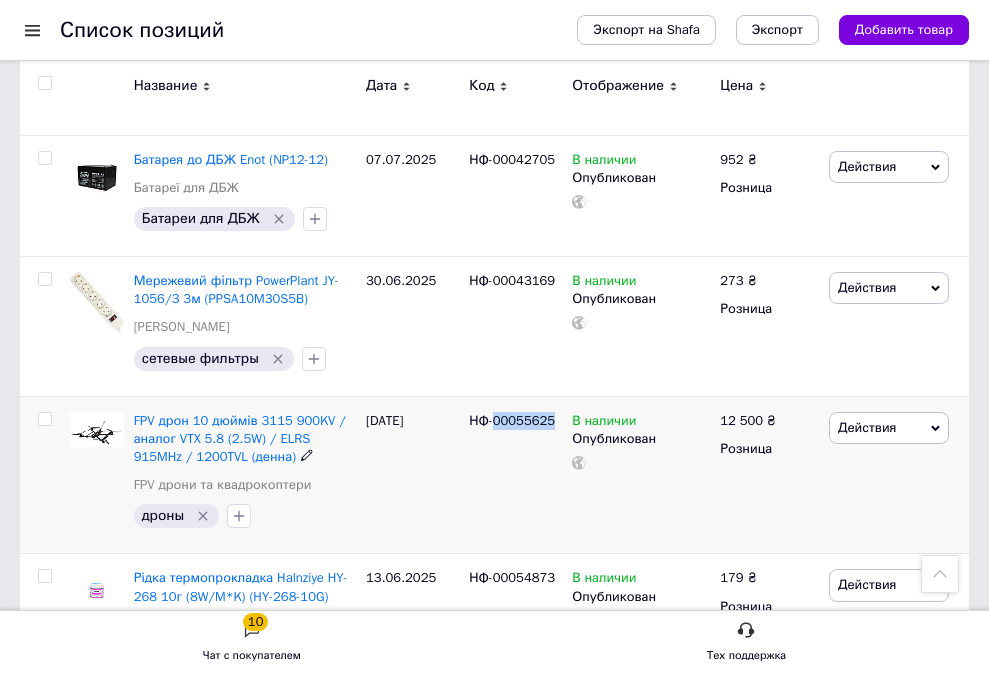 click on "НФ-00055625" at bounding box center (512, 420) 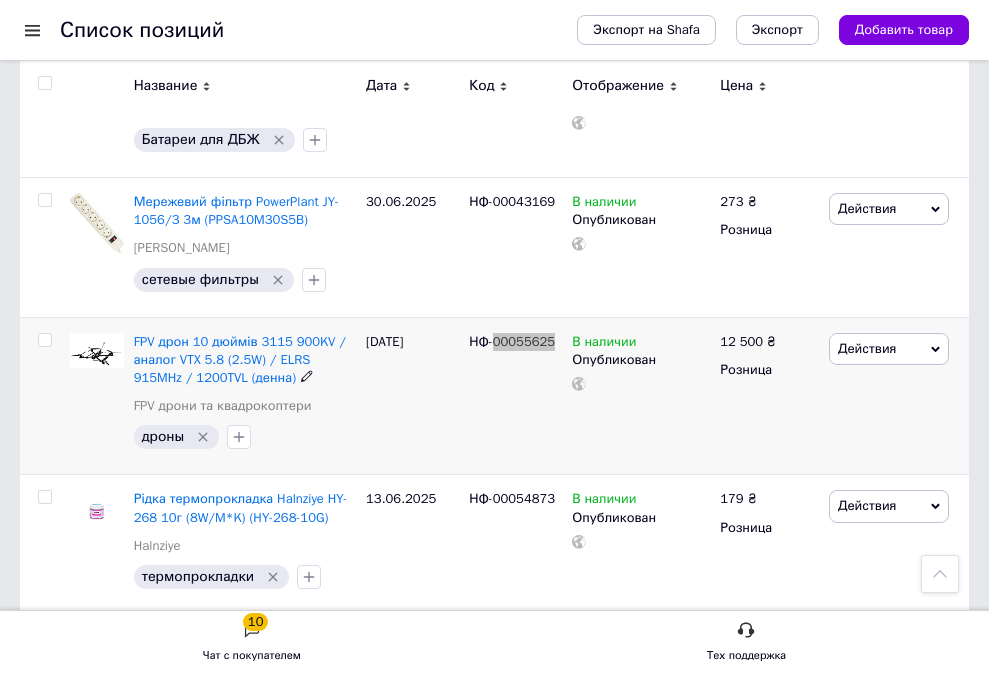scroll, scrollTop: 2600, scrollLeft: 0, axis: vertical 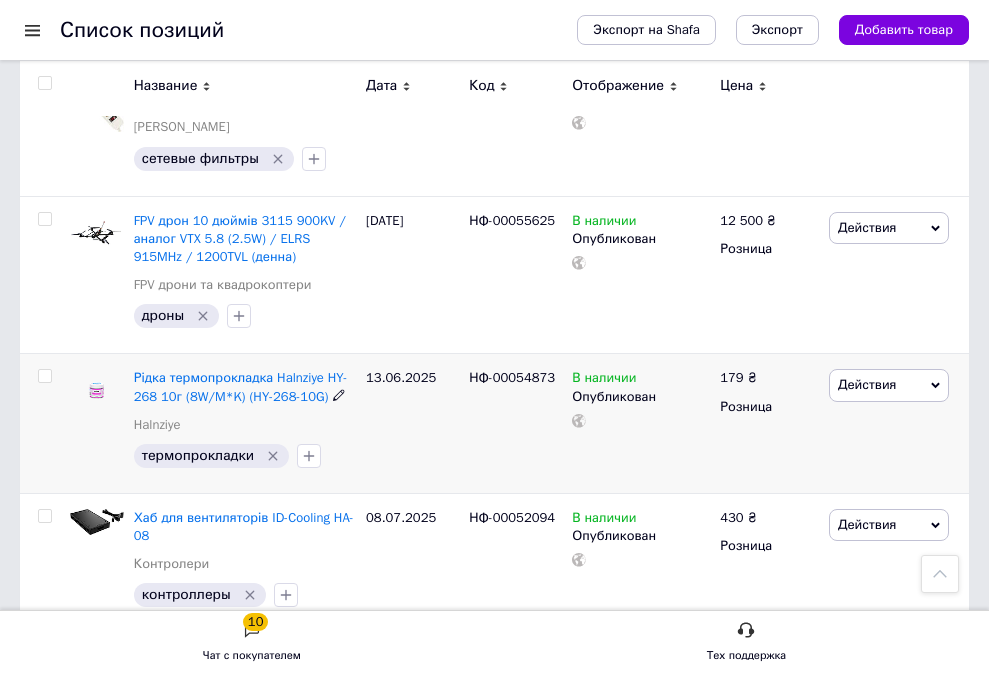 click on "НФ-00054873" at bounding box center (512, 377) 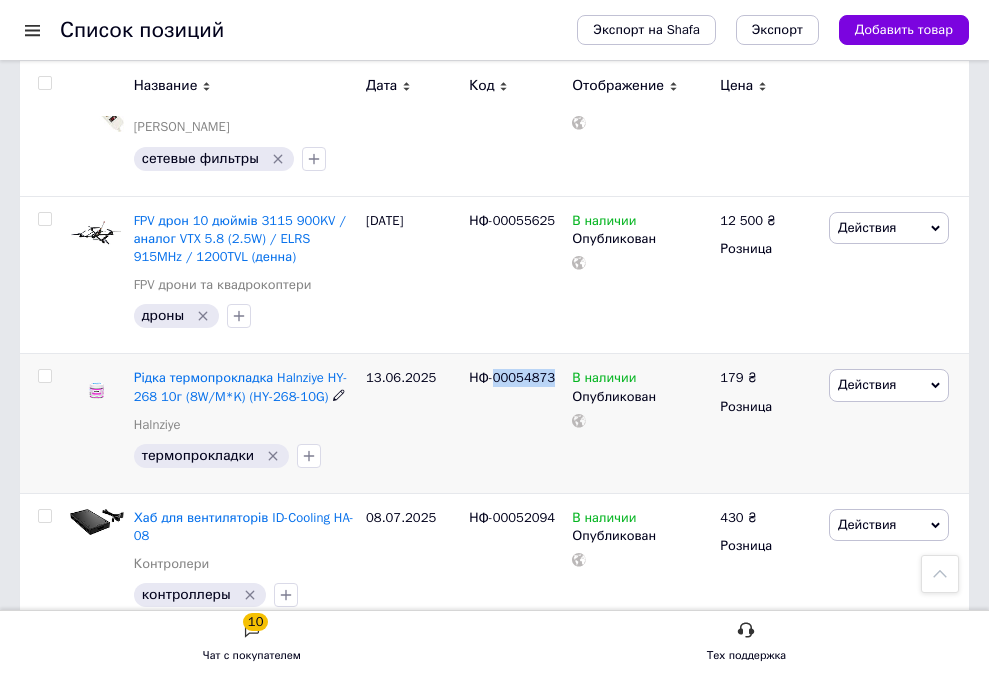 click on "НФ-00054873" at bounding box center [512, 377] 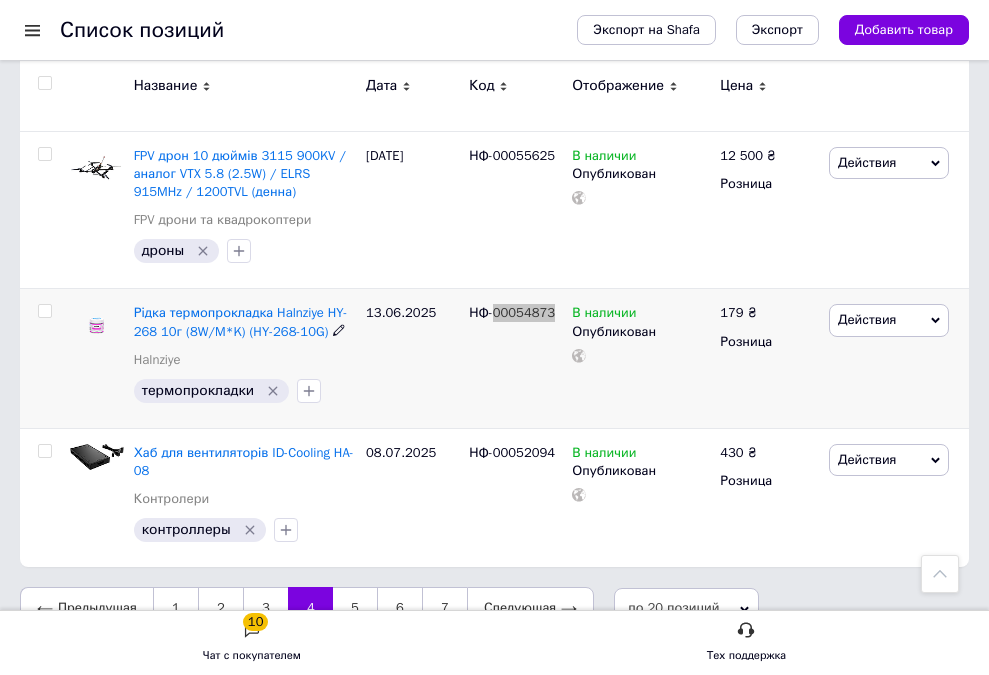 scroll, scrollTop: 2700, scrollLeft: 0, axis: vertical 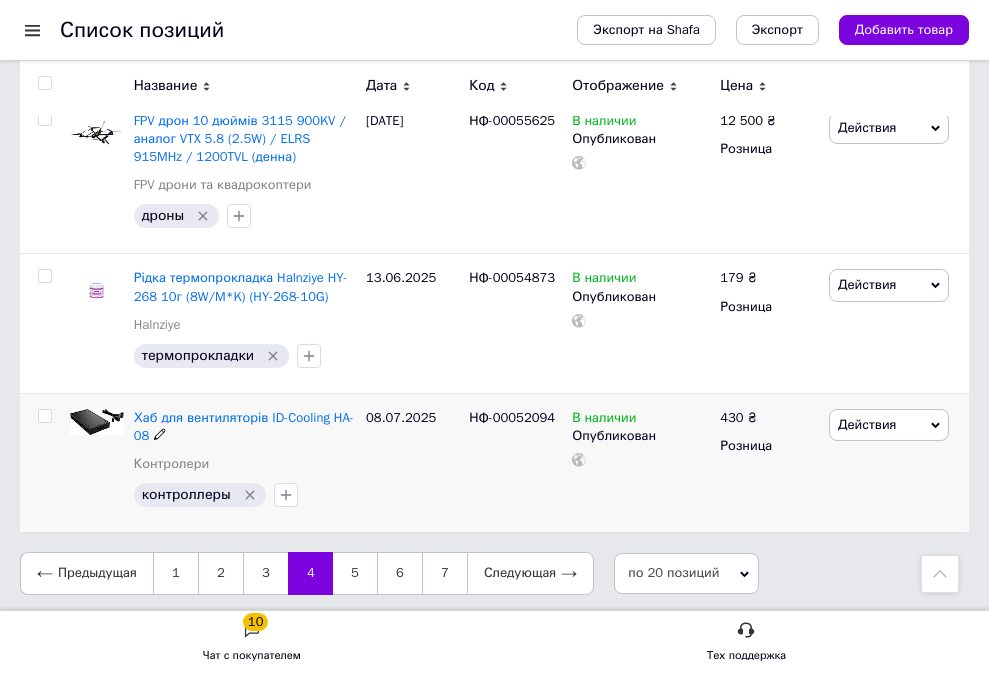 click on "НФ-00052094" at bounding box center [512, 417] 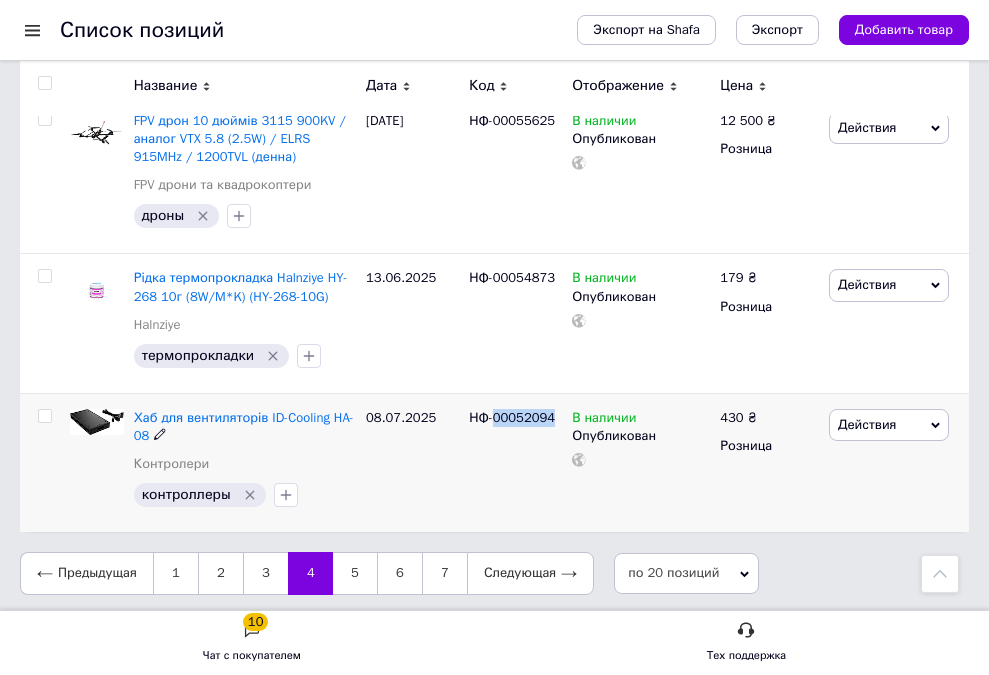 click on "НФ-00052094" at bounding box center (512, 417) 